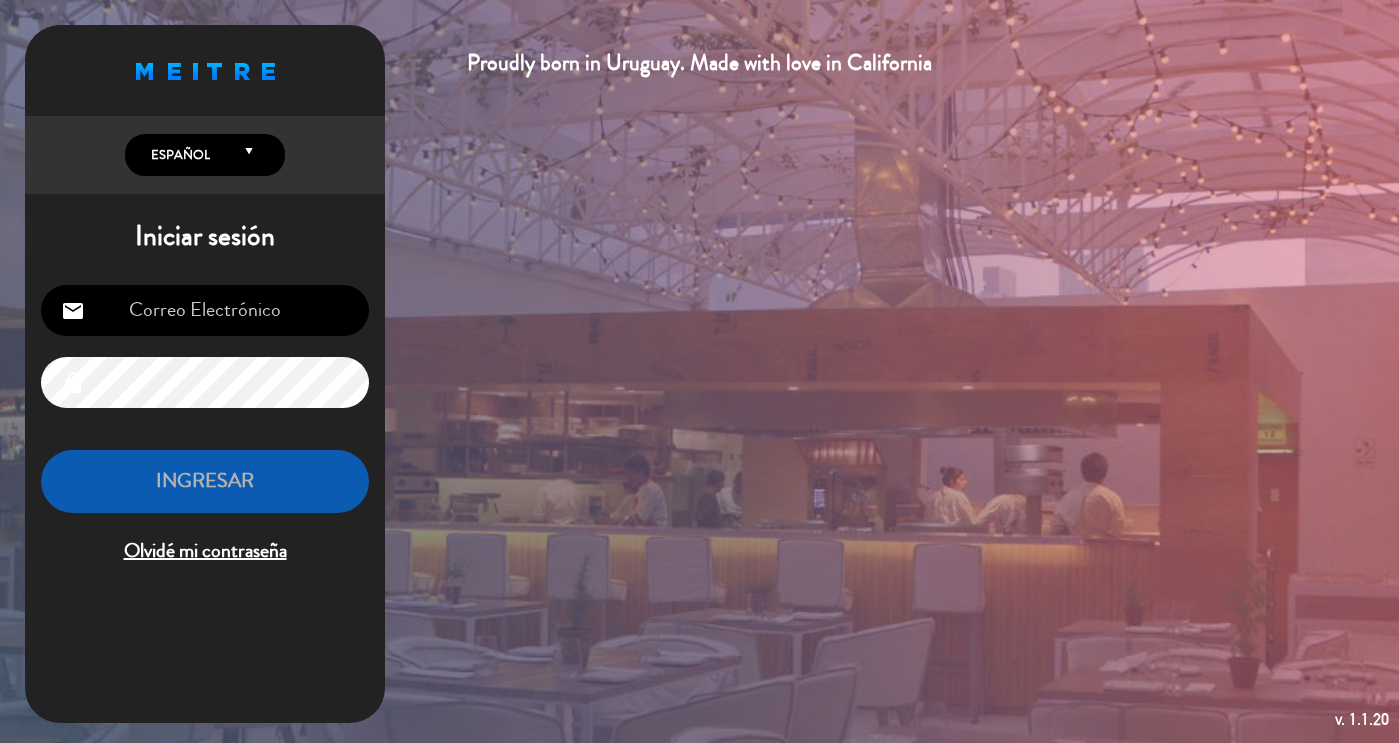 scroll, scrollTop: 0, scrollLeft: 0, axis: both 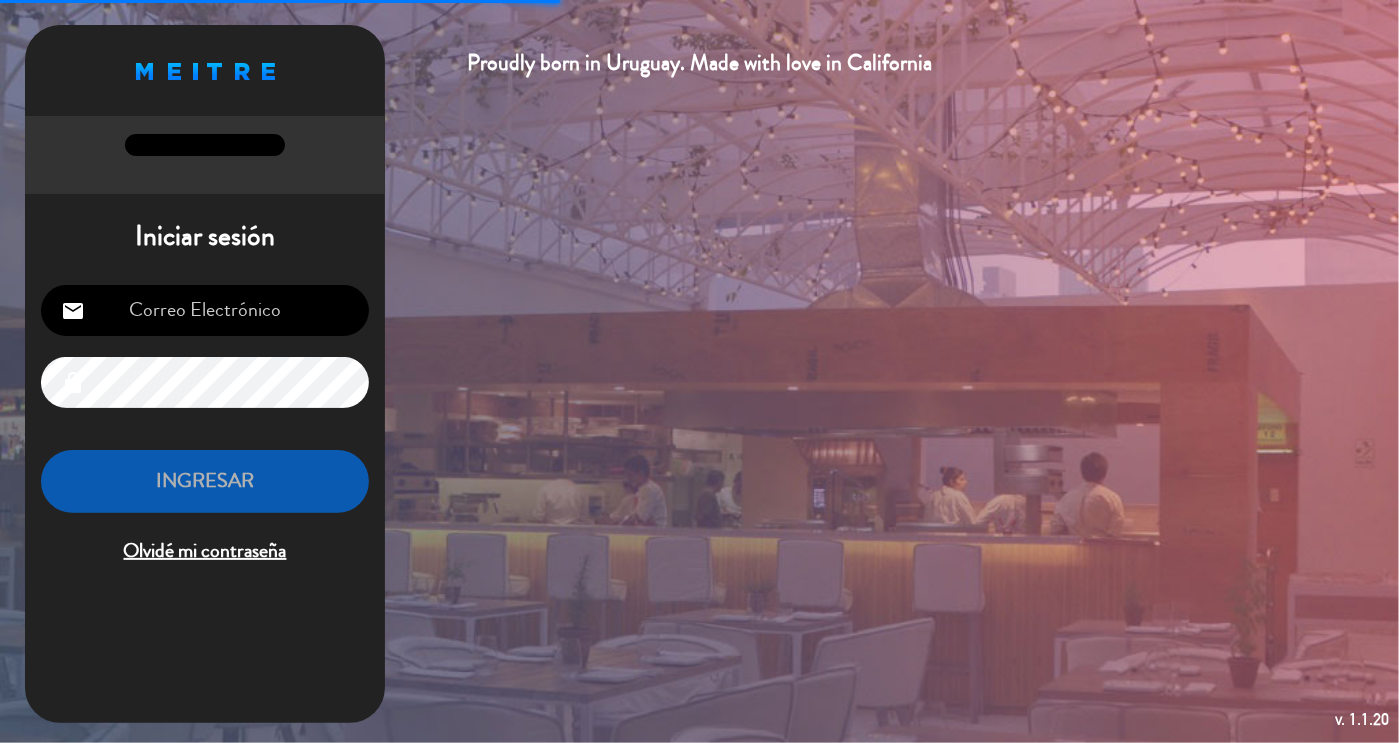 type on "ctg.reservas@gmail.com" 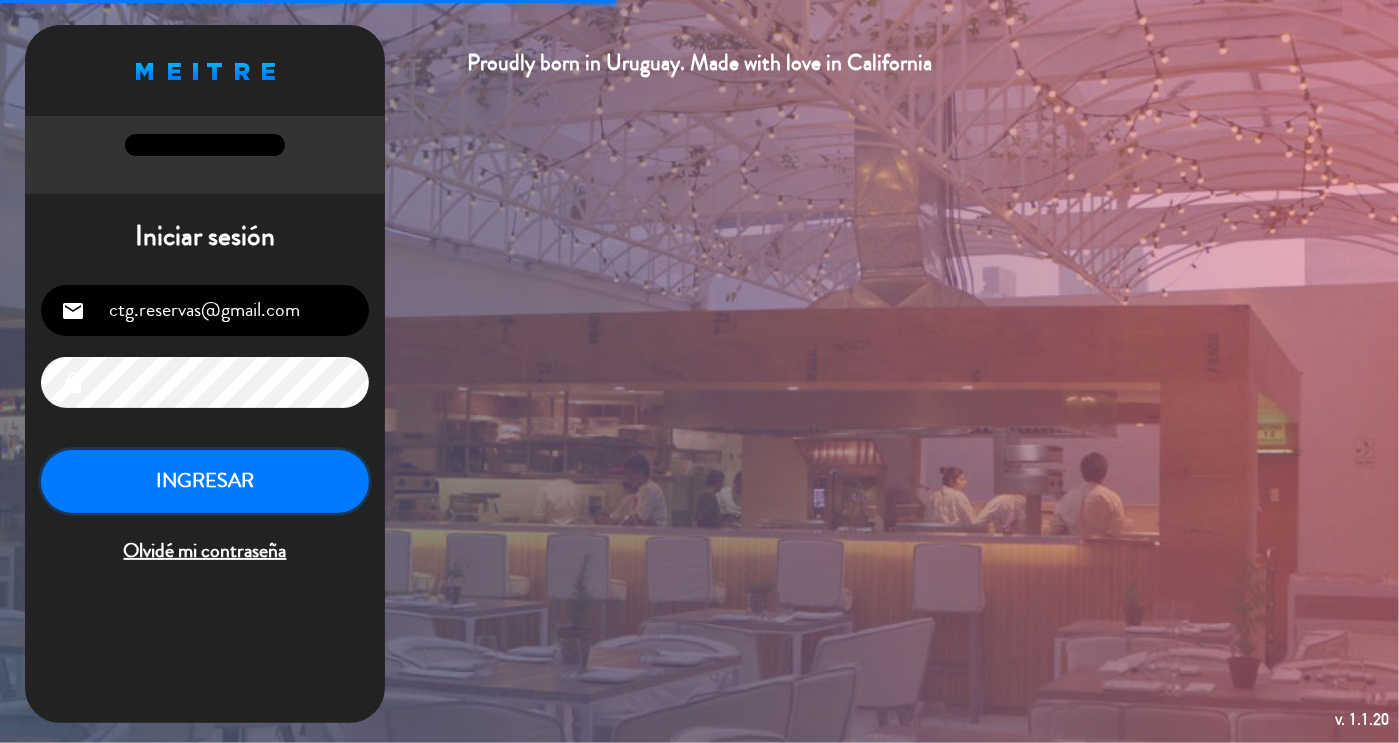 click on "INGRESAR" at bounding box center [205, 481] 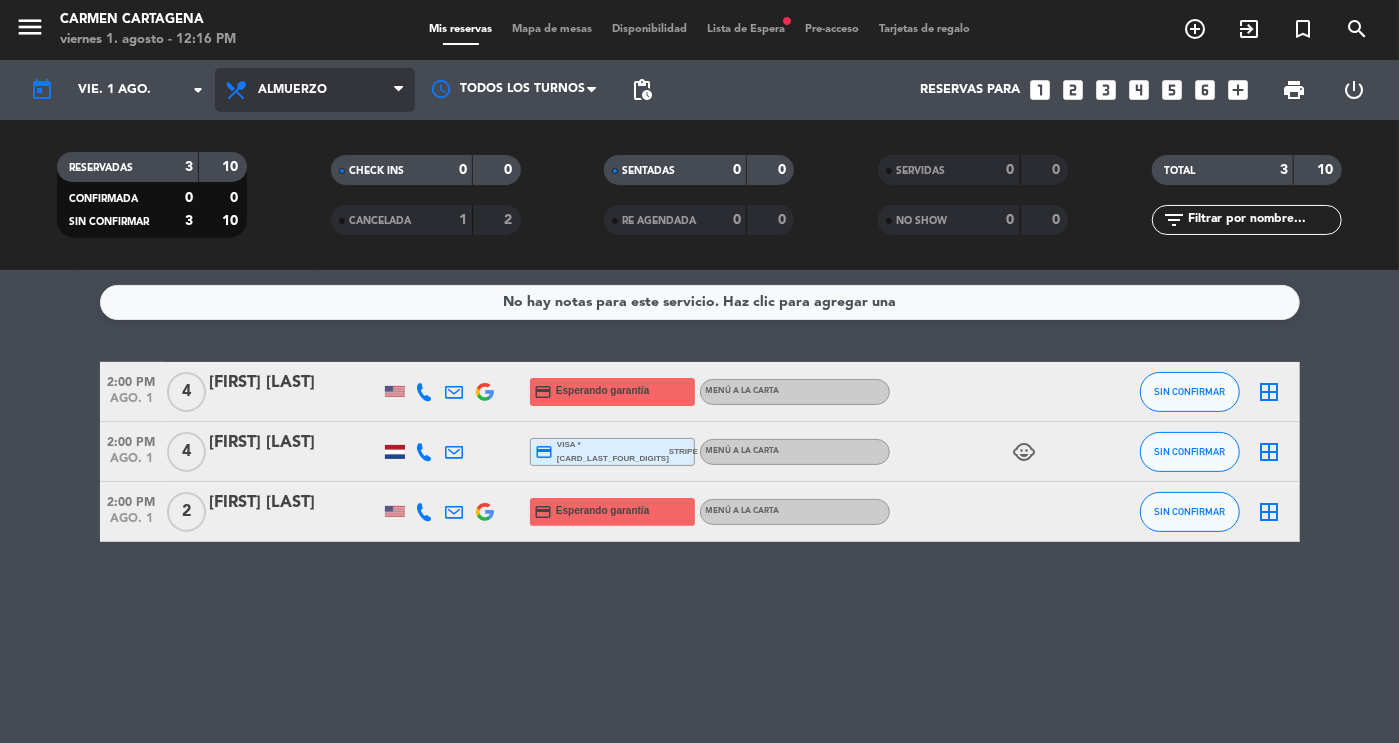 click on "Almuerzo" at bounding box center [315, 90] 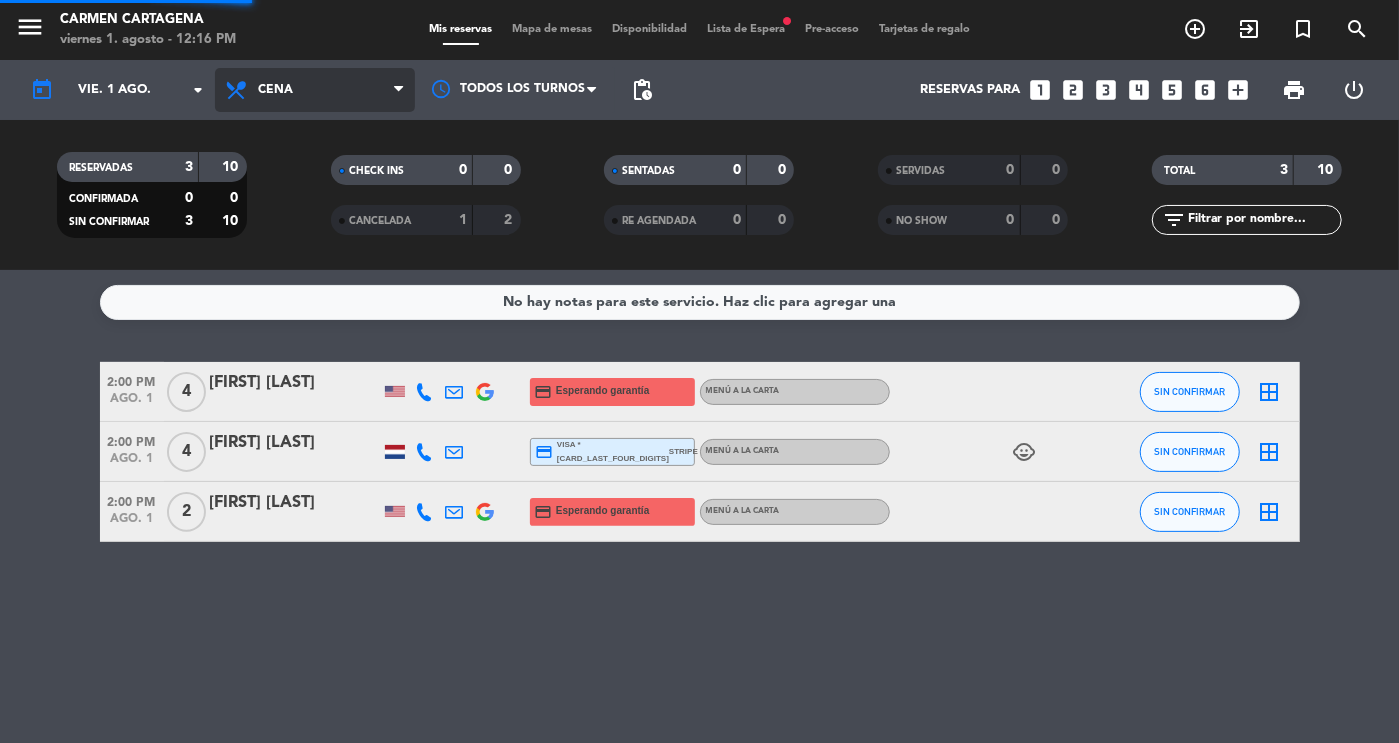click on "menu  [PERSON]   viernes 1. agosto - 12:16 PM   Mis reservas   Mapa de mesas   Disponibilidad   Lista de Espera   fiber_manual_record   Pre-acceso   Tarjetas de regalo  add_circle_outline exit_to_app turned_in_not search today    vie. 1 ago. arrow_drop_down  Todos los servicios  Almuerzo  Cena  Cena  Todos los servicios  Almuerzo  Cena Todos los turnos pending_actions  Reservas para   looks_one   looks_two   looks_3   looks_4   looks_5   looks_6   add_box  print  power_settings_new   RESERVADAS   3   10   CONFIRMADA   0   0   SIN CONFIRMAR   3   10   CHECK INS   0   0   CANCELADA   1   2   SENTADAS   0   0   RE AGENDADA   0   0   SERVIDAS   0   0   NO SHOW   0   0   TOTAL   3   10  filter_list" 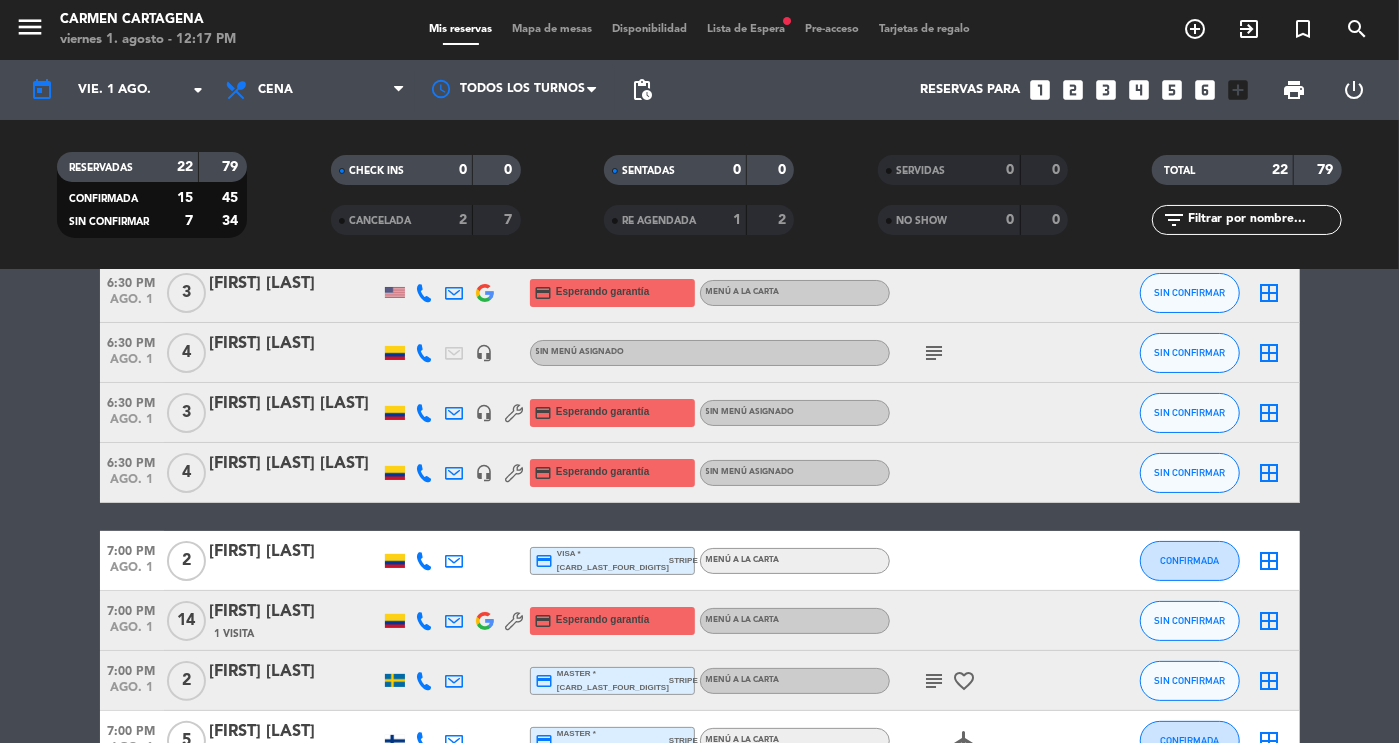 scroll, scrollTop: 0, scrollLeft: 0, axis: both 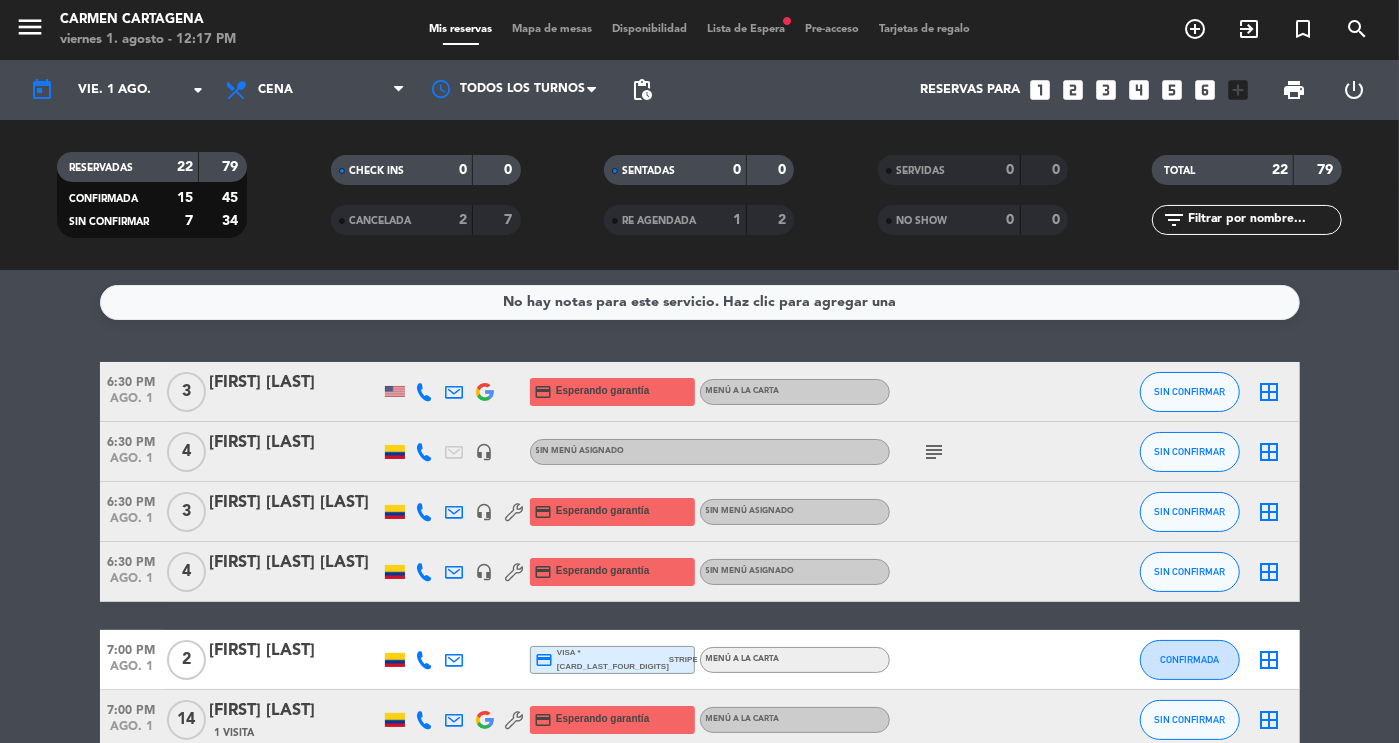 click on "subject" 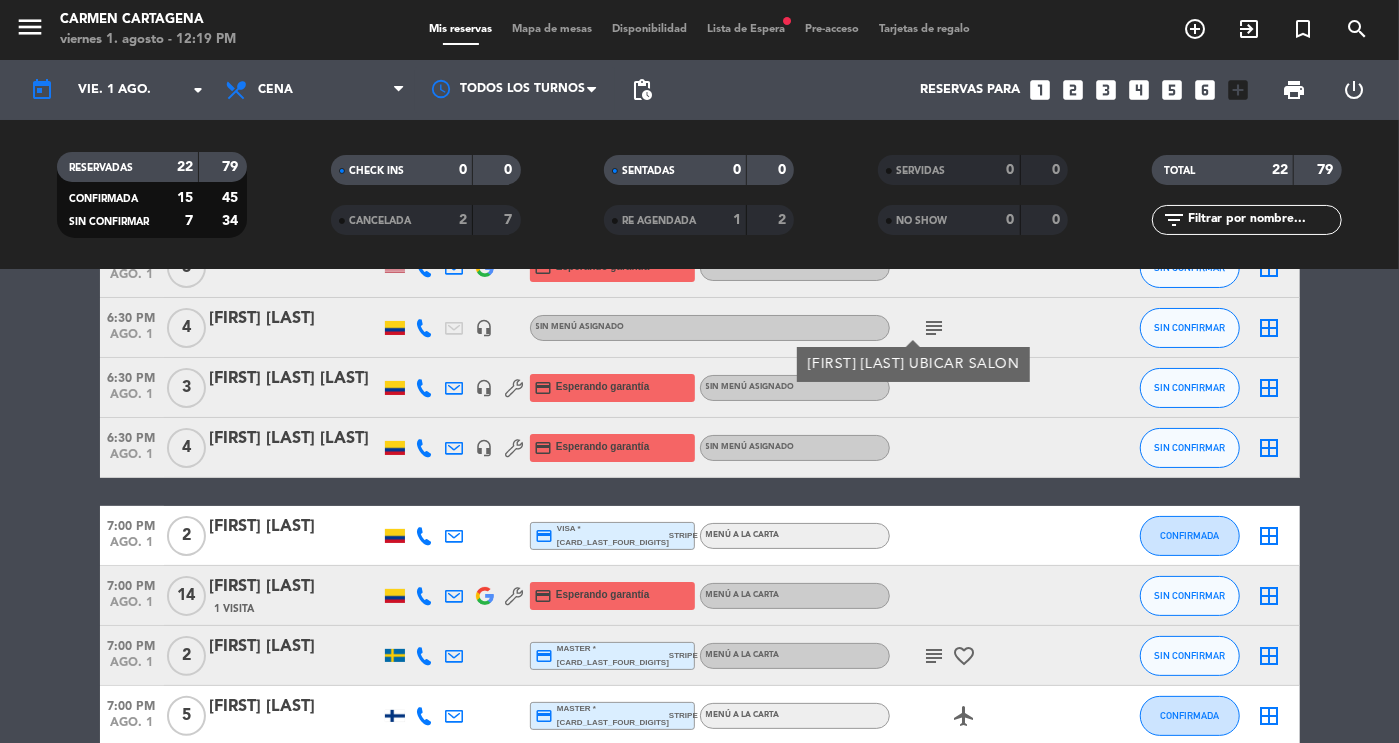 scroll, scrollTop: 125, scrollLeft: 0, axis: vertical 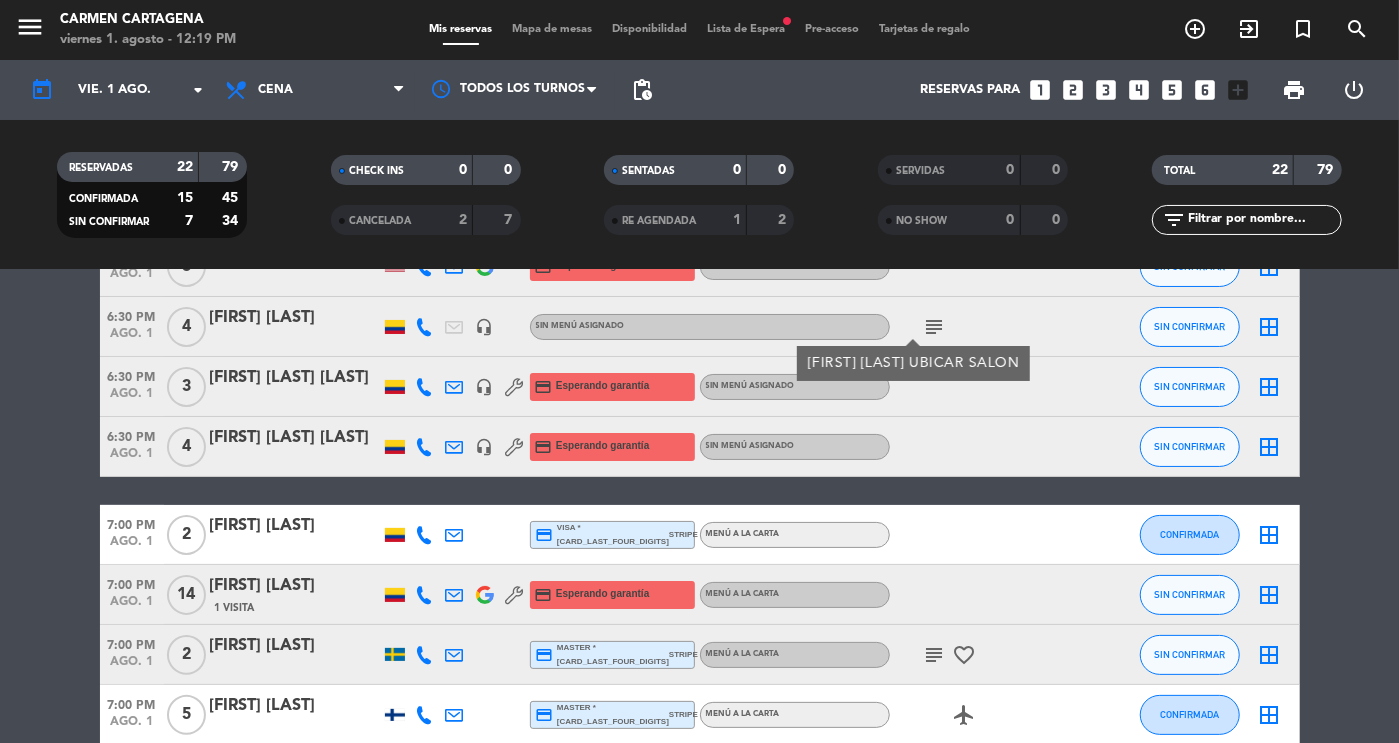 click on "[FIRST] [LAST]" 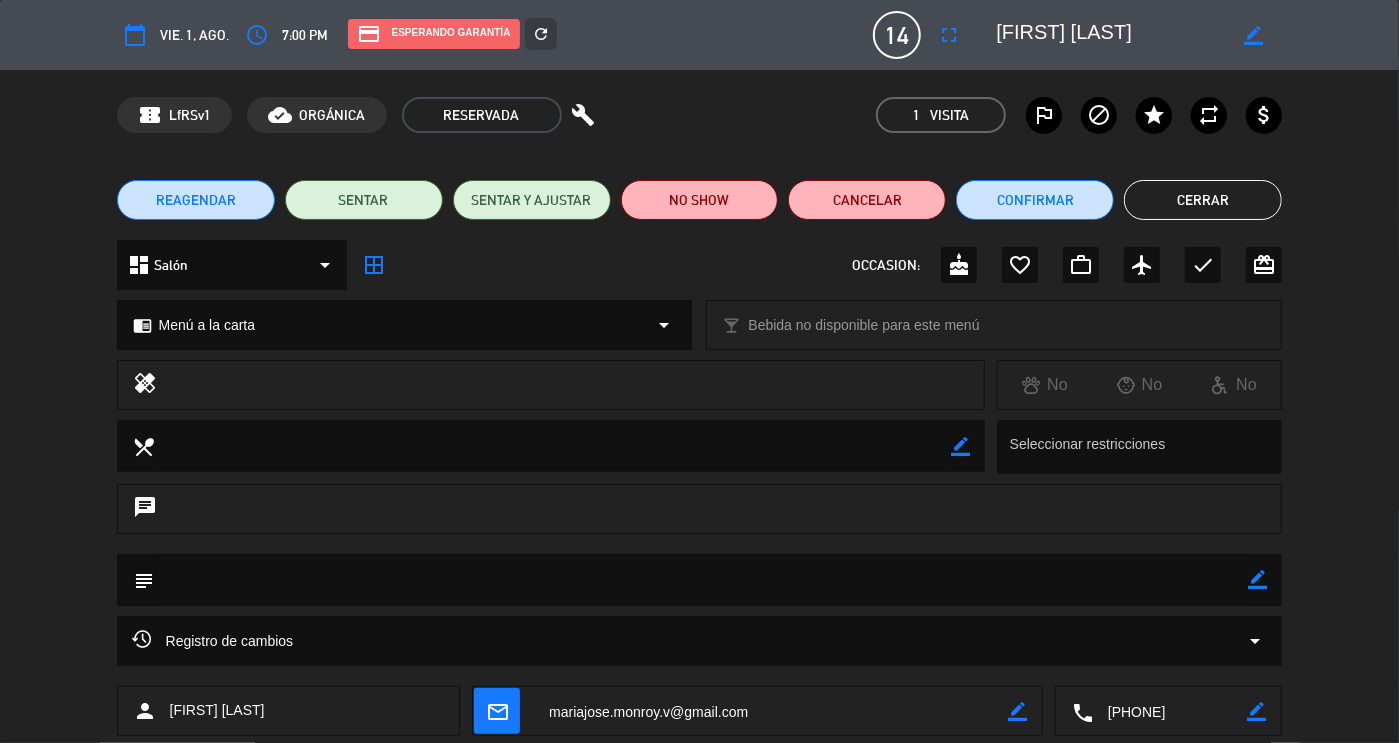 click on "Cerrar" 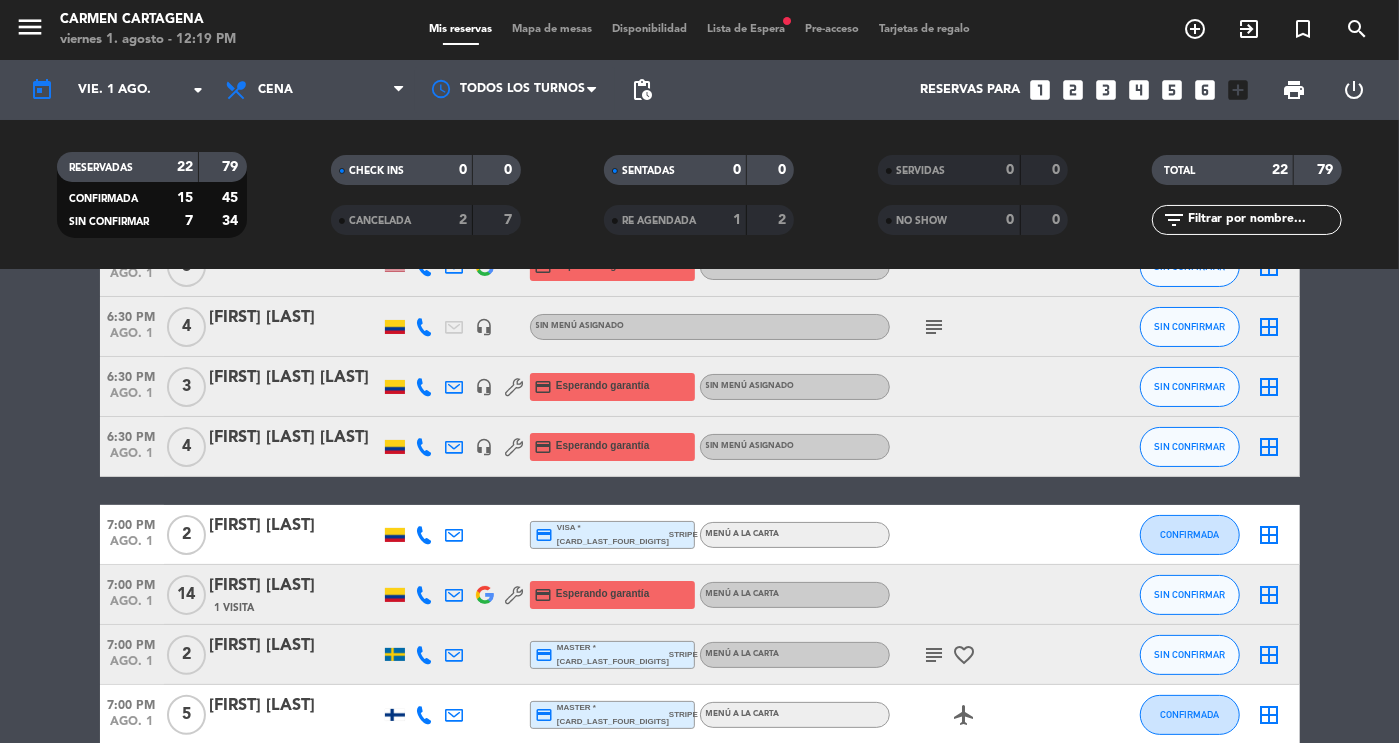 click 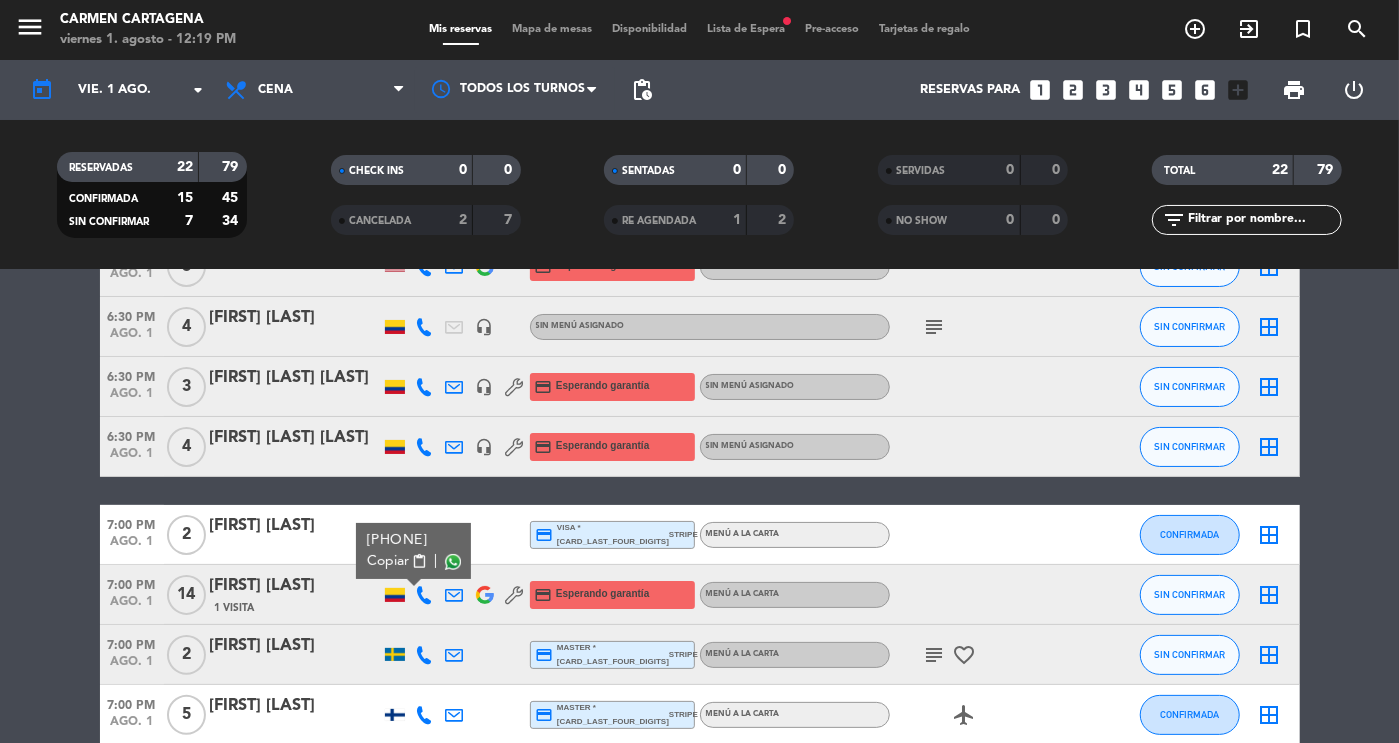 click on "Copiar" at bounding box center (387, 561) 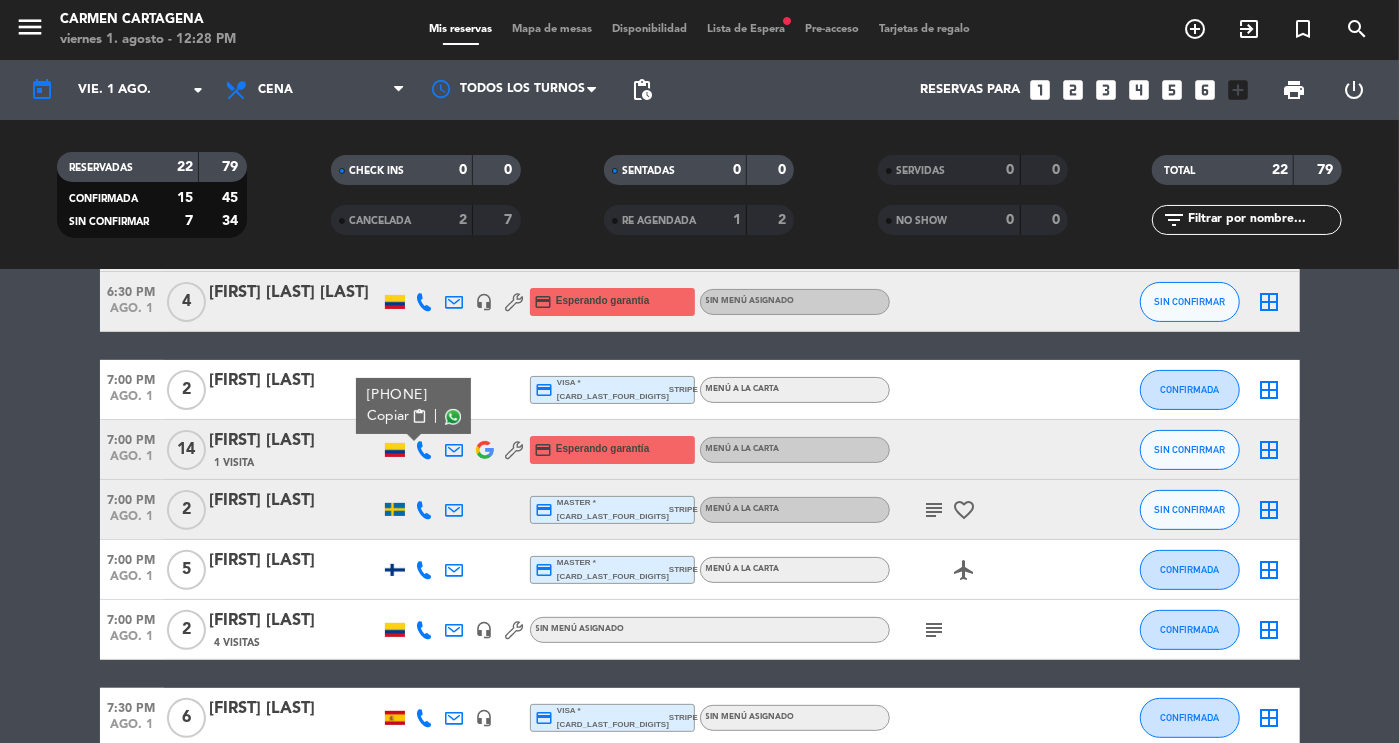 scroll, scrollTop: 298, scrollLeft: 0, axis: vertical 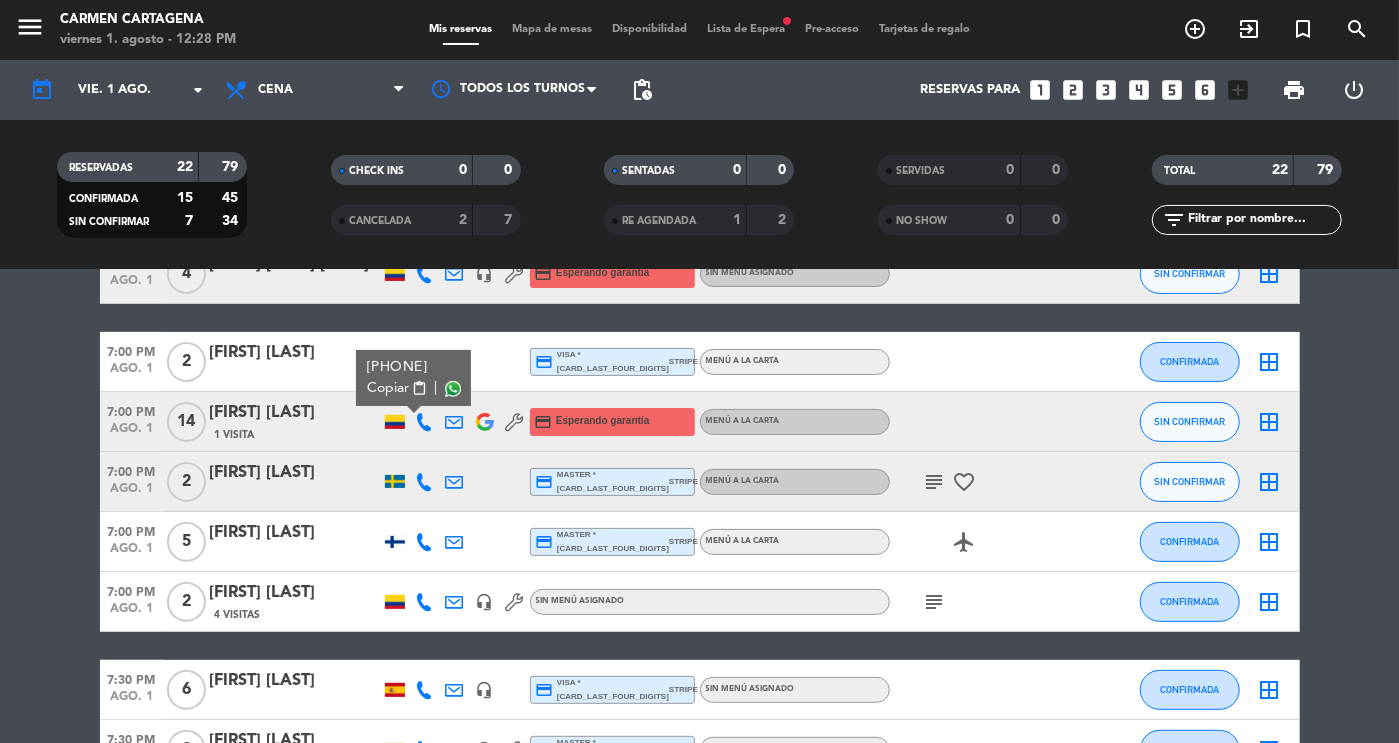 click on "subject" 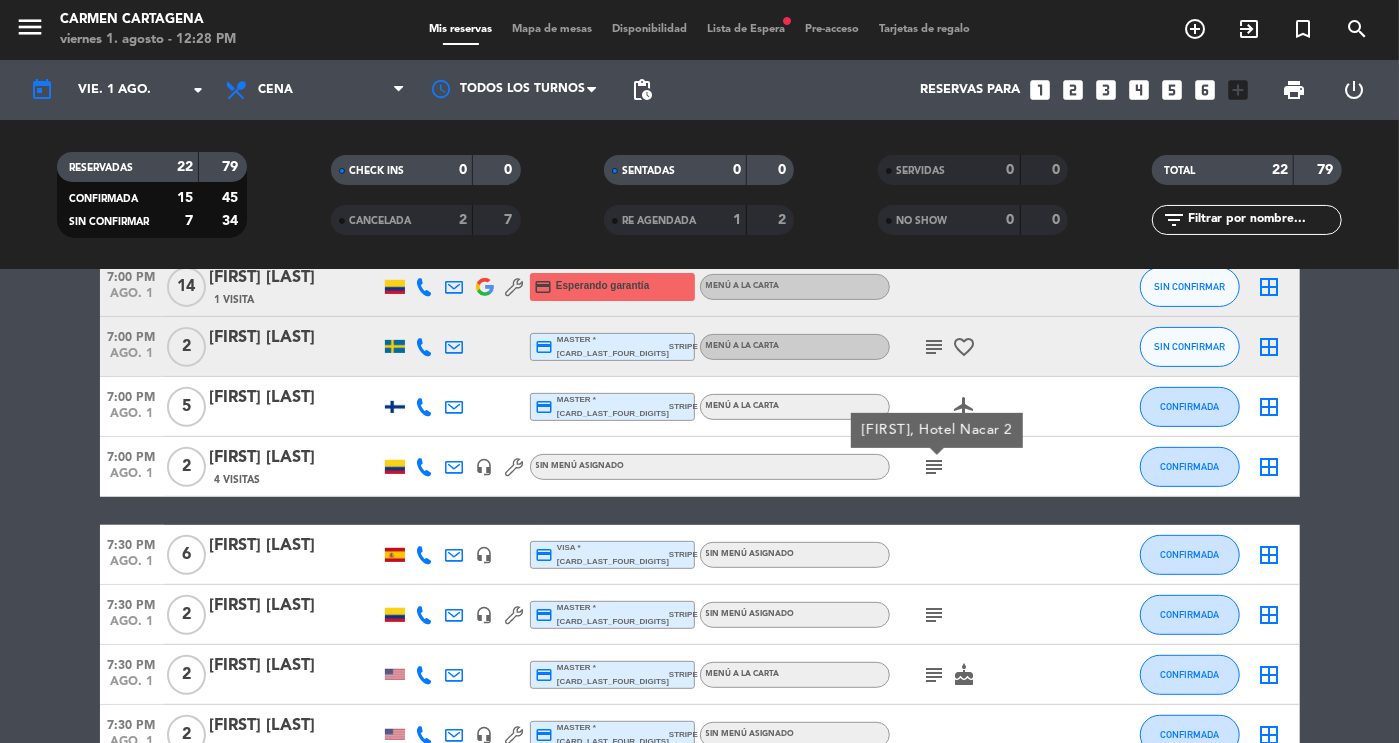 scroll, scrollTop: 435, scrollLeft: 0, axis: vertical 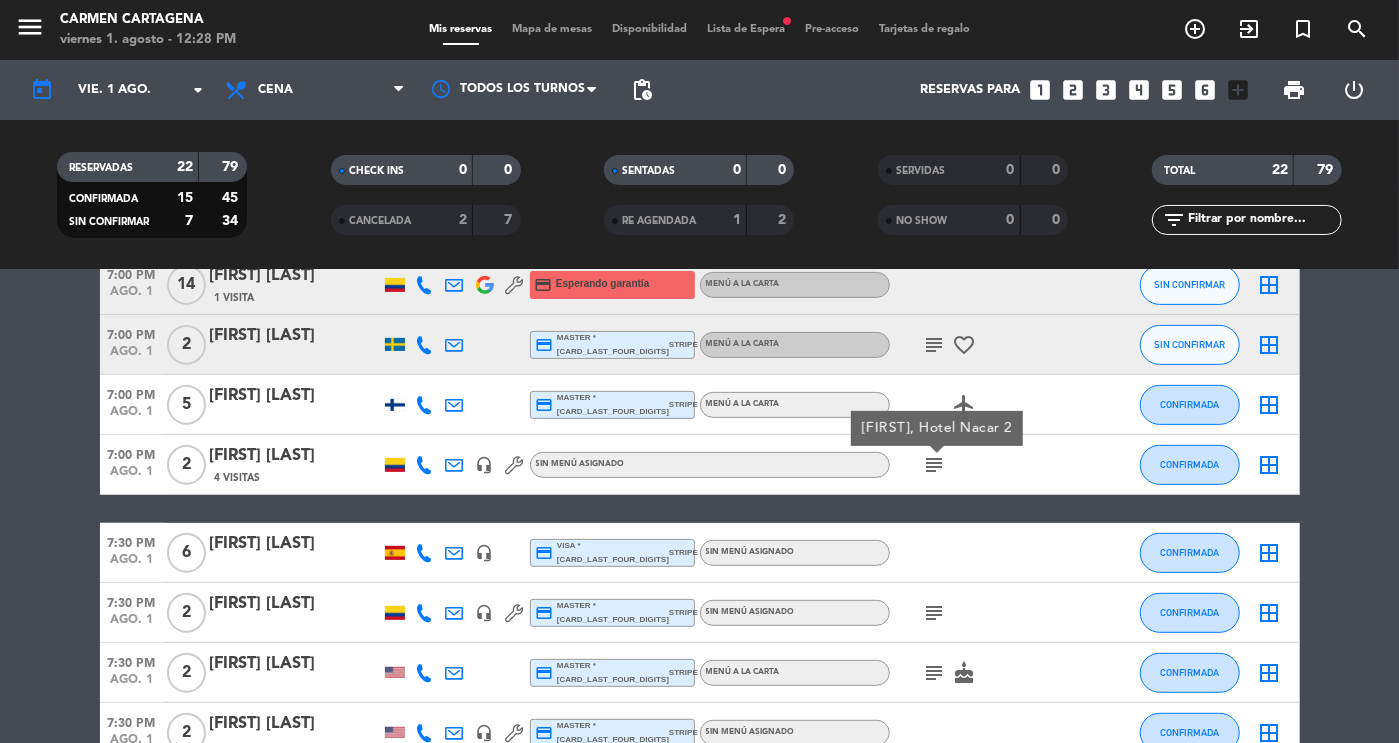 click on "subject" 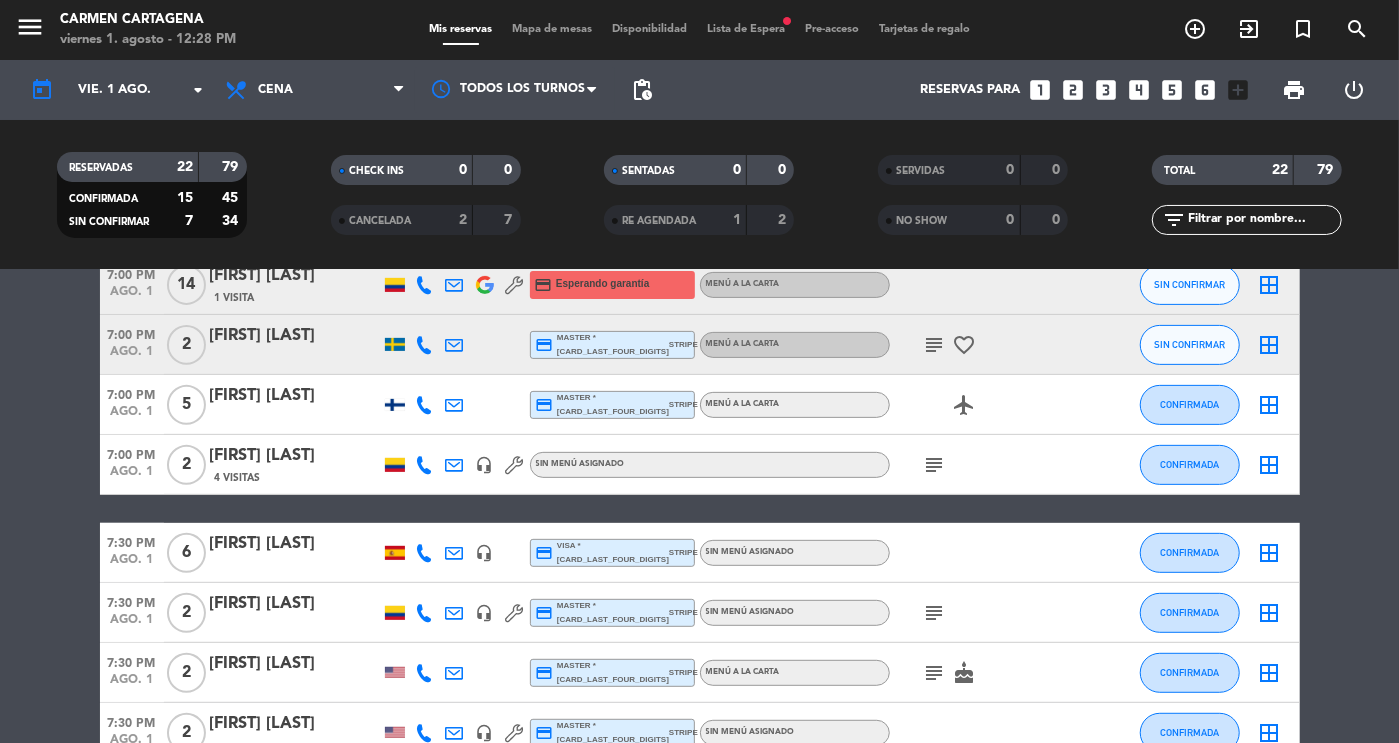 click on "subject" 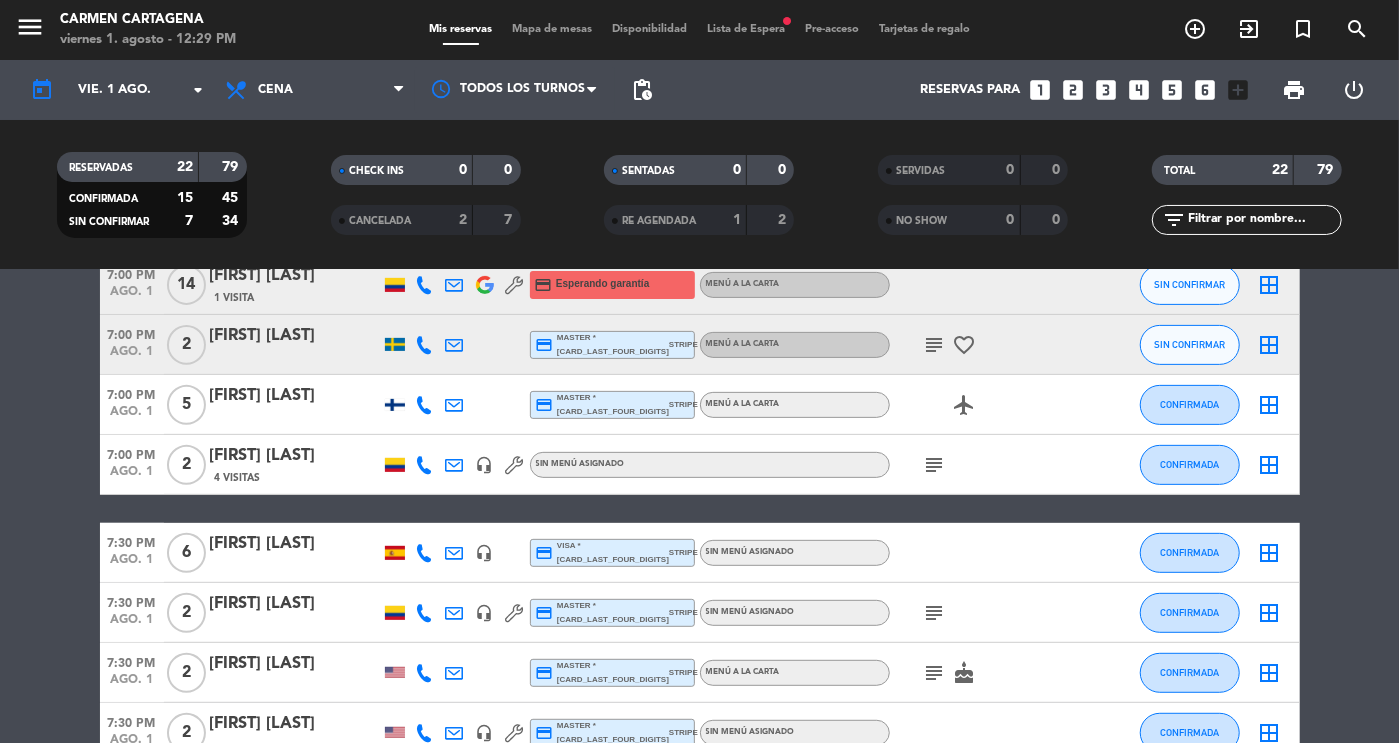 click on "subject" 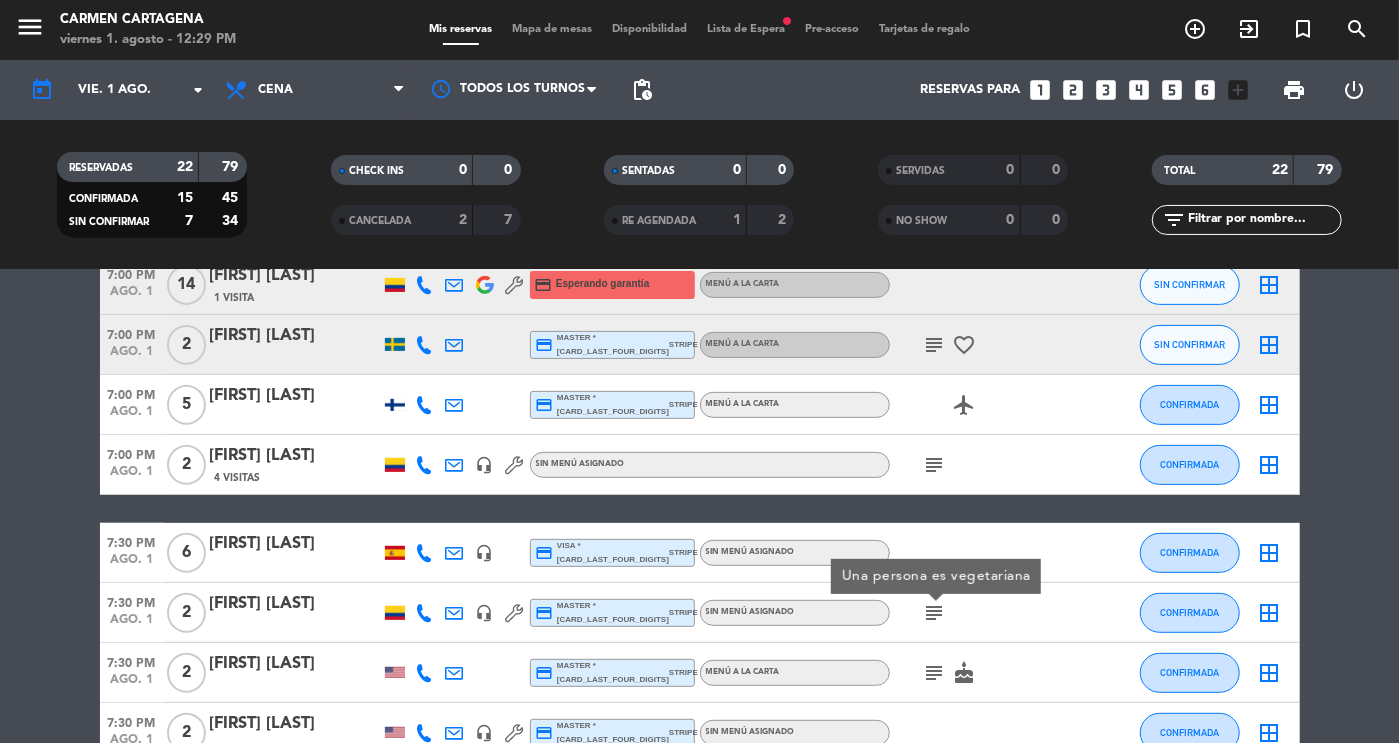 click on "subject" 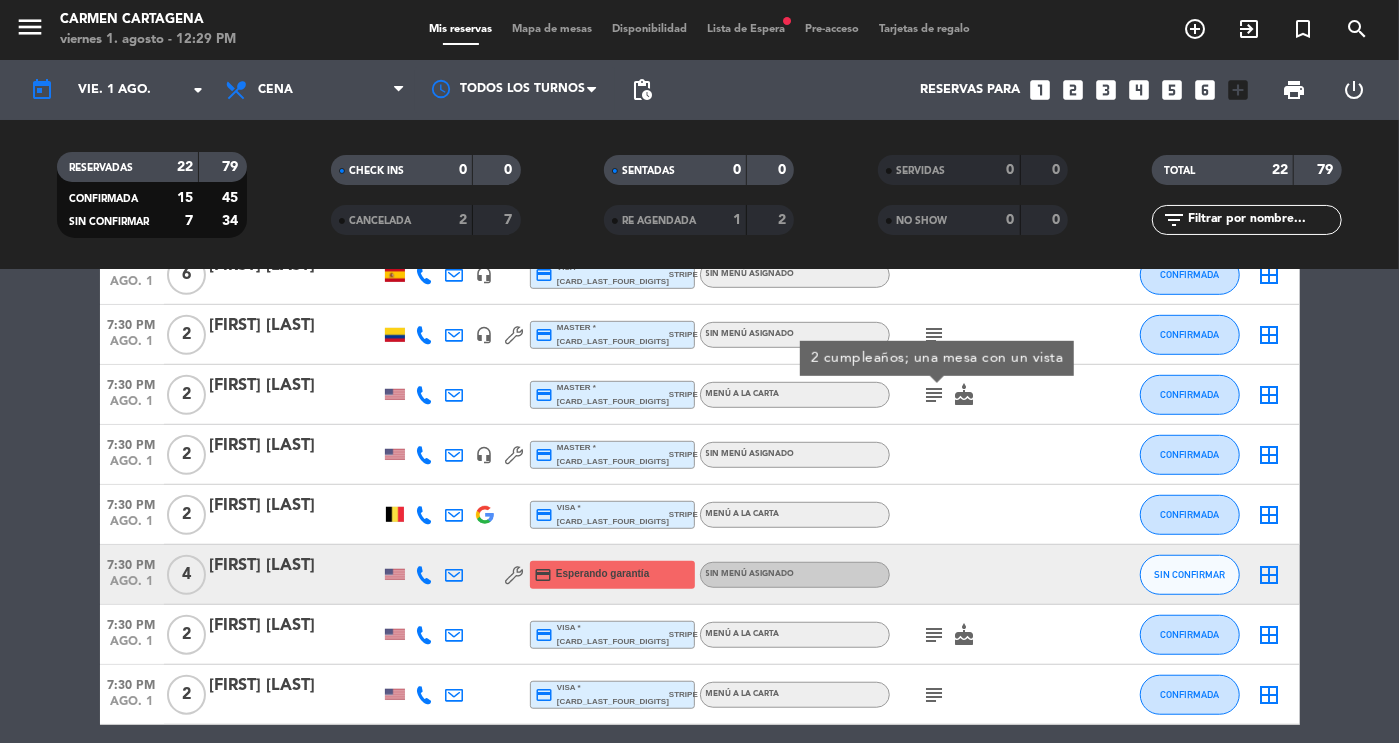 scroll, scrollTop: 715, scrollLeft: 0, axis: vertical 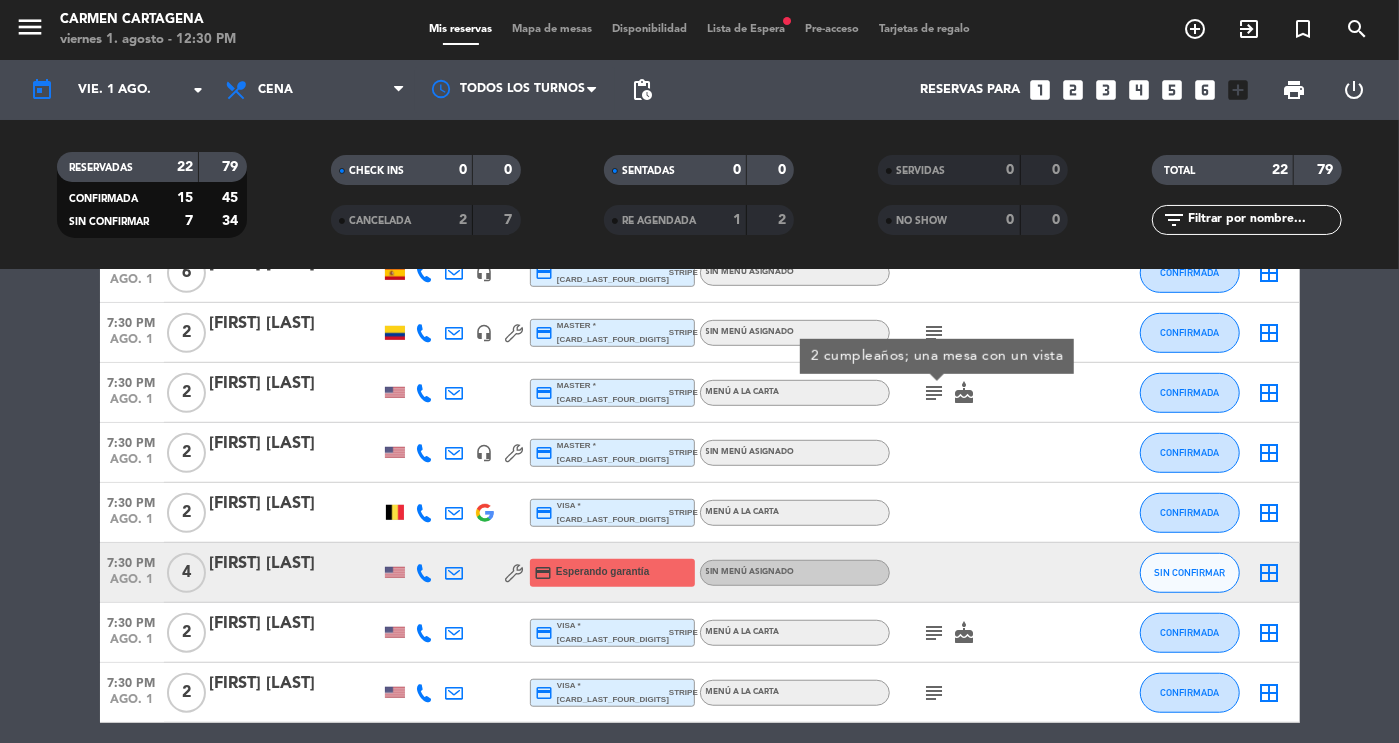 click on "subject" 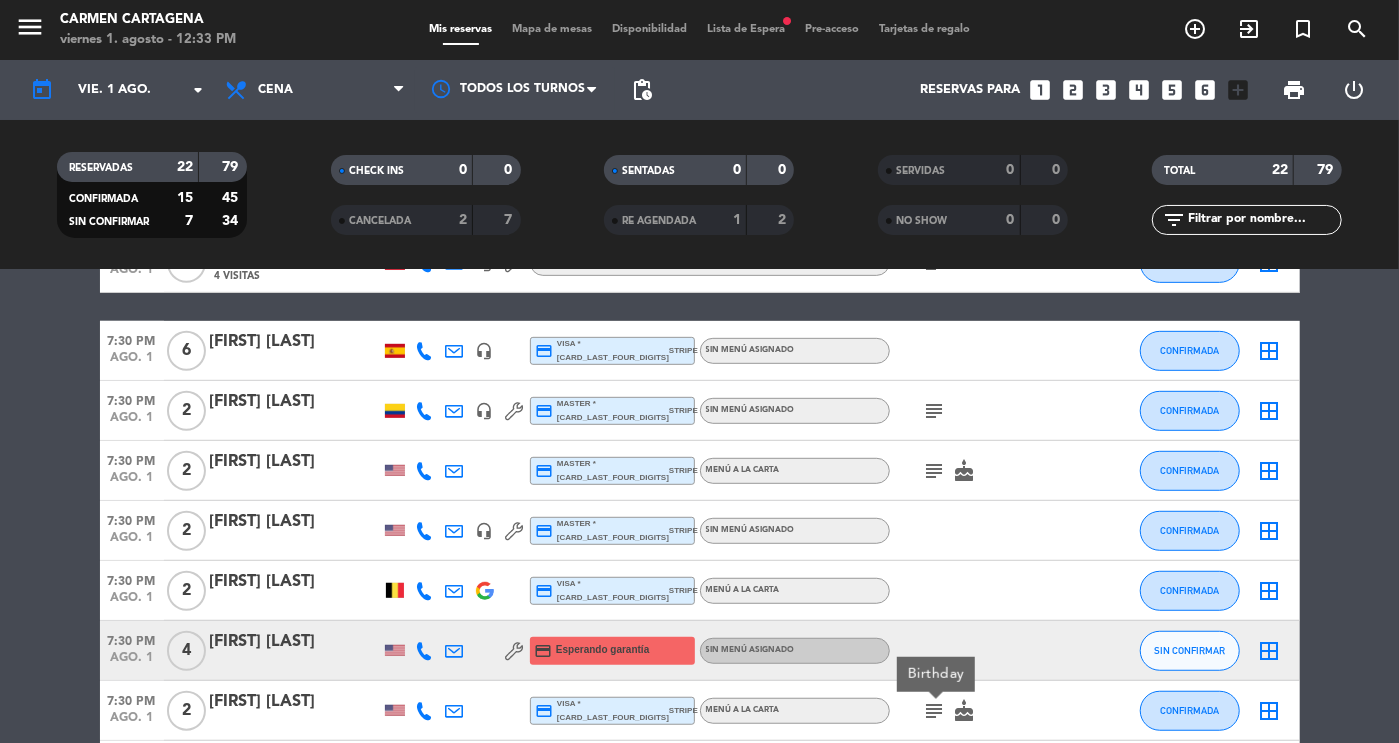 scroll, scrollTop: 638, scrollLeft: 0, axis: vertical 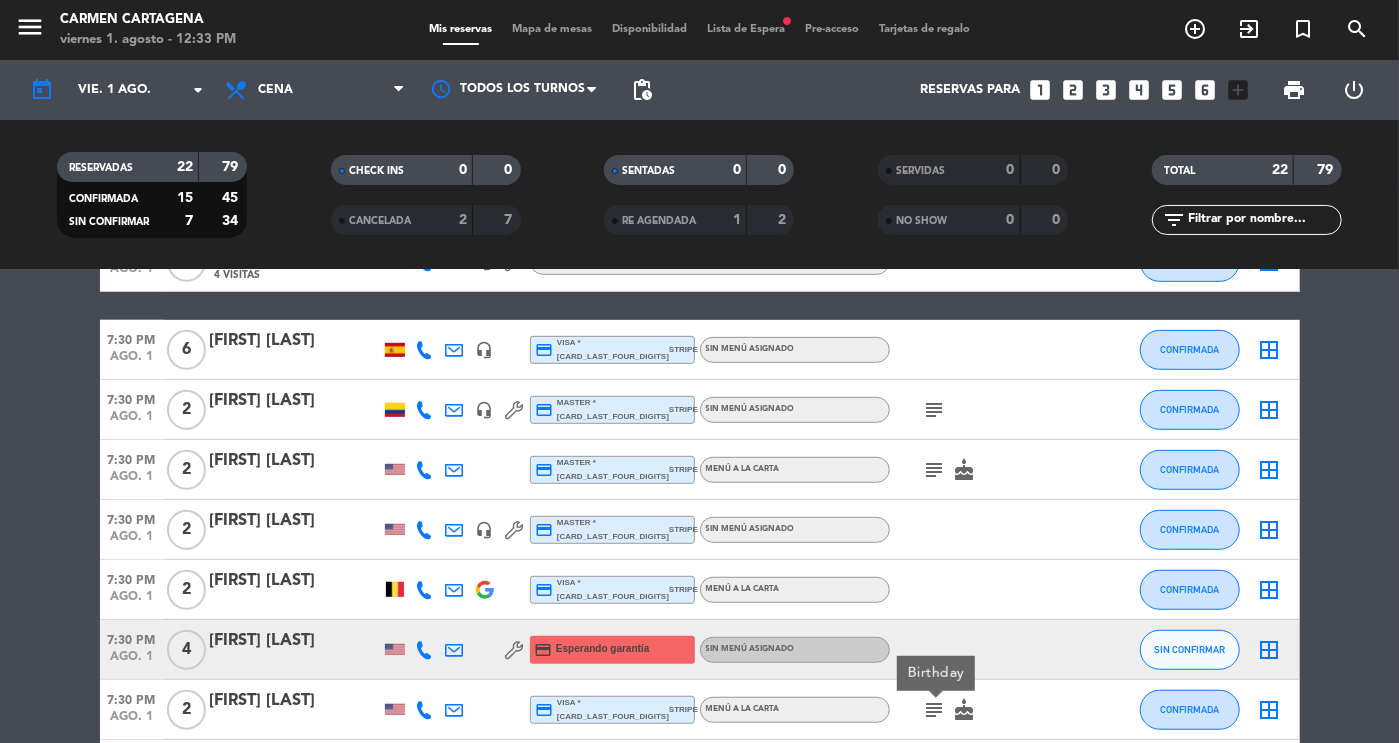 click on "[FIRST] [LAST]" 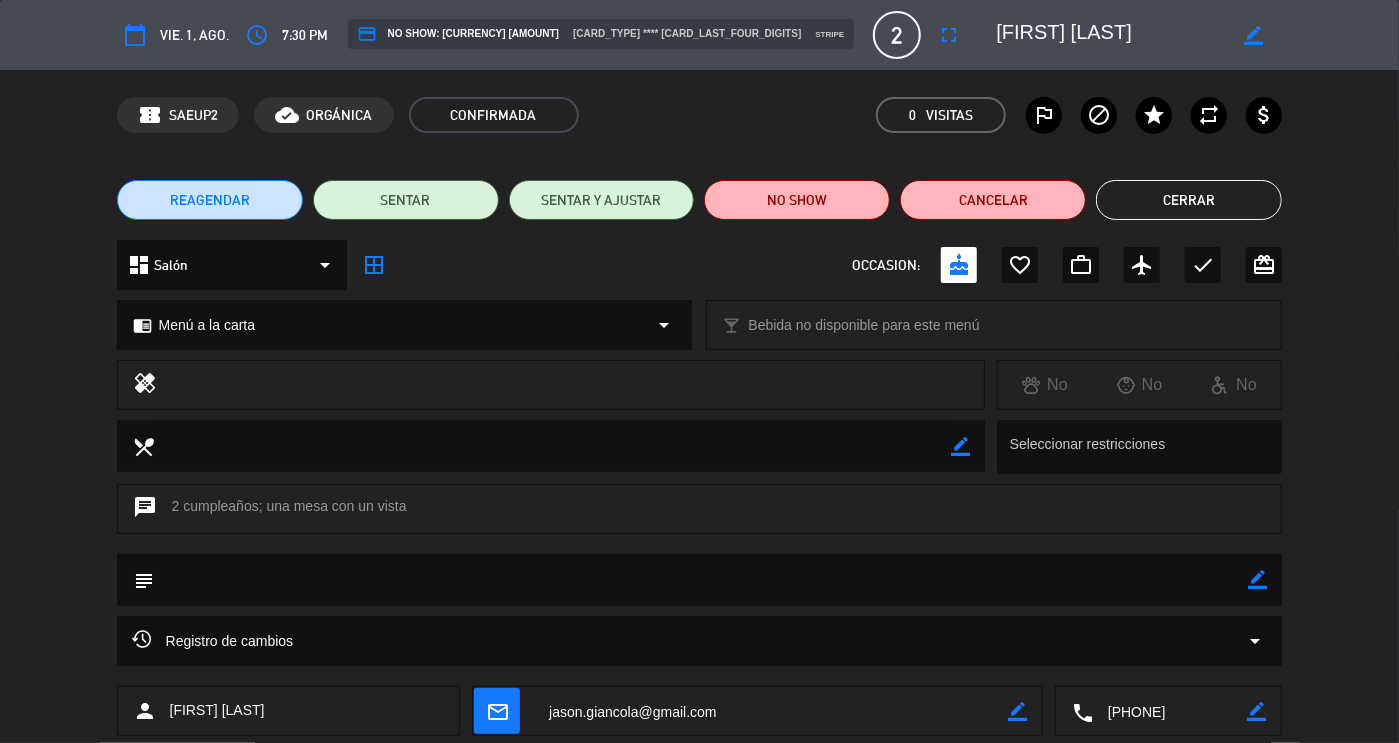 click on "chrome_reader_mode  Menú a la carta  arrow_drop_down" 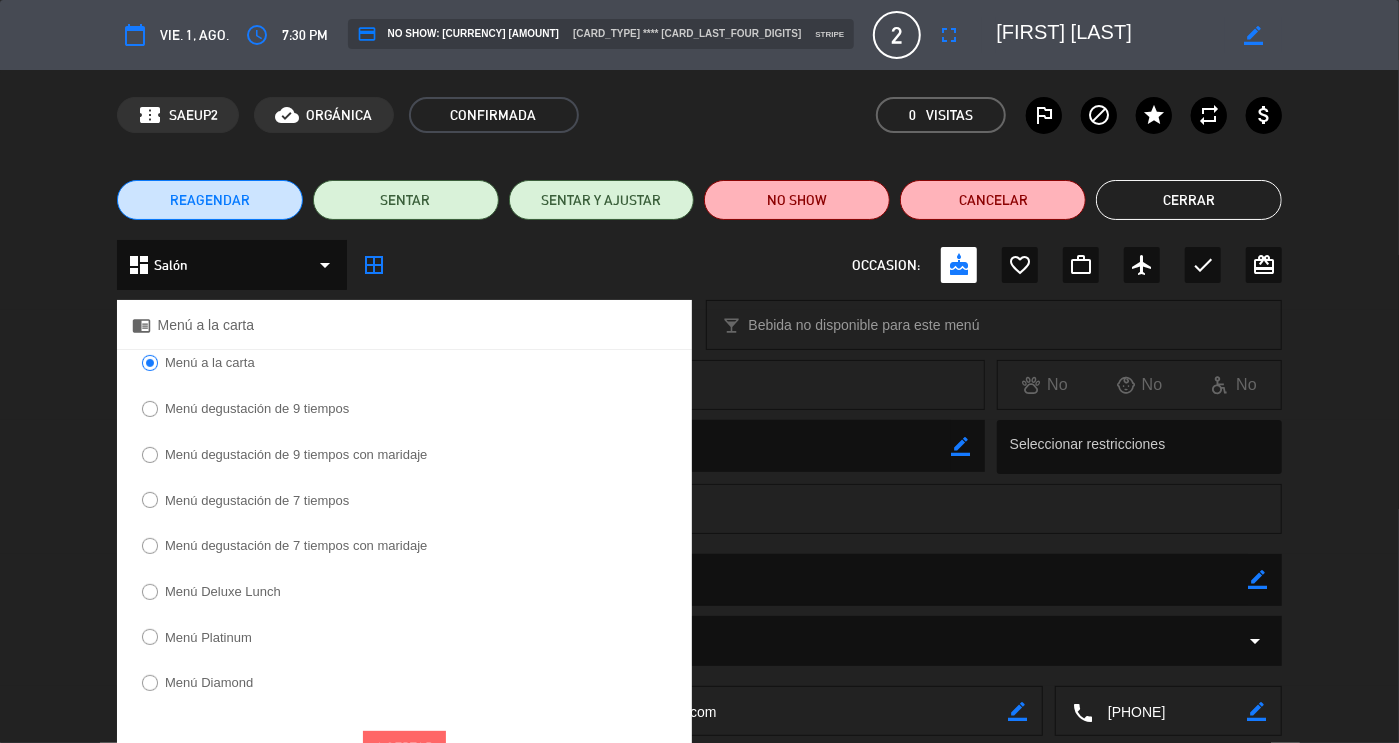 click on "Menú degustación de 7 tiempos" 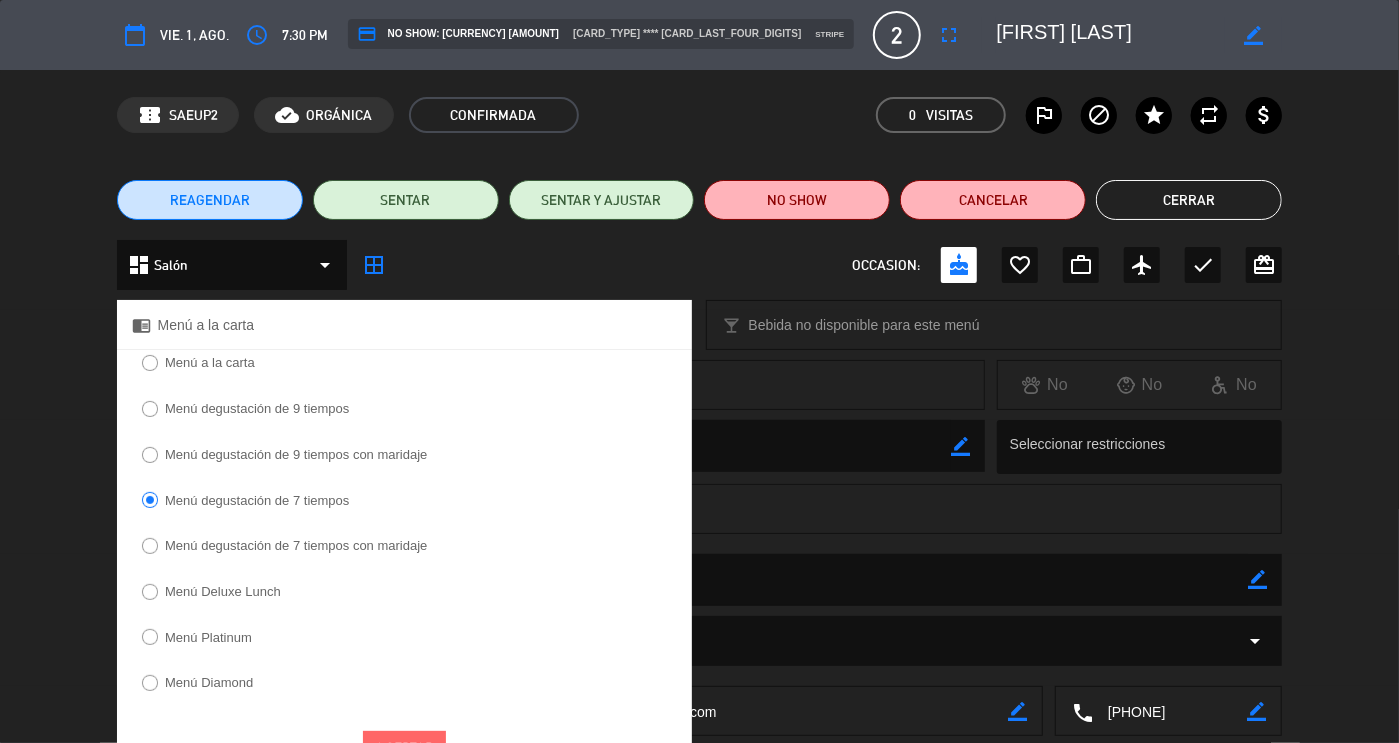 click on "Aceptar" 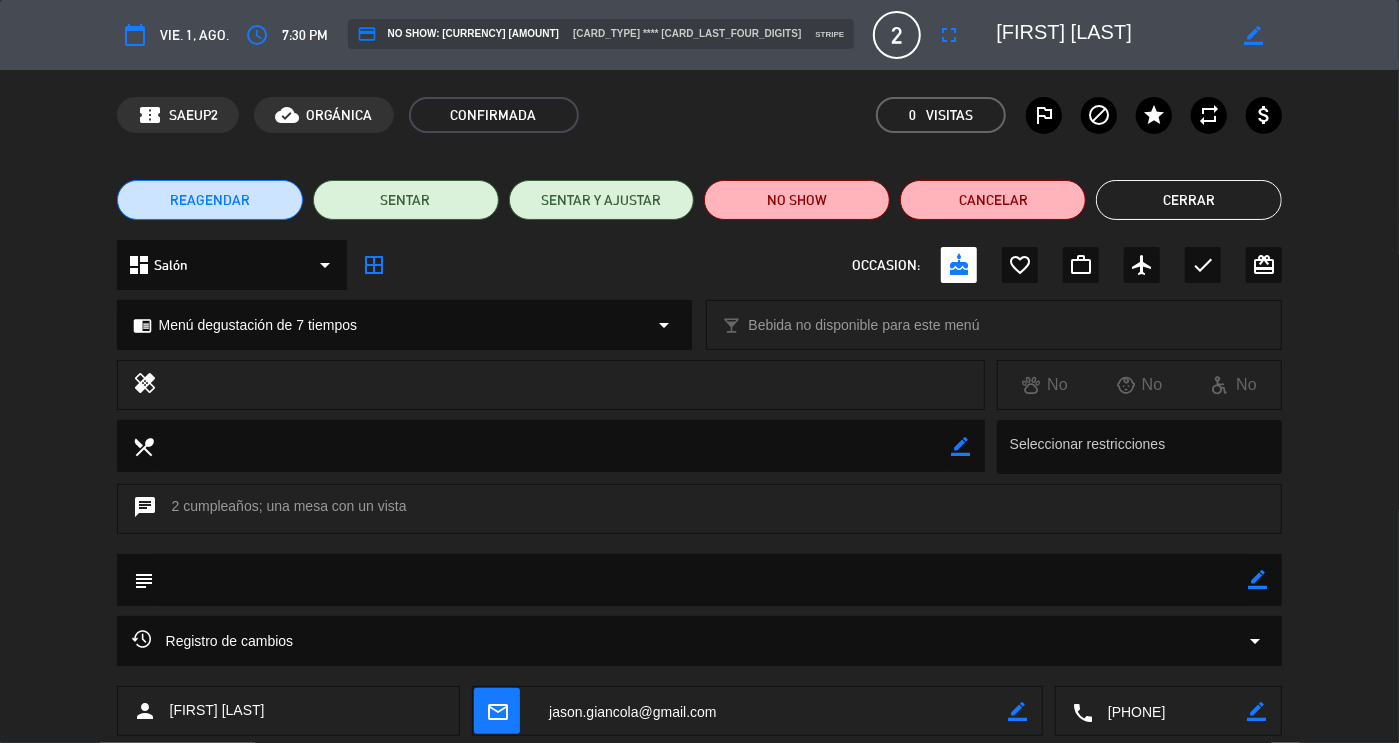 click on "Cerrar" 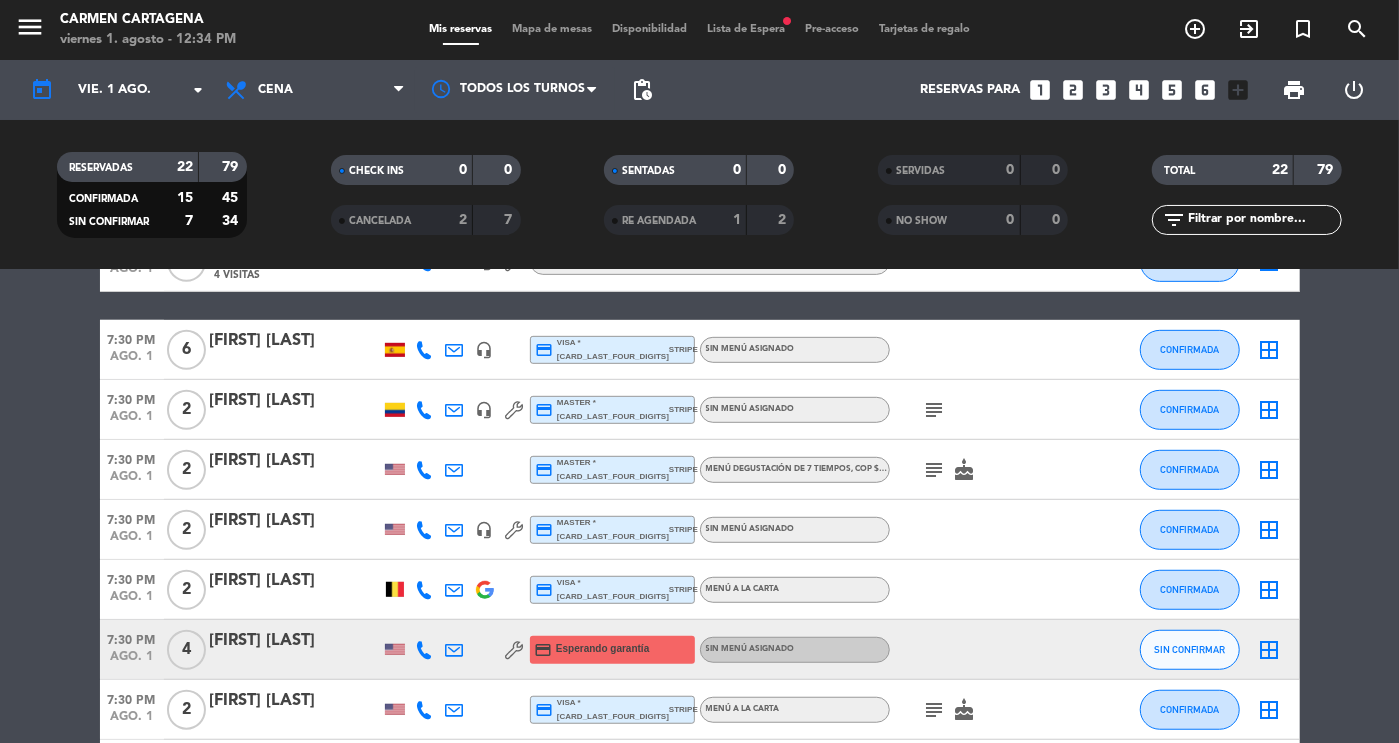 scroll, scrollTop: 0, scrollLeft: 0, axis: both 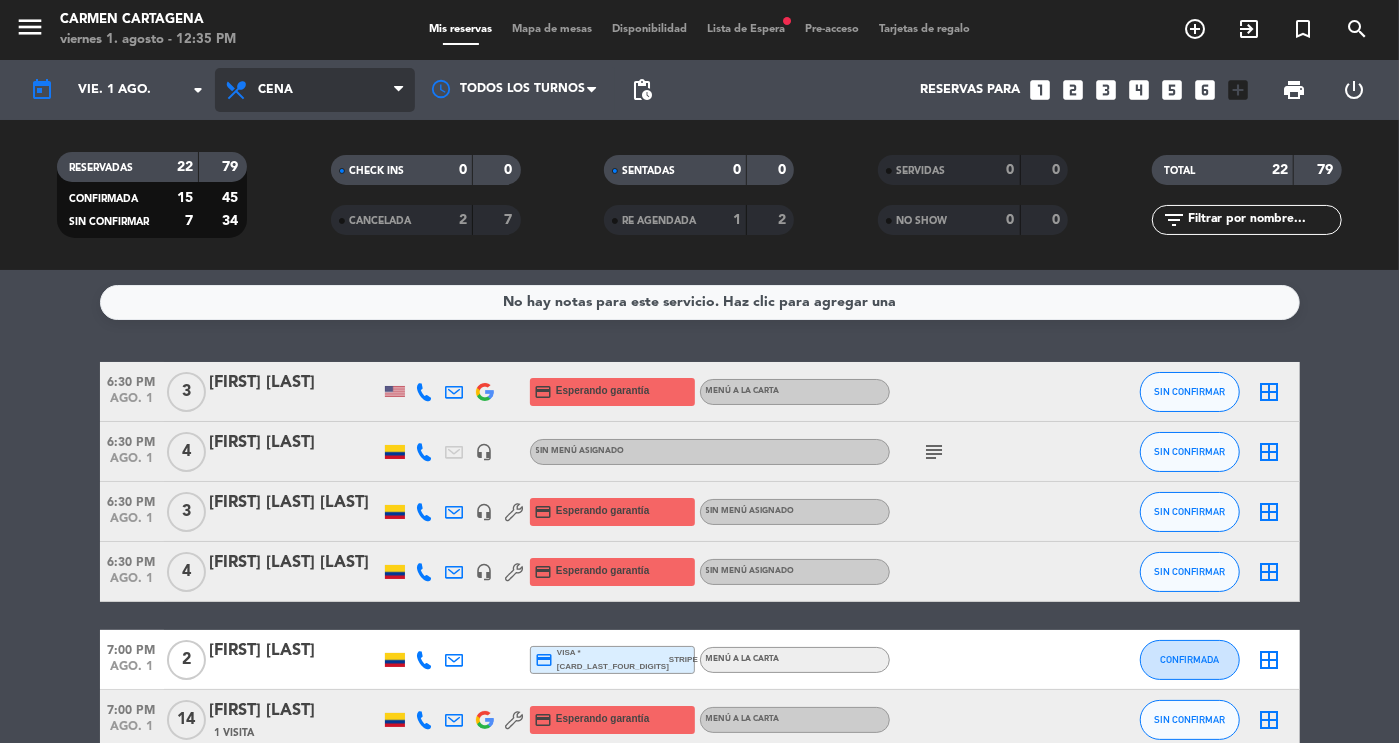 click on "Cena" at bounding box center [315, 90] 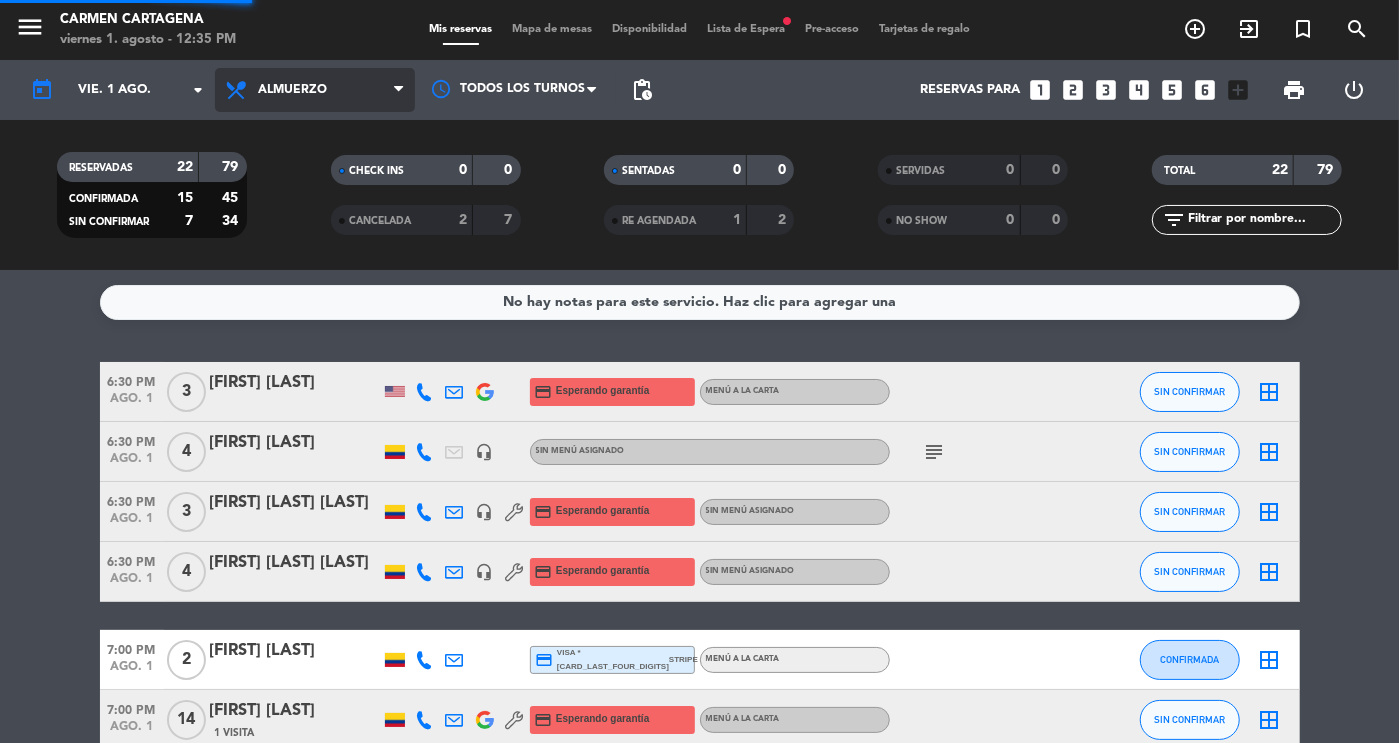 click on "menu  [PERSON]   viernes 1. agosto - 12:35 PM   Mis reservas   Mapa de mesas   Disponibilidad   Lista de Espera   fiber_manual_record   Pre-acceso   Tarjetas de regalo  add_circle_outline exit_to_app turned_in_not search today    vie. 1 ago. arrow_drop_down  Todos los servicios  Almuerzo  Cena  Almuerzo  Todos los servicios  Almuerzo  Cena Todos los turnos pending_actions  Reservas para   looks_one   looks_two   looks_3   looks_4   looks_5   looks_6   add_box  print  power_settings_new   RESERVADAS   22   79   CONFIRMADA   15   45   SIN CONFIRMAR   7   34   CHECK INS   0   0   CANCELADA   2   7   SENTADAS   0   0   RE AGENDADA   1   2   SERVIDAS   0   0   NO SHOW   0   0   TOTAL   22   79  filter_list" 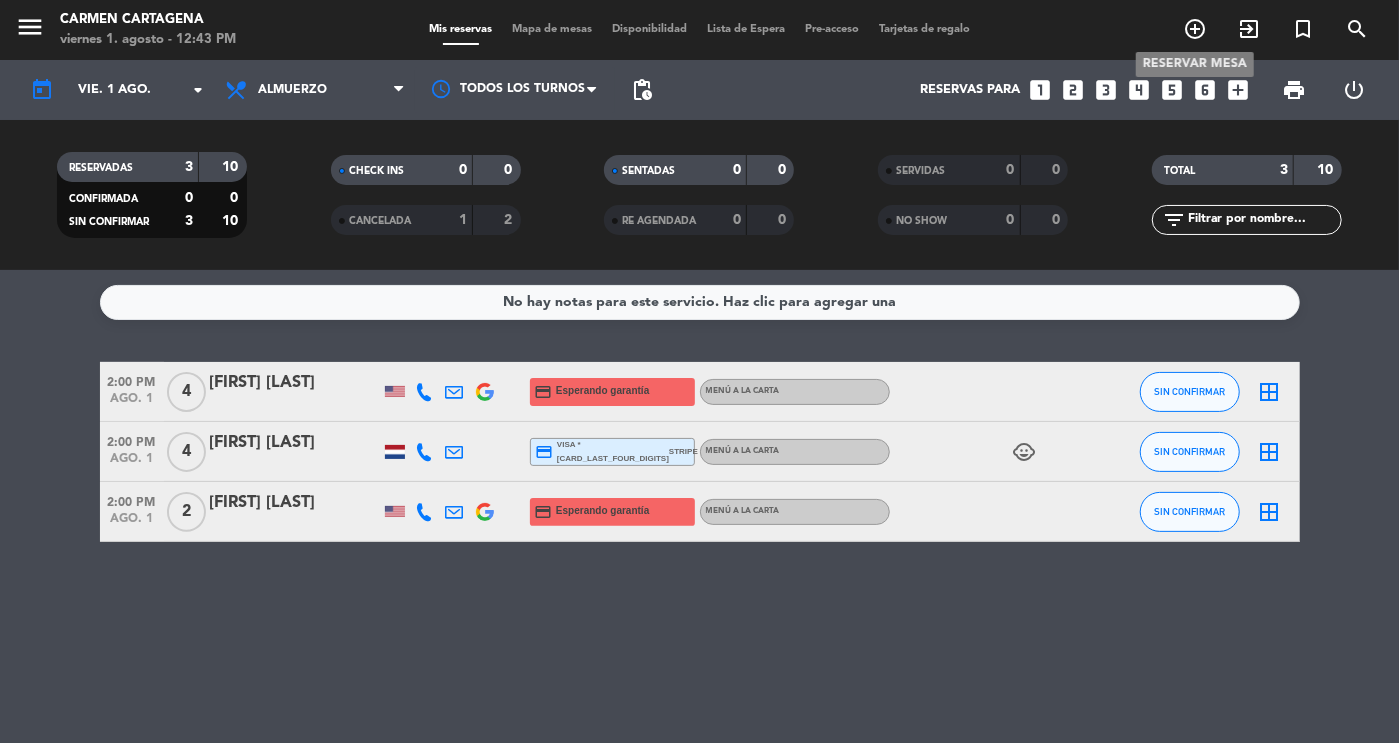 click on "add_circle_outline" at bounding box center (1195, 29) 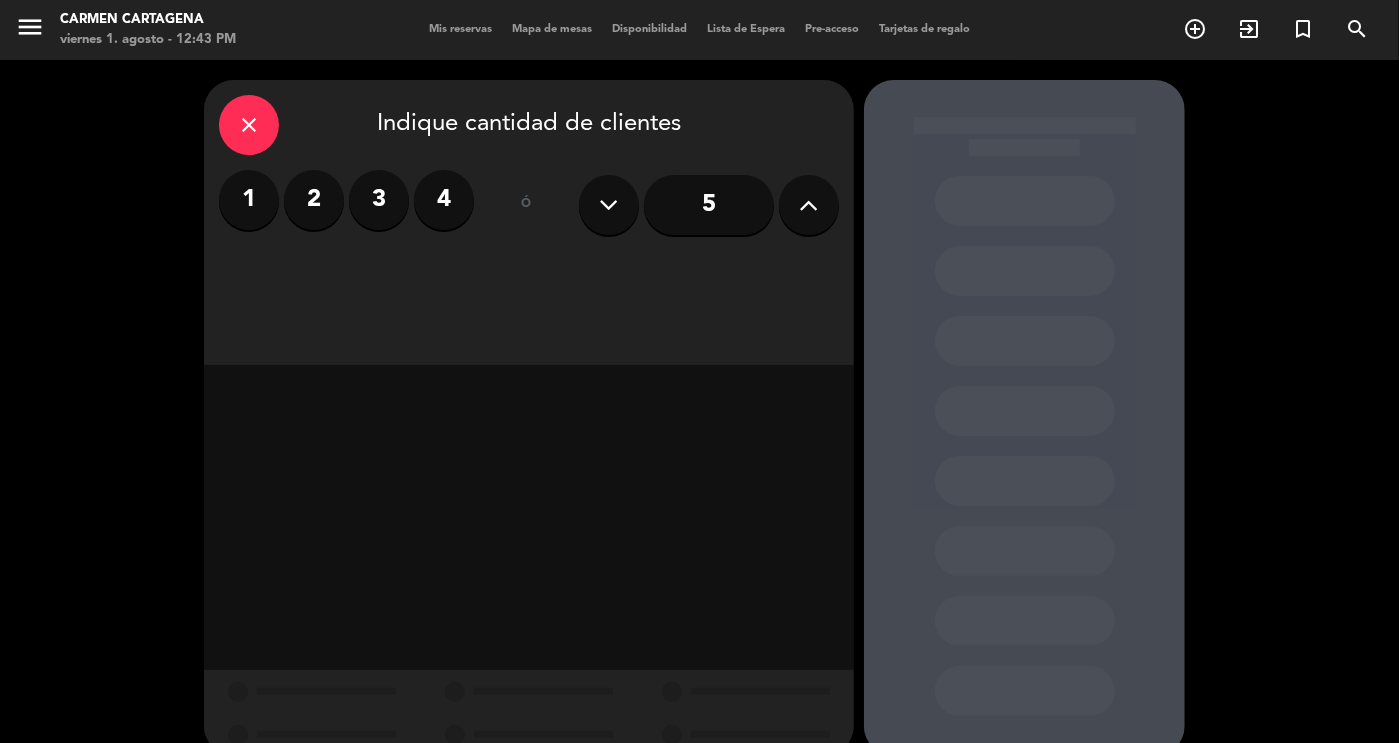 click on "2" at bounding box center [314, 200] 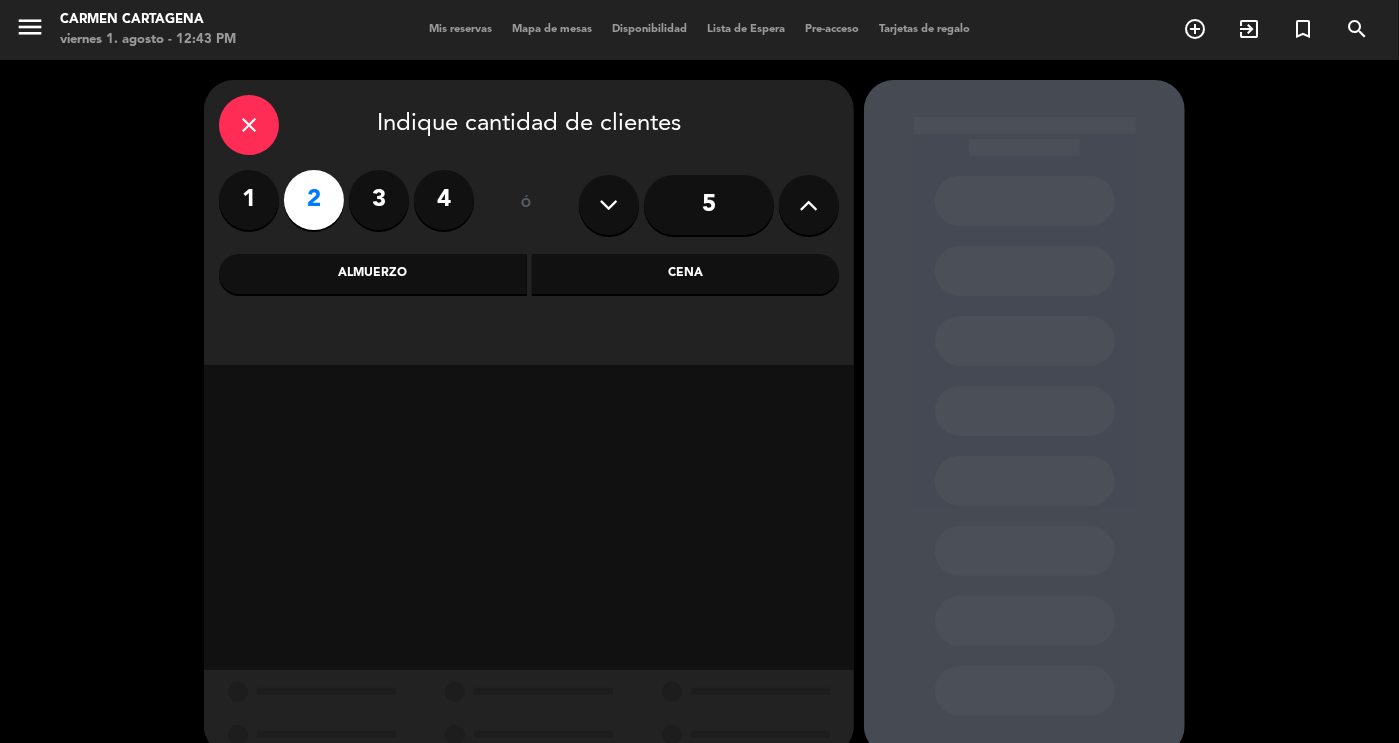 click on "Cena" at bounding box center (686, 274) 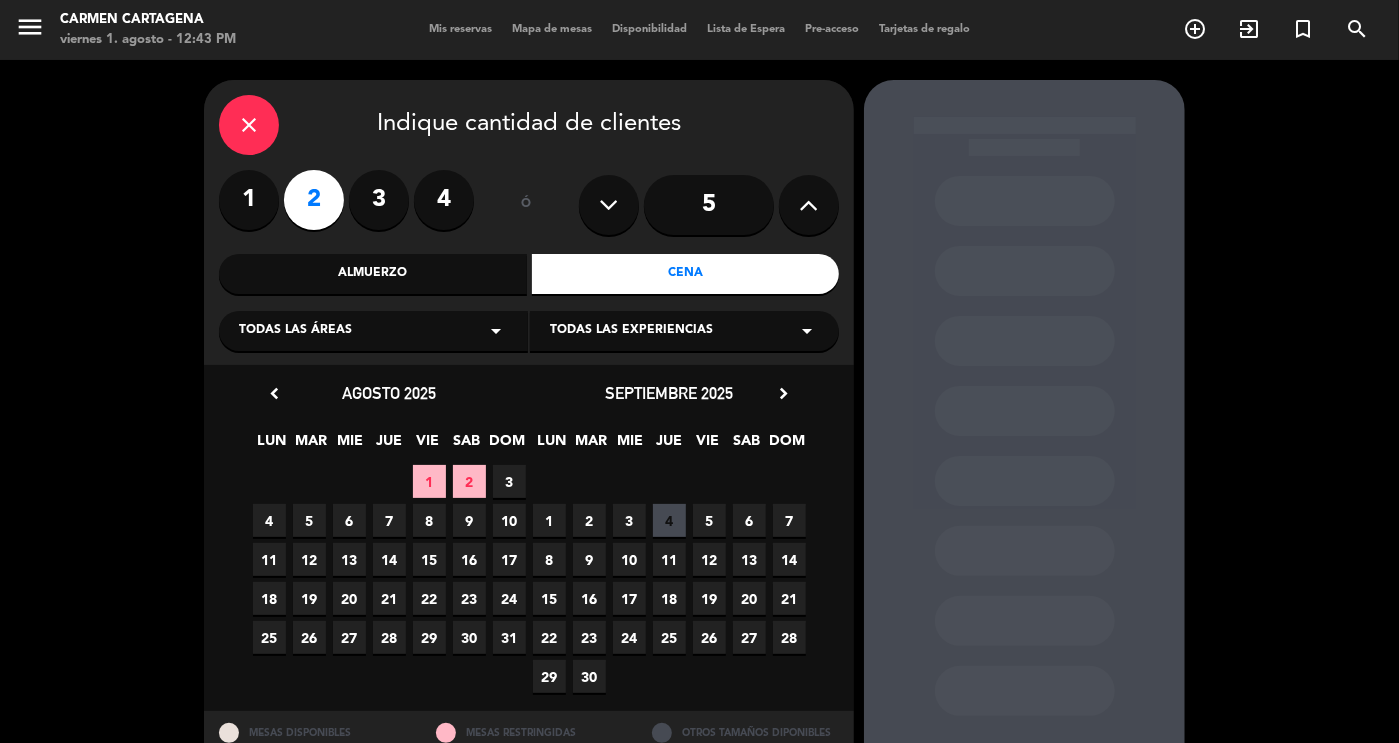 click on "1" at bounding box center (429, 481) 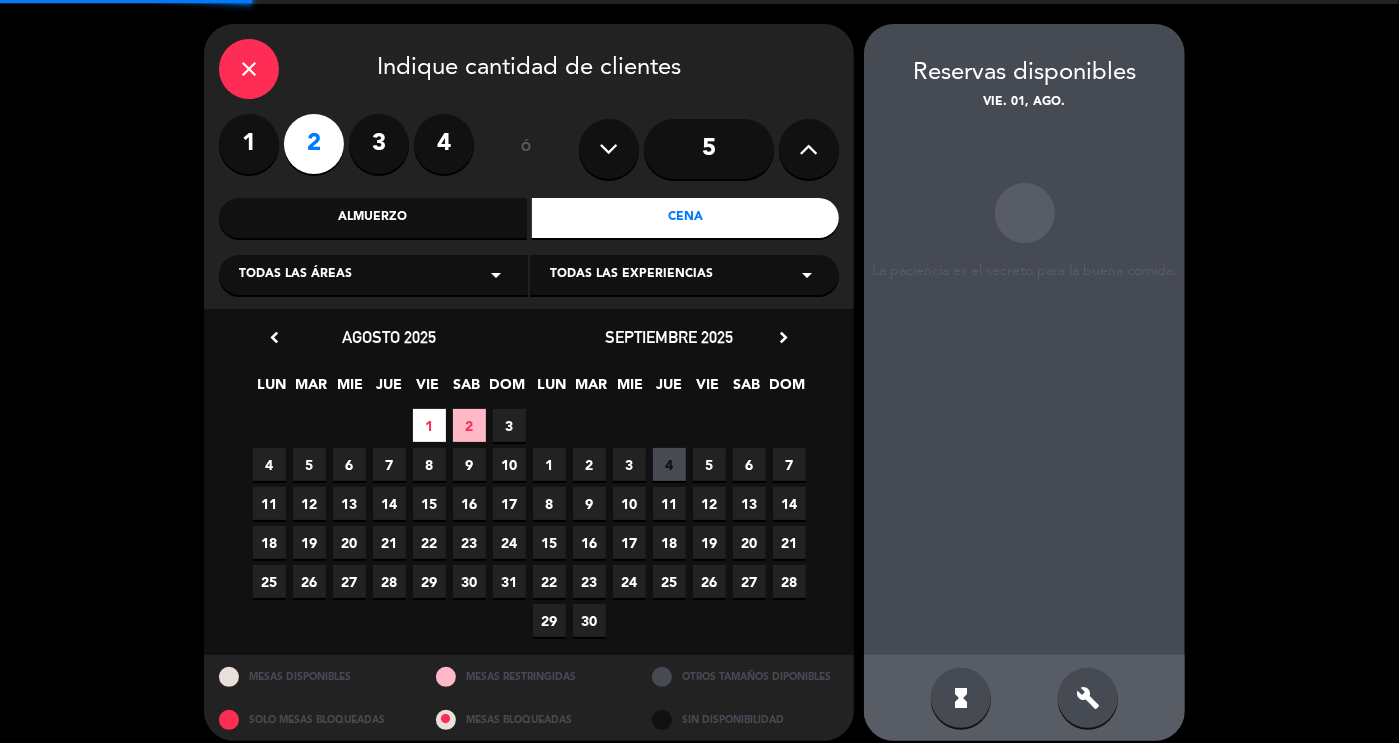 scroll, scrollTop: 72, scrollLeft: 0, axis: vertical 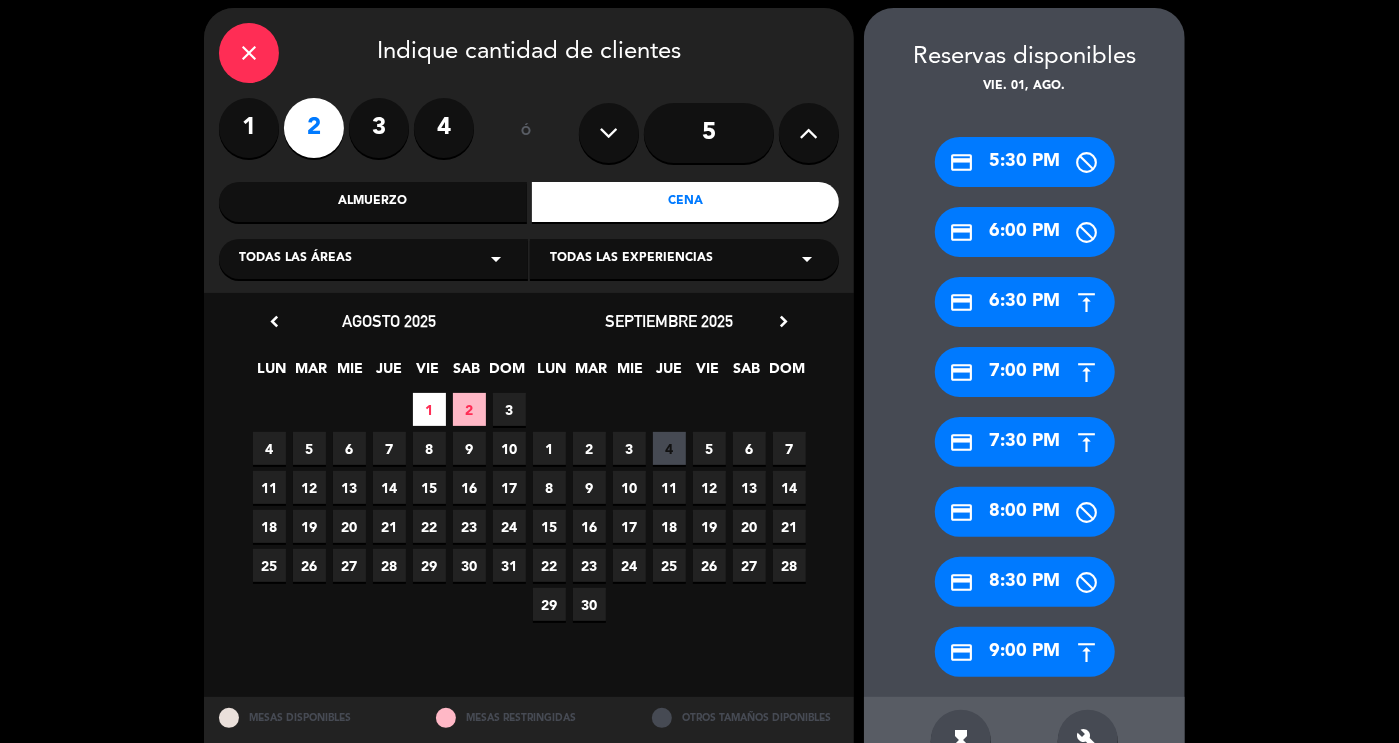 click on "credit_card  7:00 PM" at bounding box center (1025, 372) 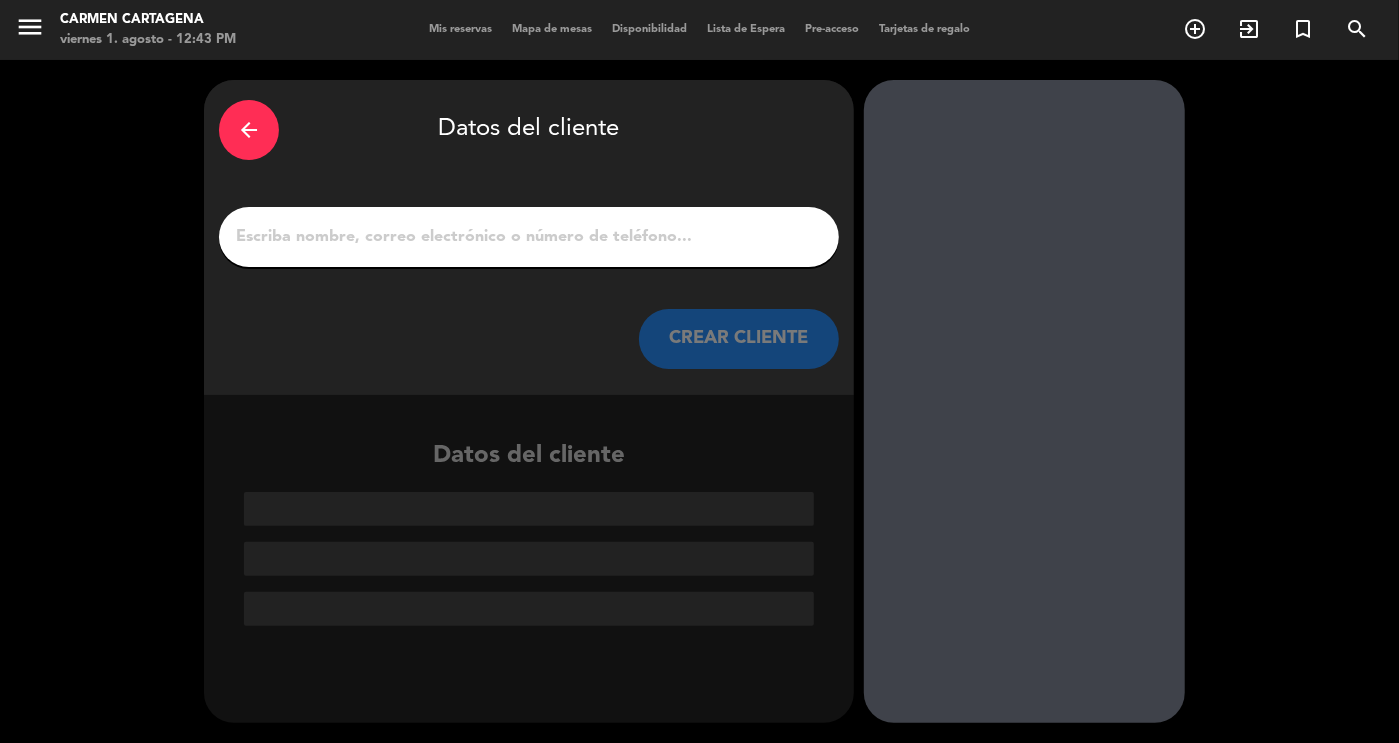 scroll, scrollTop: 0, scrollLeft: 0, axis: both 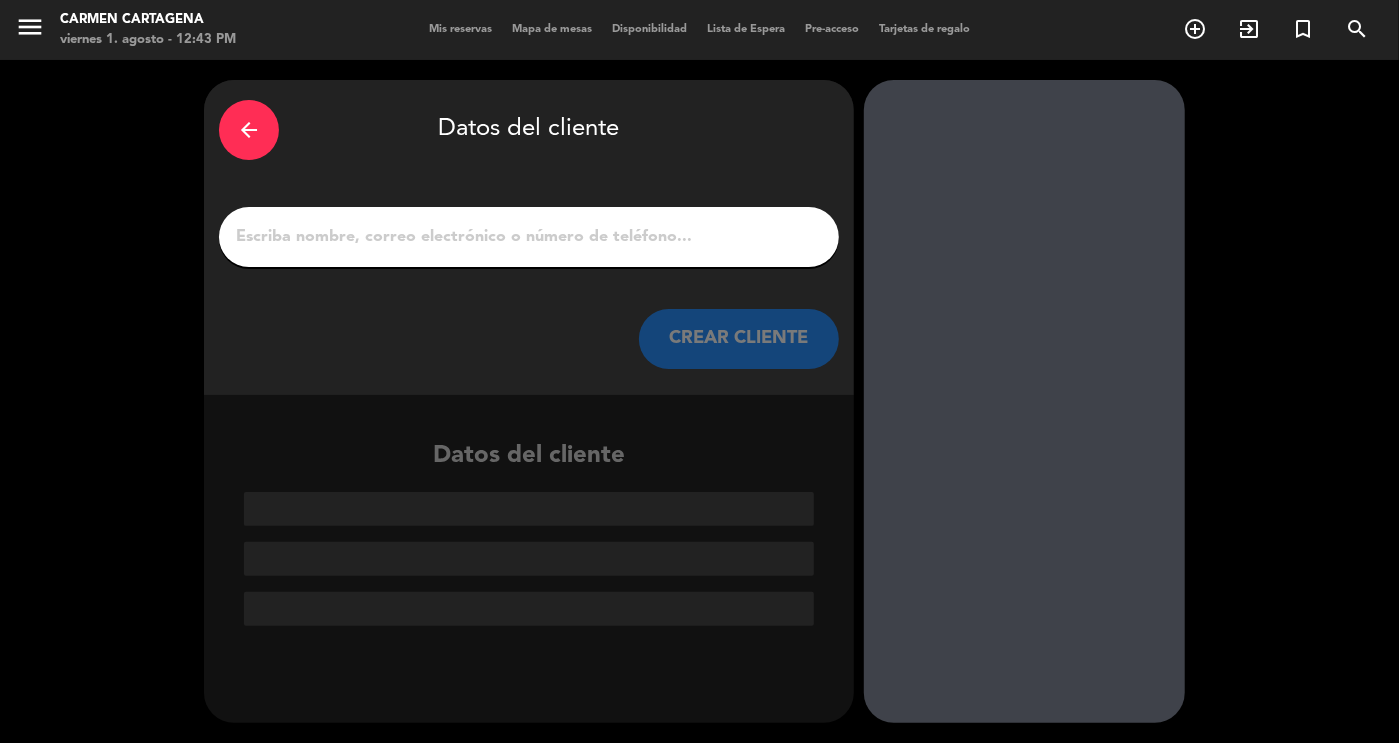 click at bounding box center [529, 237] 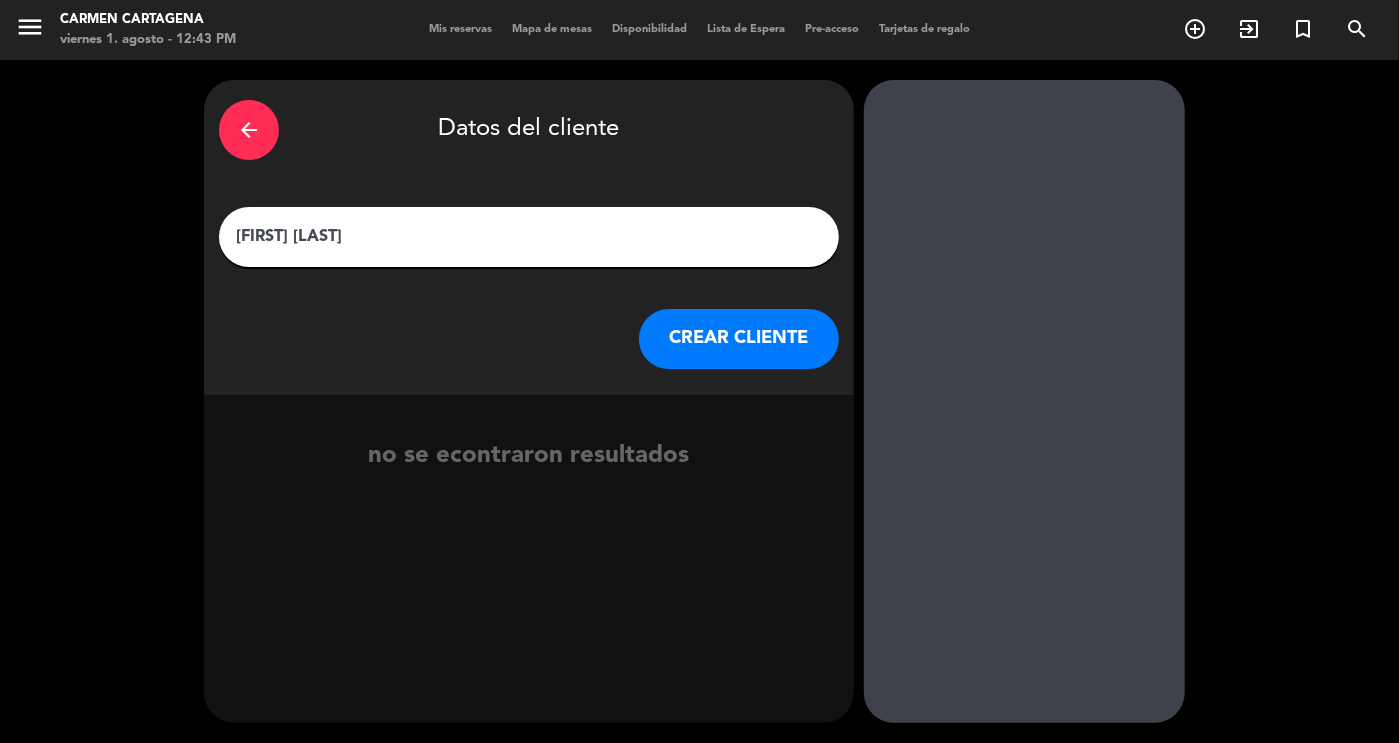 type on "[FIRST] [LAST]" 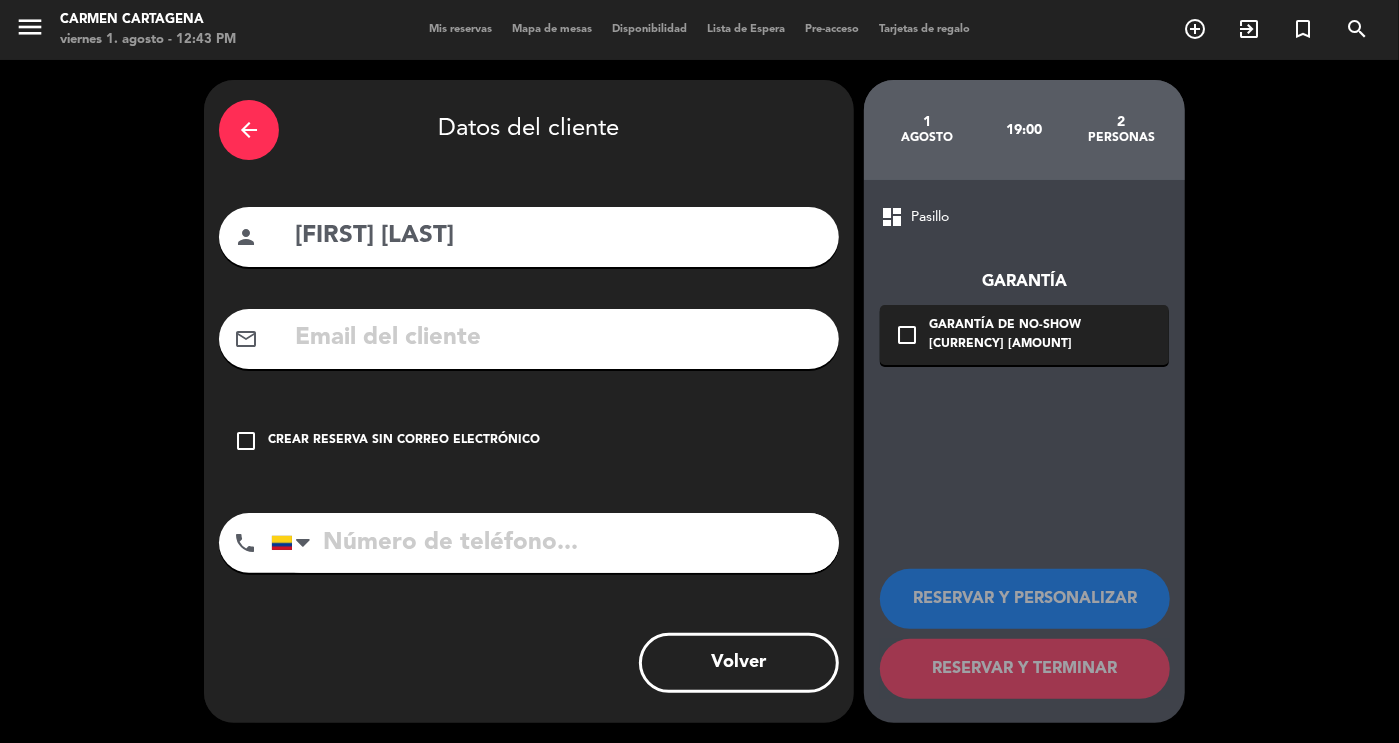 click at bounding box center [558, 338] 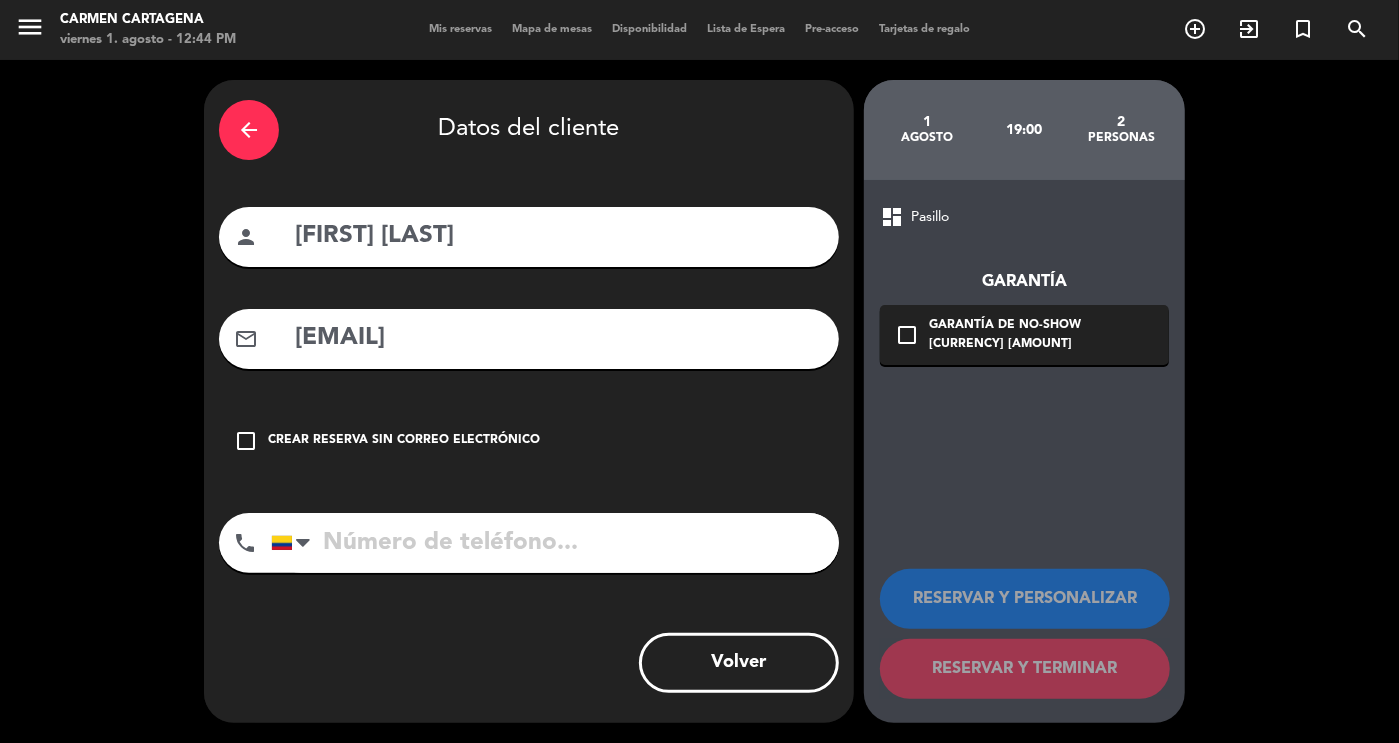 click on "[EMAIL]" at bounding box center (558, 338) 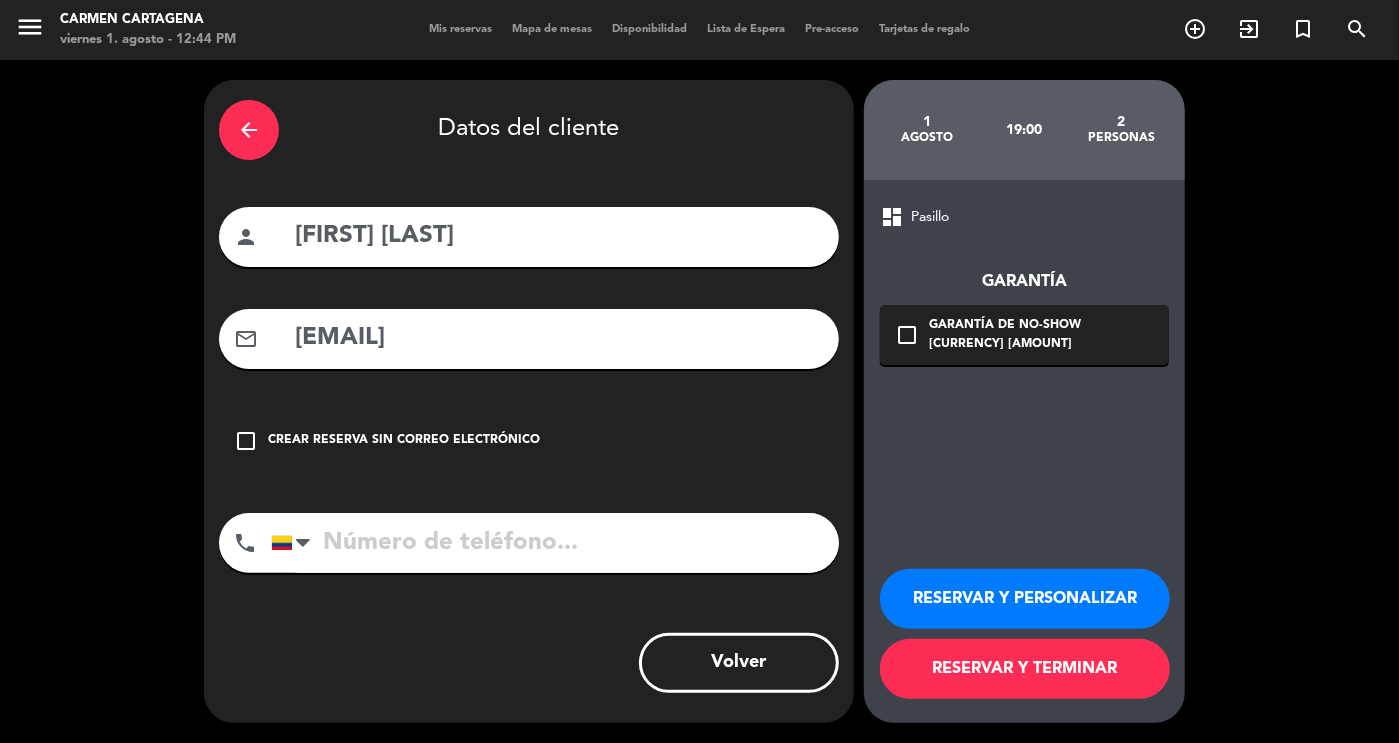 type on "[EMAIL]" 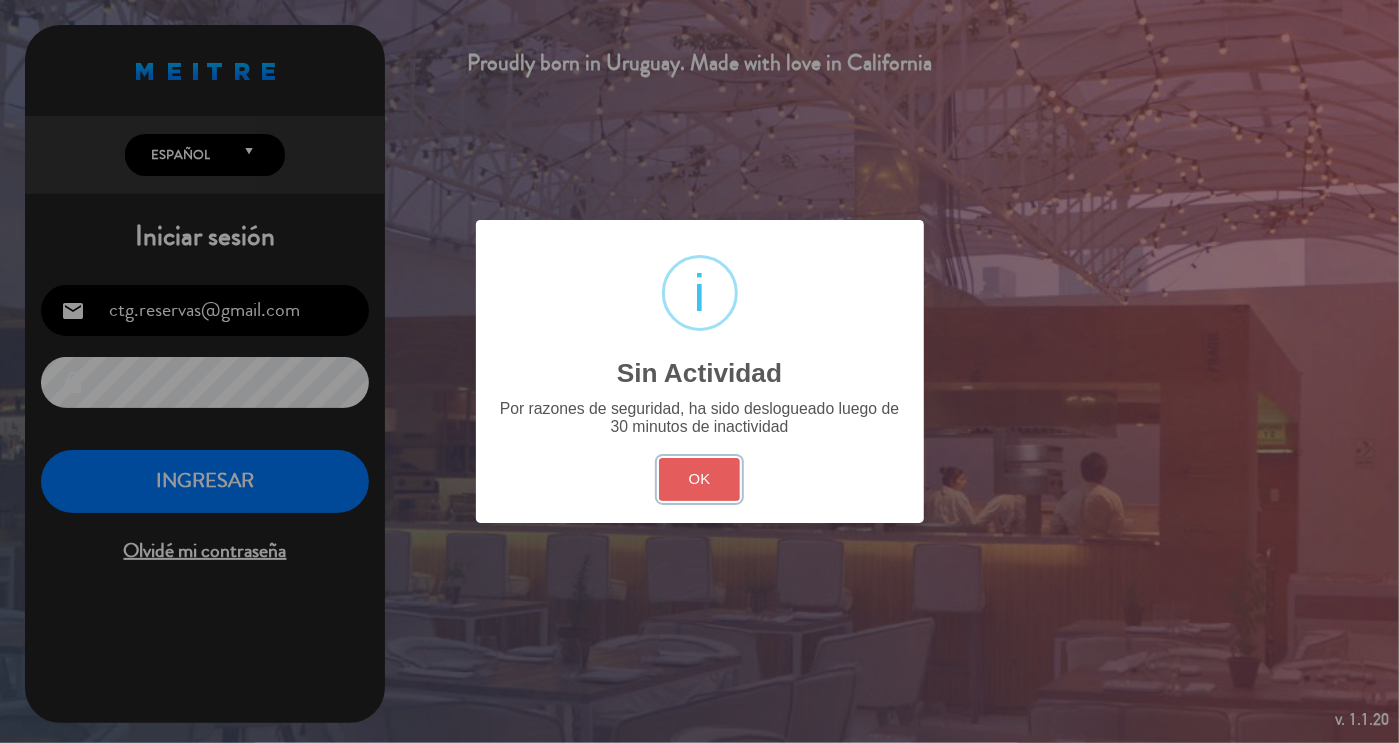 click on "OK" at bounding box center (699, 479) 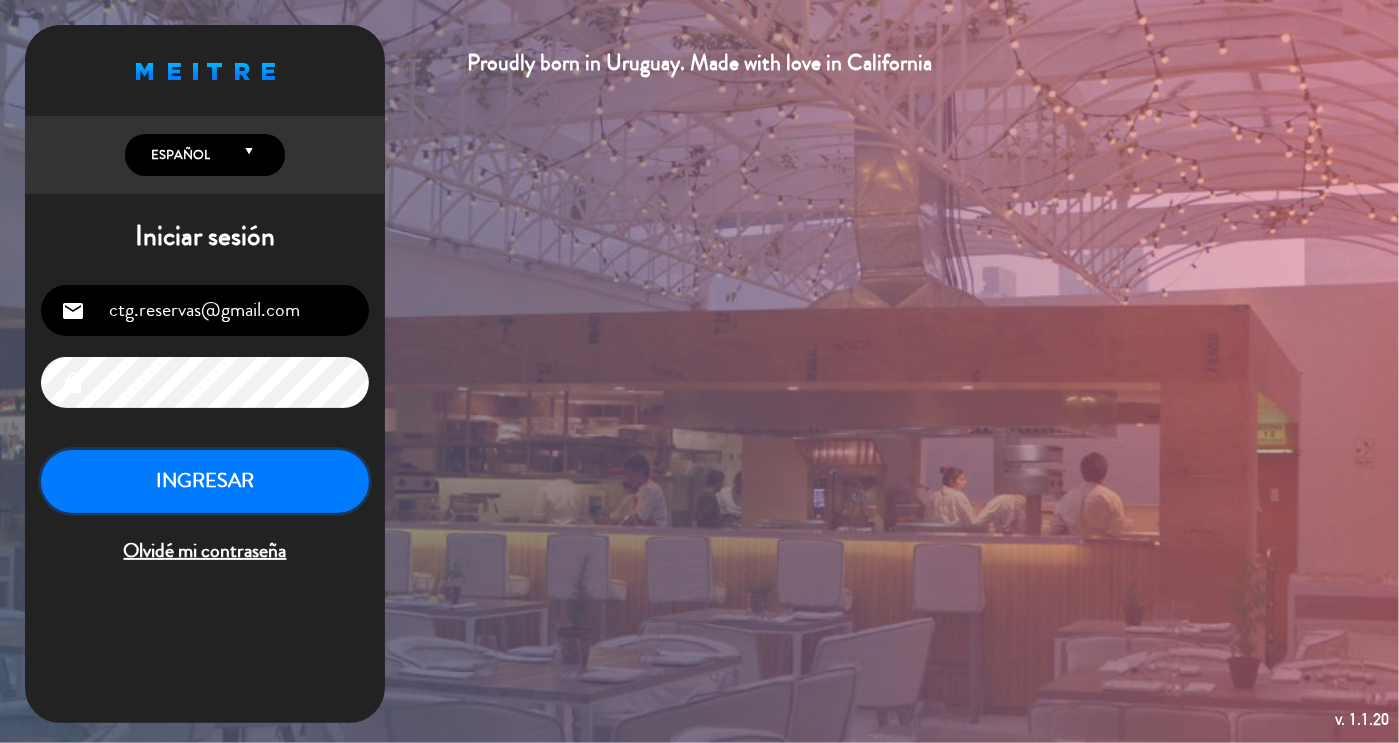 click on "INGRESAR" at bounding box center (205, 481) 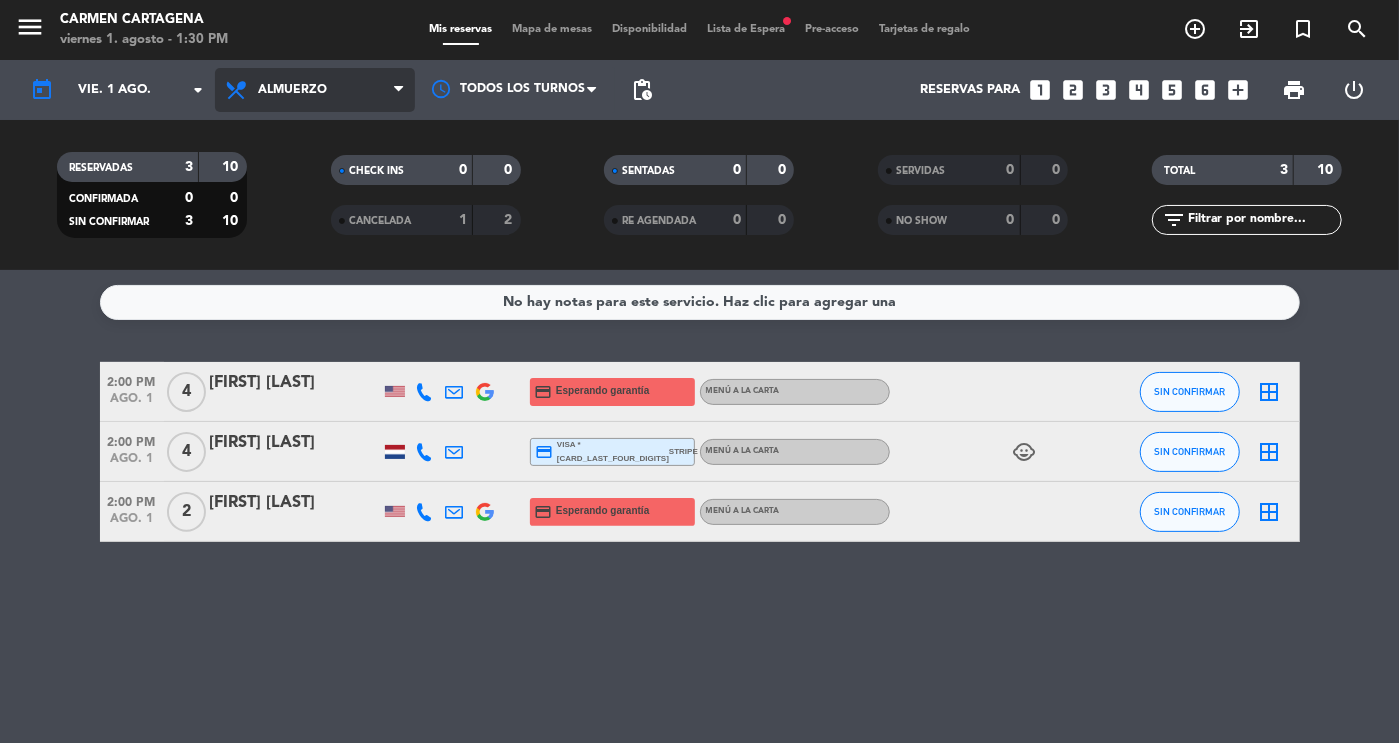 click on "Almuerzo" at bounding box center [292, 90] 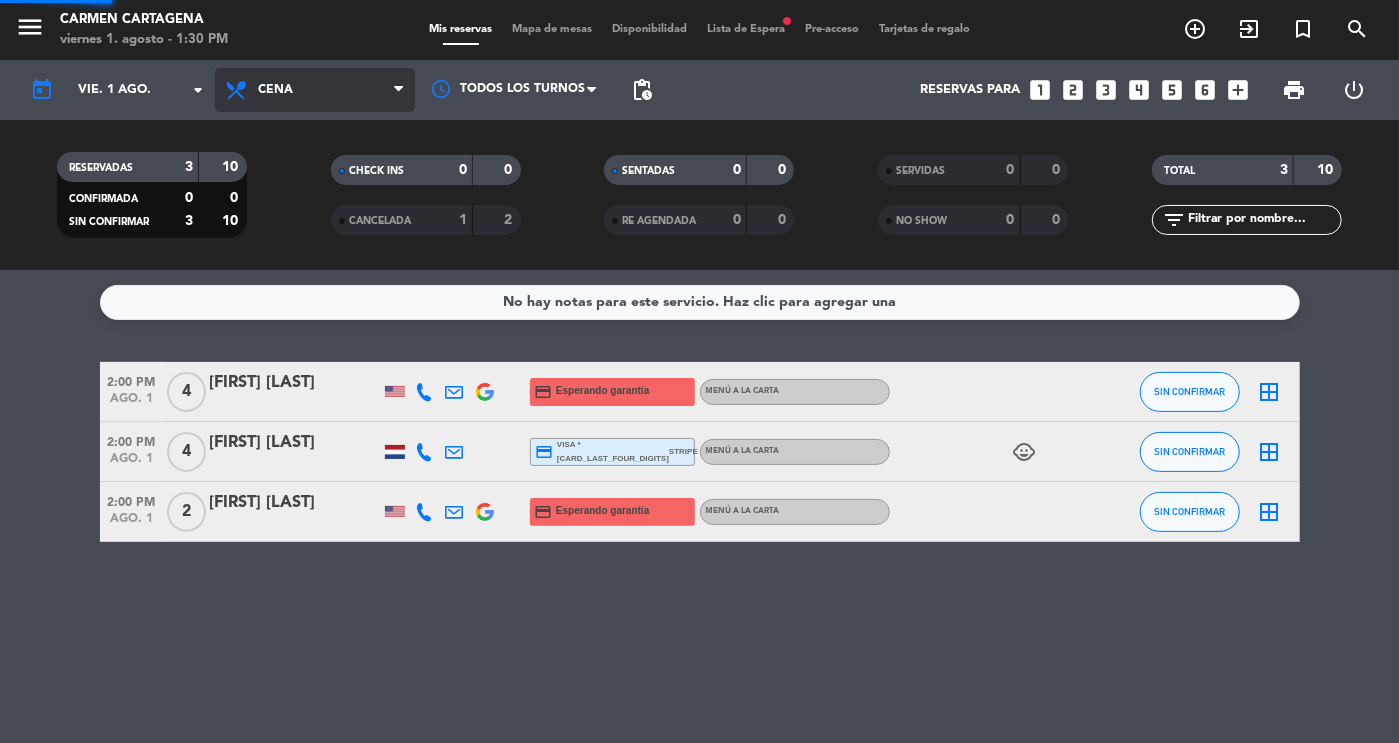 click on "menu  [PERSON]   viernes 1. agosto - 1:30 PM   Mis reservas   Mapa de mesas   Disponibilidad   Lista de Espera   fiber_manual_record   Pre-acceso   Tarjetas de regalo  add_circle_outline exit_to_app turned_in_not search today    vie. 1 ago. arrow_drop_down  Todos los servicios  Almuerzo  Cena  Cena  Todos los servicios  Almuerzo  Cena Todos los turnos pending_actions  Reservas para   looks_one   looks_two   looks_3   looks_4   looks_5   looks_6   add_box  print  power_settings_new   RESERVADAS   3   10   CONFIRMADA   0   0   SIN CONFIRMAR   3   10   CHECK INS   0   0   CANCELADA   1   2   SENTADAS   0   0   RE AGENDADA   0   0   SERVIDAS   0   0   NO SHOW   0   0   TOTAL   3   10  filter_list" 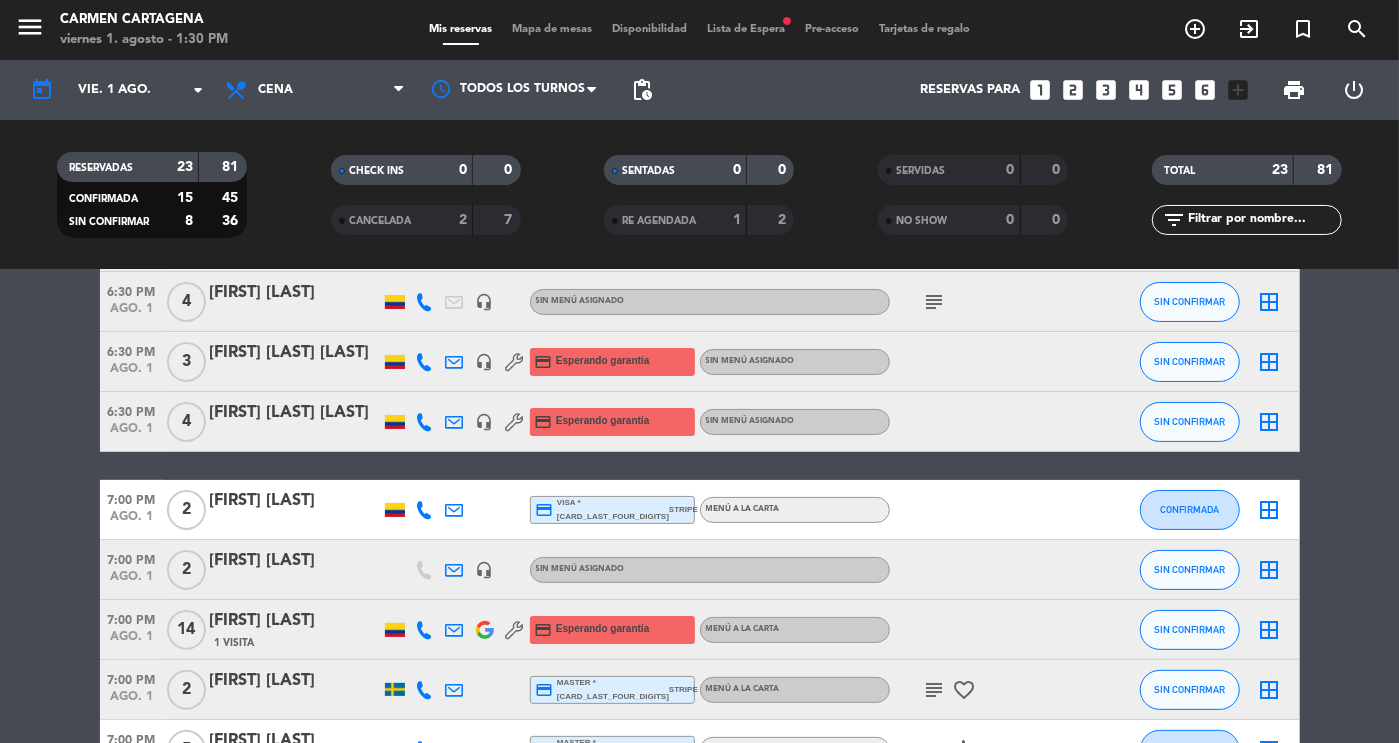 scroll, scrollTop: 167, scrollLeft: 0, axis: vertical 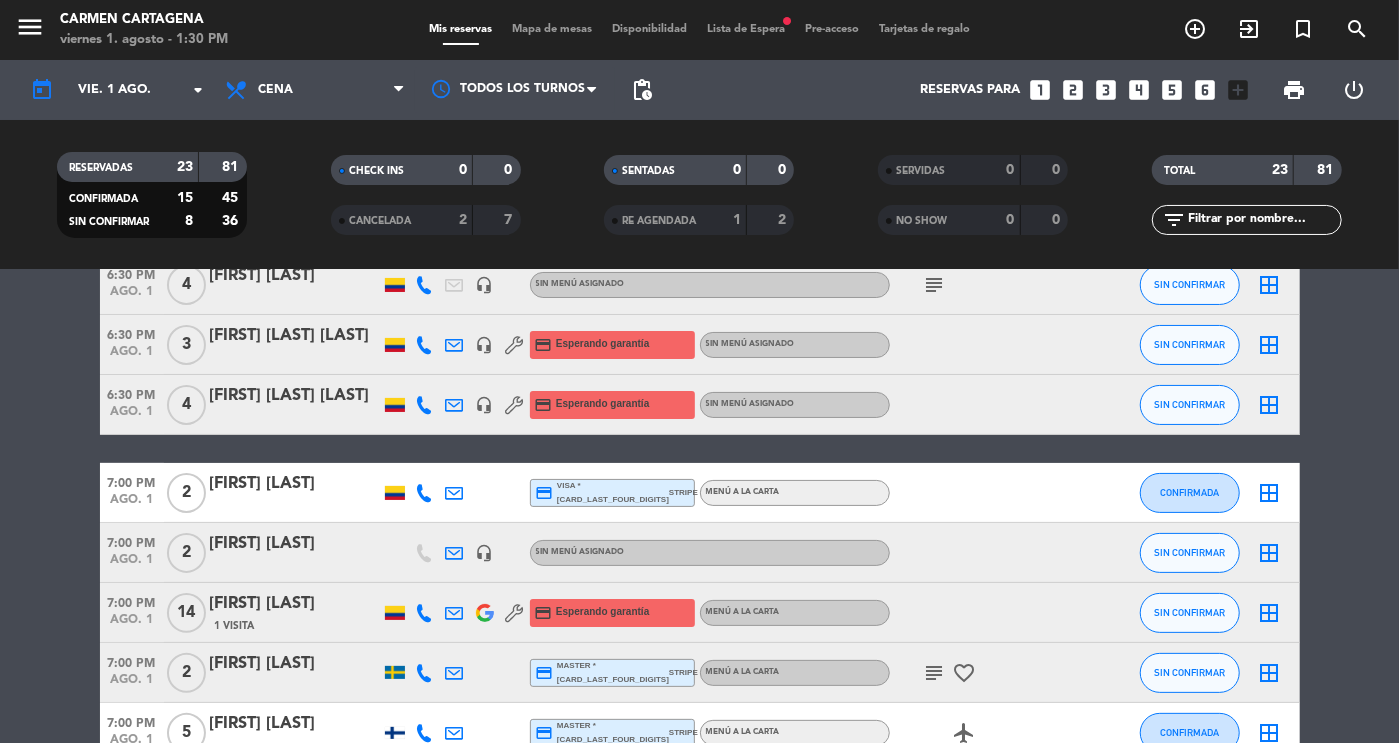click on "7:00 PM   ago. 1   2   [FIRST] [LAST]   headset_mic  Sin menú asignado SIN CONFIRMAR  border_all" 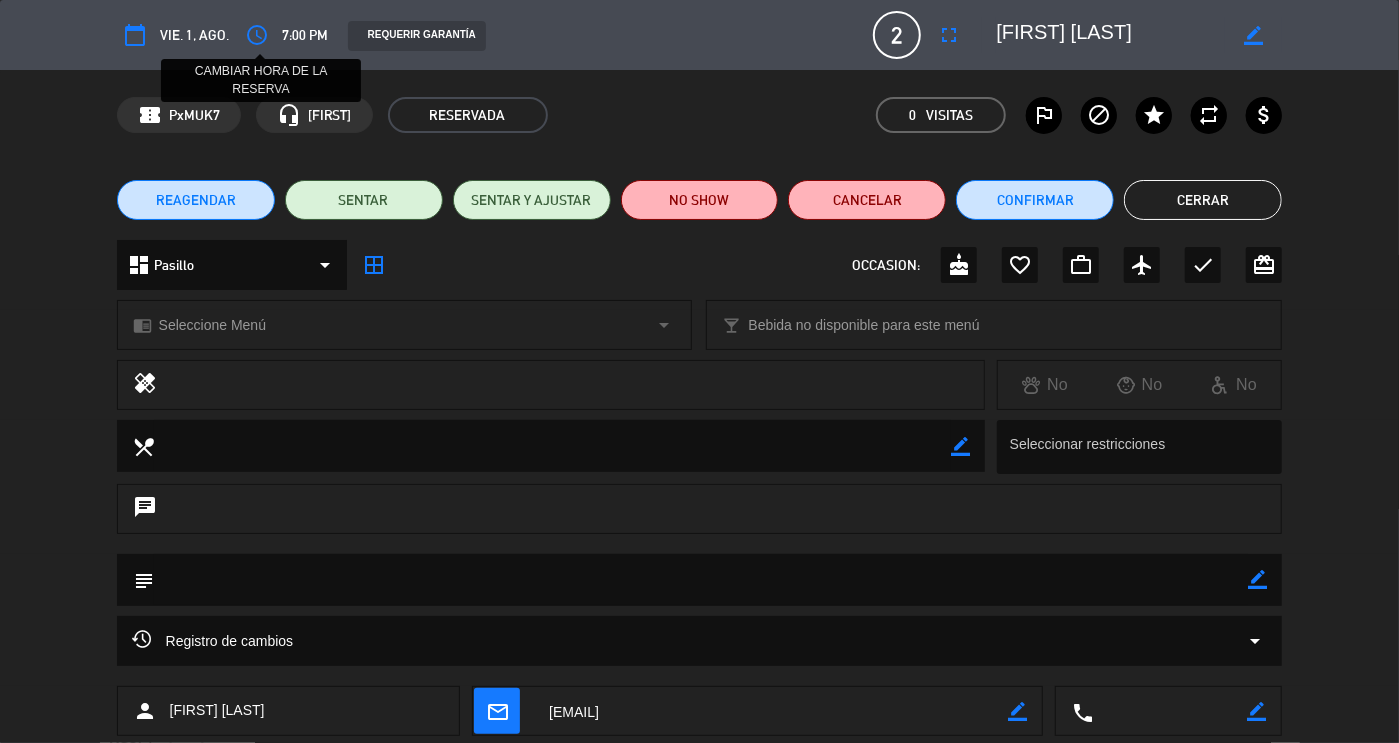click on "access_time" at bounding box center (257, 35) 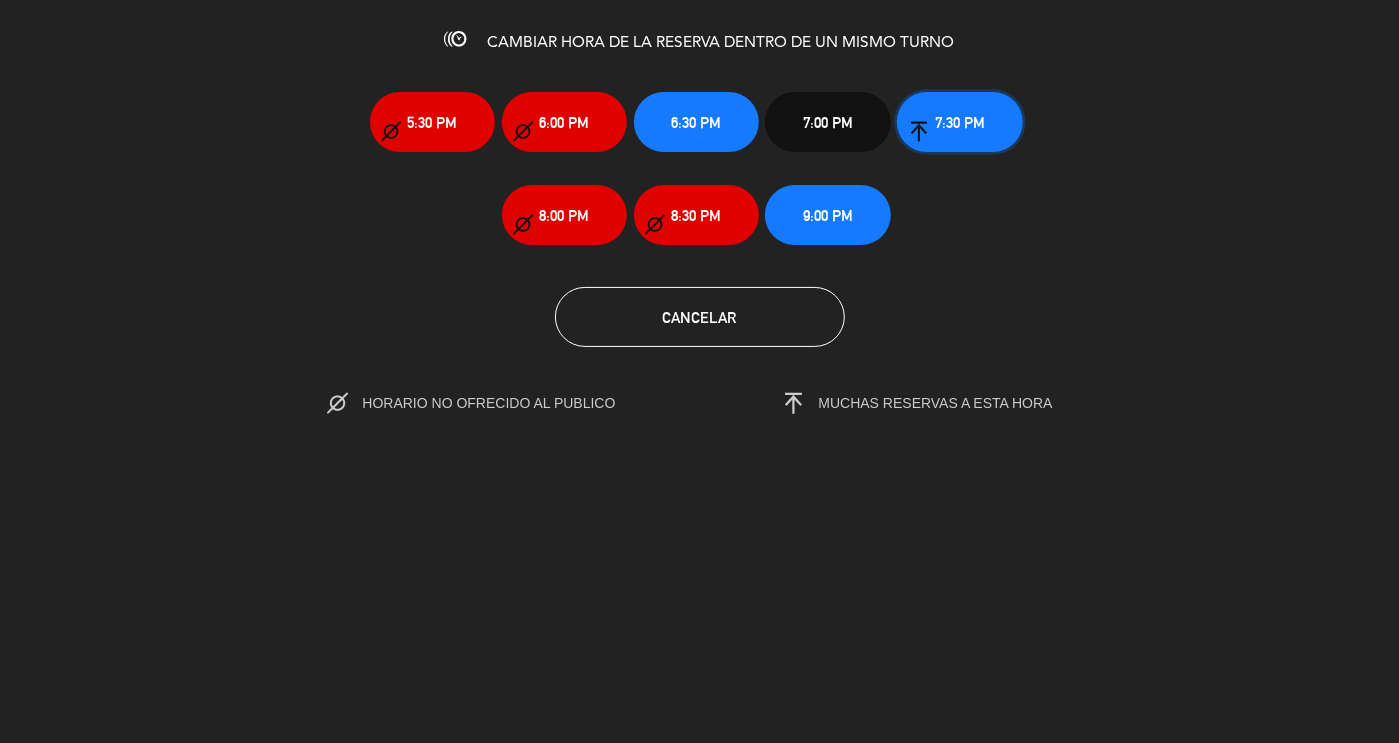 click on "7:30 PM" 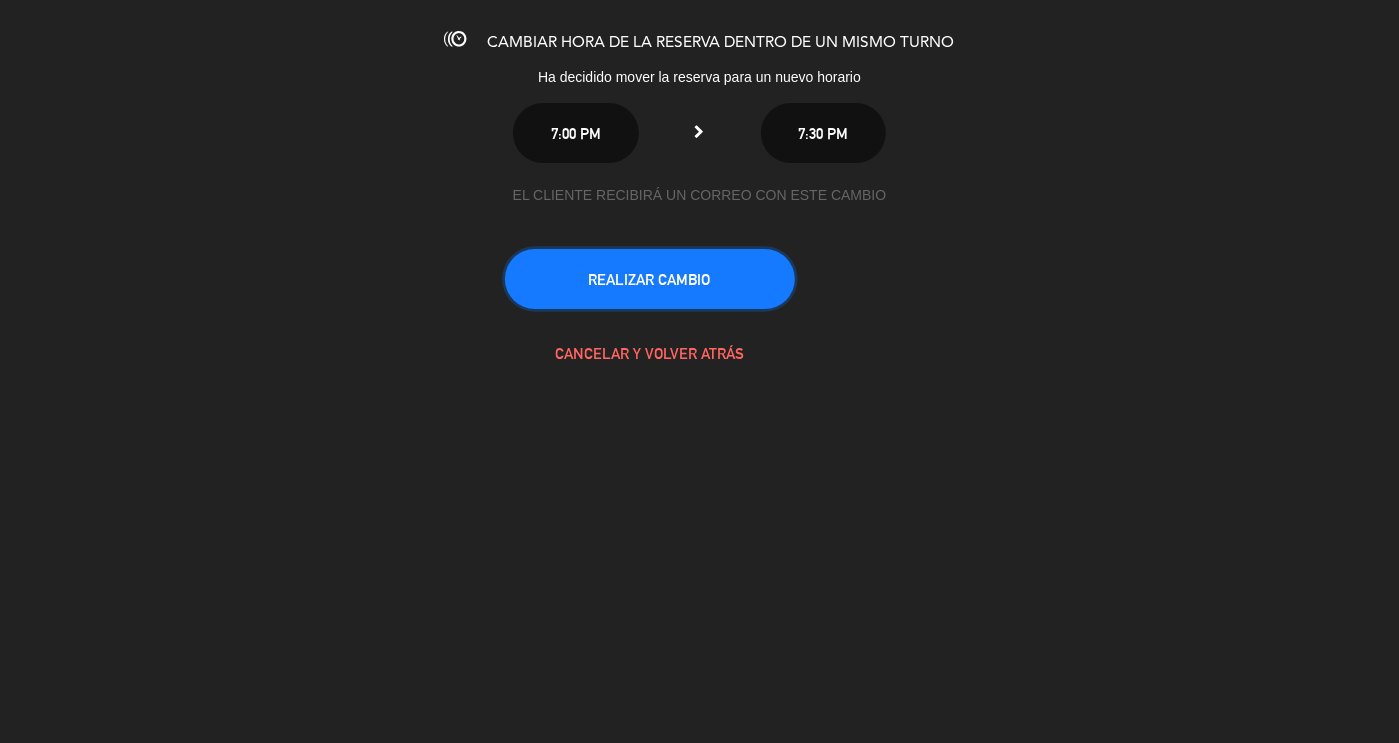 click on "REALIZAR CAMBIO" 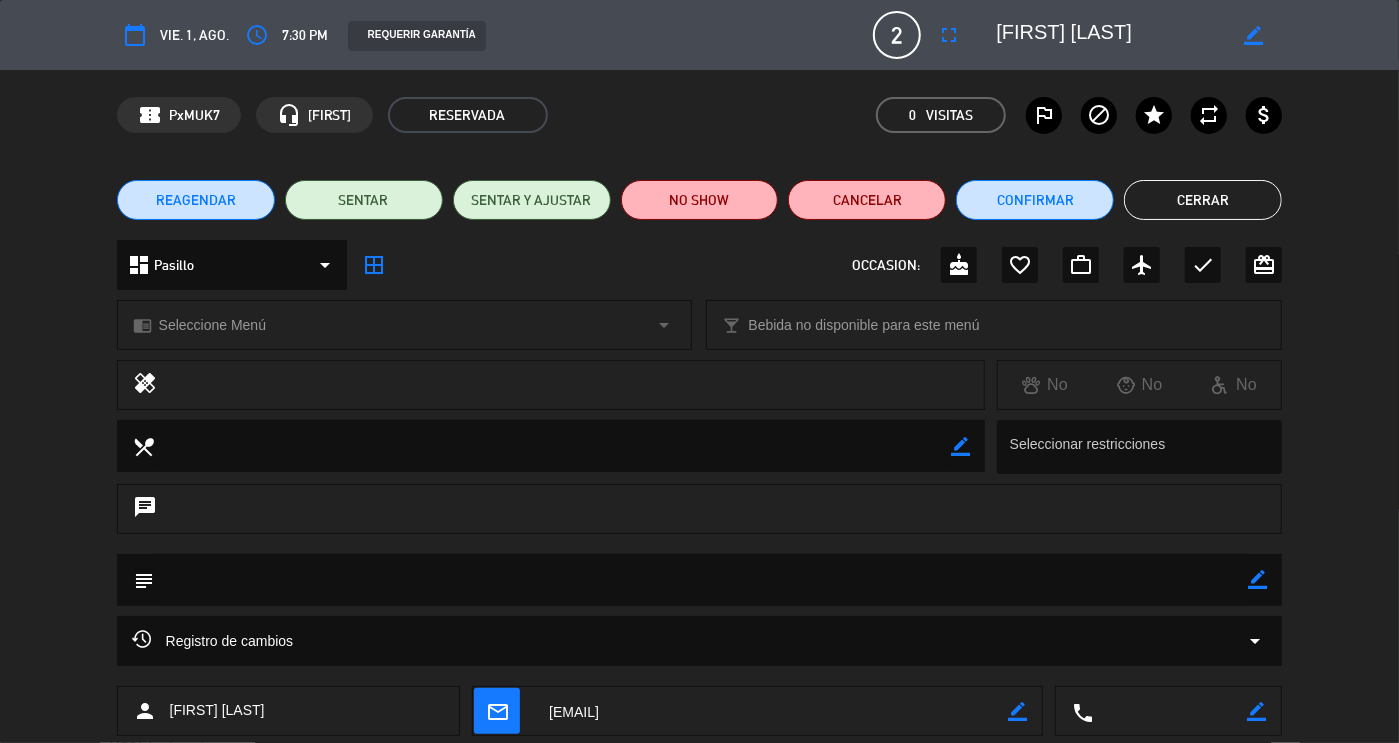 click on "Cerrar" 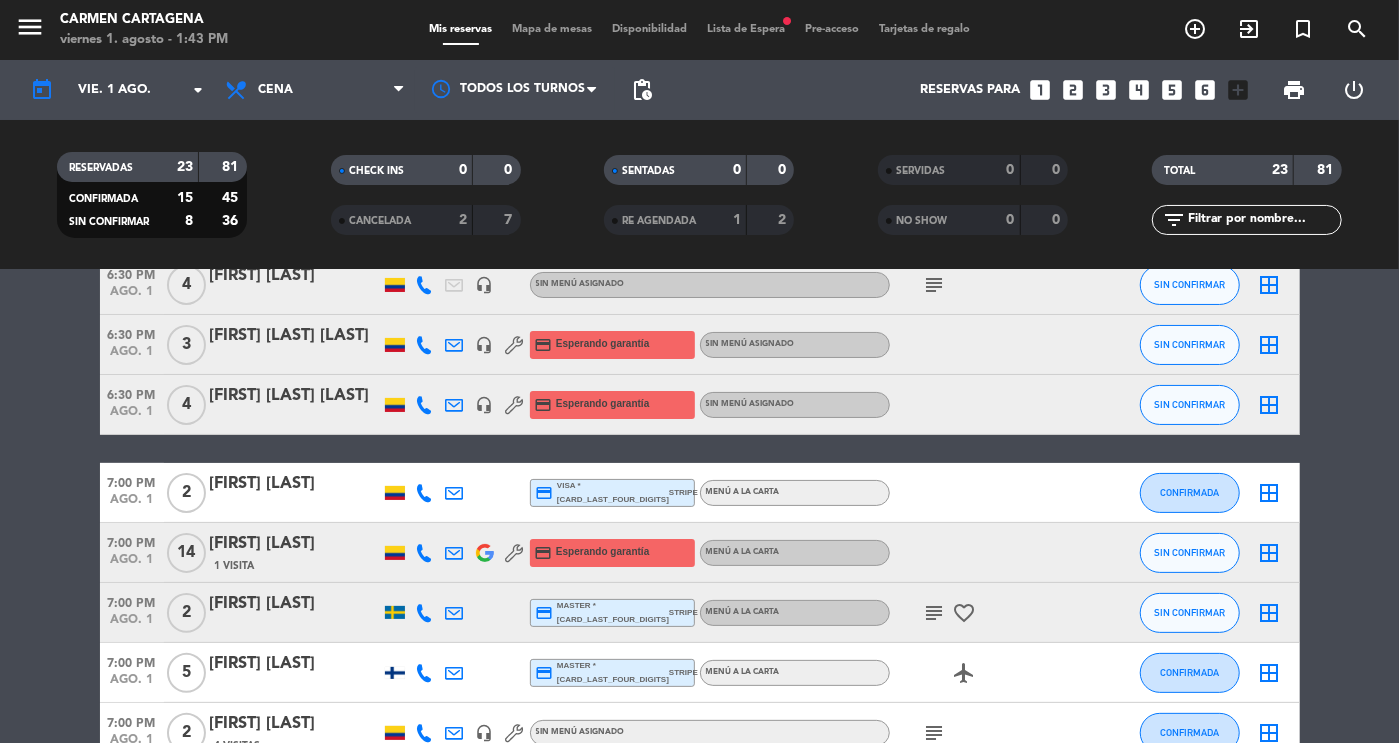 click on "menu  [PERSON]   viernes 1. agosto - 1:43 PM   Mis reservas   Mapa de mesas   Disponibilidad   Lista de Espera   fiber_manual_record   Pre-acceso   Tarjetas de regalo  add_circle_outline exit_to_app turned_in_not search" 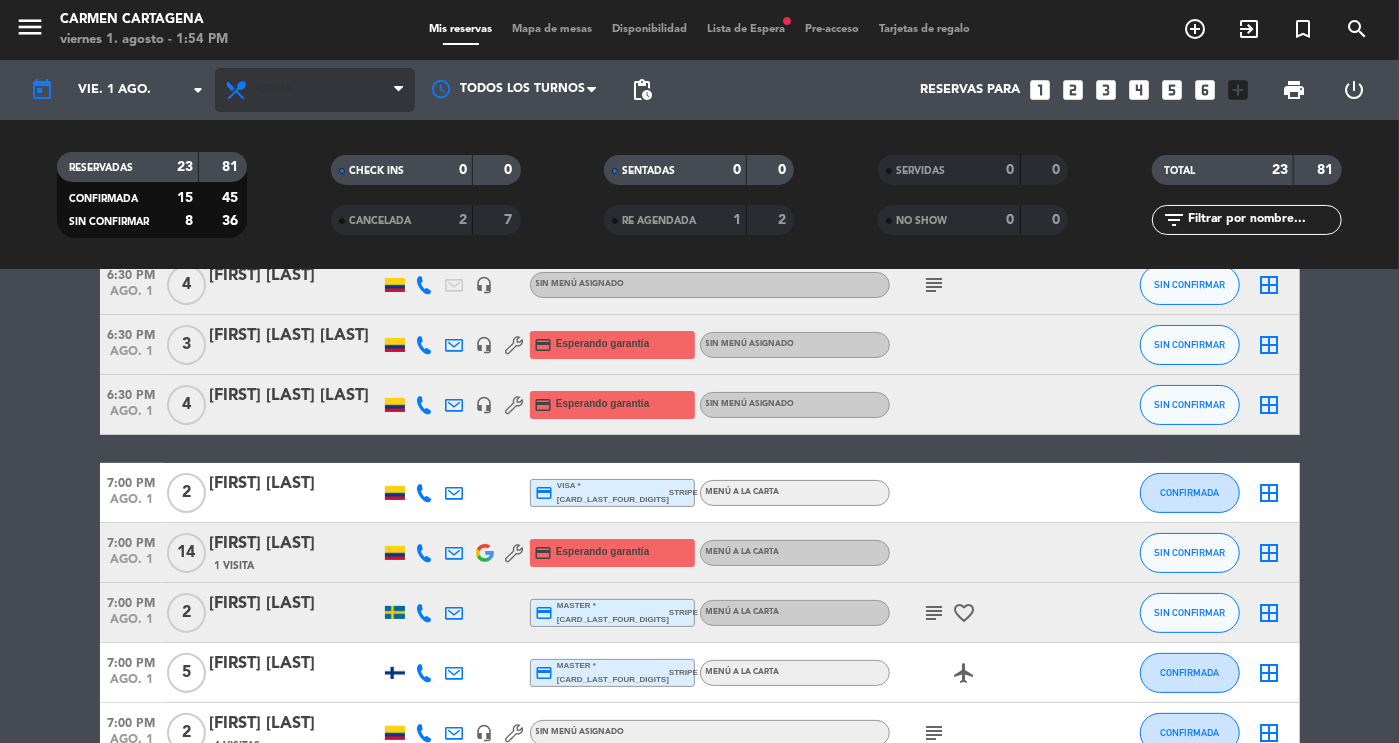 click on "Cena" at bounding box center [315, 90] 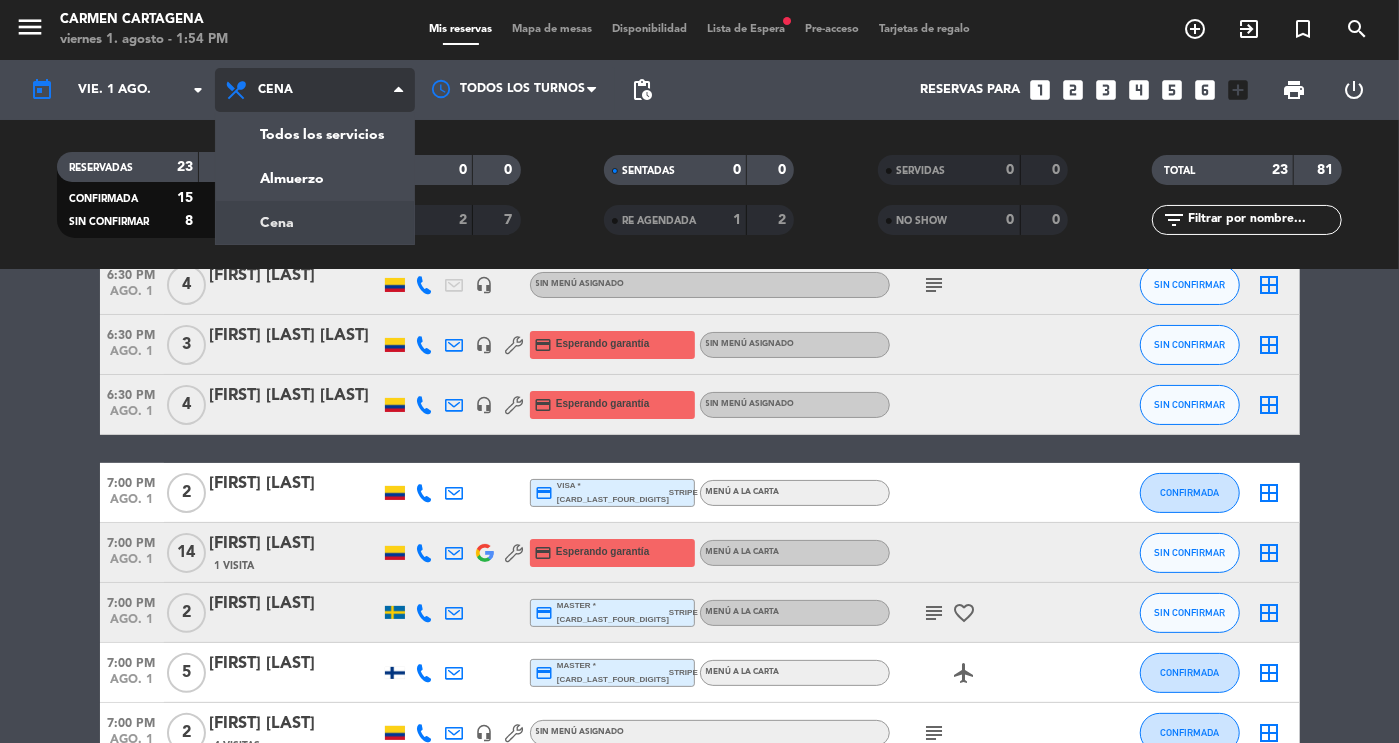 click on "menu  [PERSON]   viernes 1. agosto - 1:54 PM   Mis reservas   Mapa de mesas   Disponibilidad   Lista de Espera   fiber_manual_record   Pre-acceso   Tarjetas de regalo  add_circle_outline exit_to_app turned_in_not search today    vie. 1 ago. arrow_drop_down  Todos los servicios  Almuerzo  Cena  Cena  Todos los servicios  Almuerzo  Cena Todos los turnos pending_actions  Reservas para   looks_one   looks_two   looks_3   looks_4   looks_5   looks_6   add_box  print  power_settings_new   RESERVADAS   23   81   CONFIRMADA   15   45   SIN CONFIRMAR   8   36   CHECK INS   0   0   CANCELADA   2   7   SENTADAS   0   0   RE AGENDADA   1   2   SERVIDAS   0   0   NO SHOW   0   0   TOTAL   23   81  filter_list" 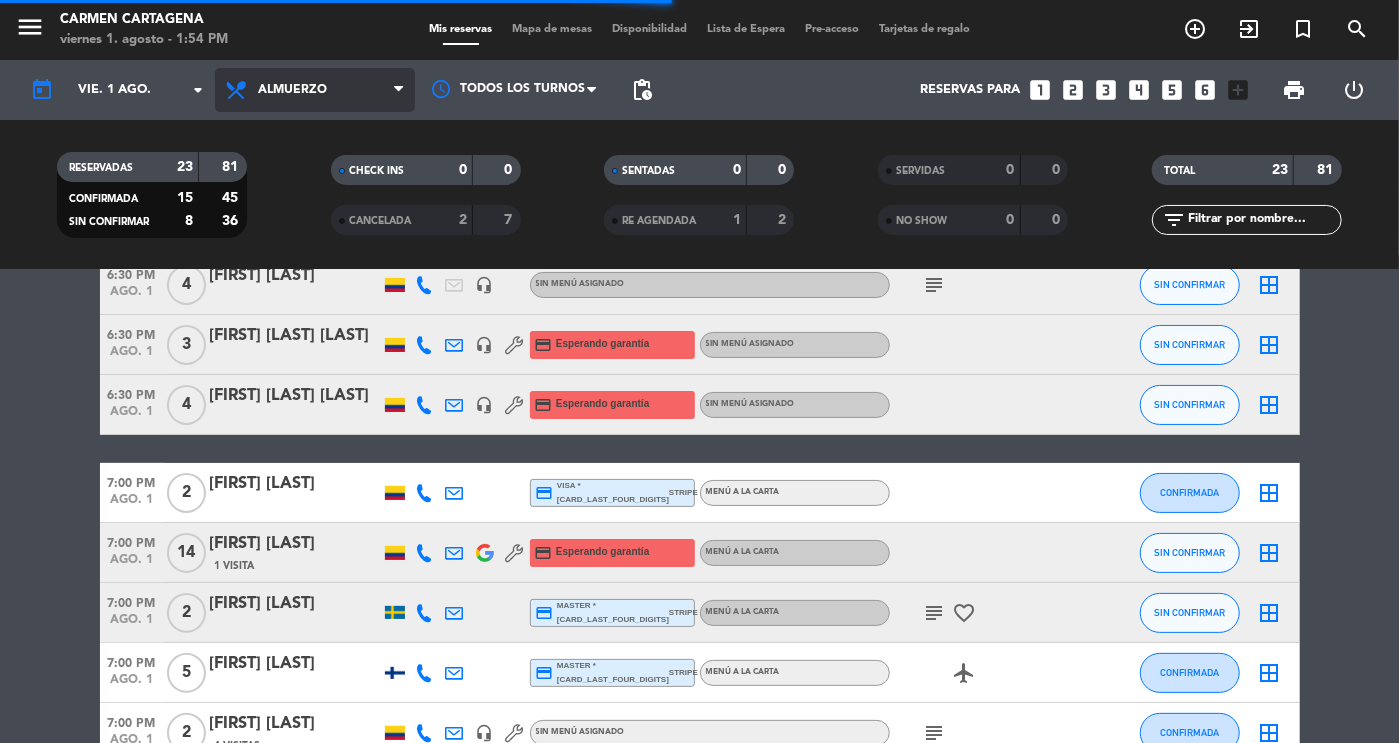 scroll, scrollTop: 0, scrollLeft: 0, axis: both 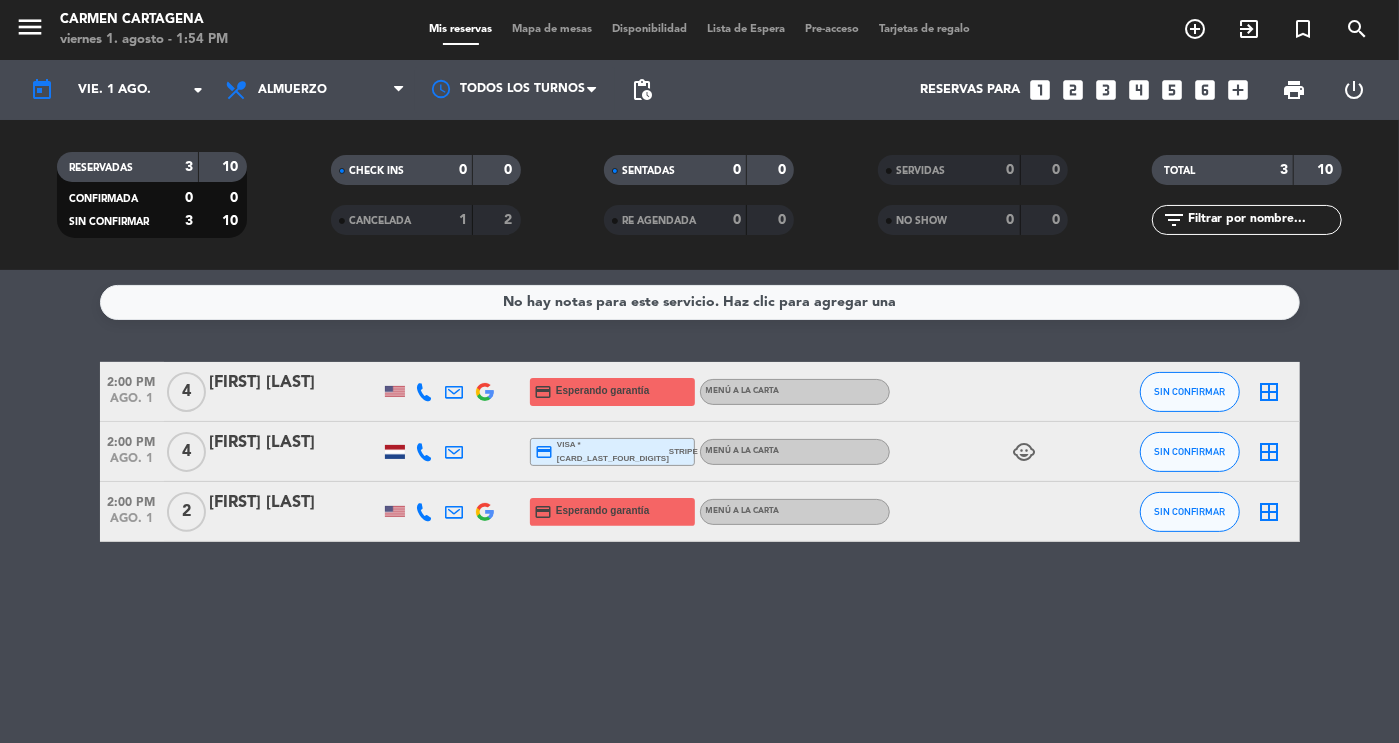 click on "border_all" 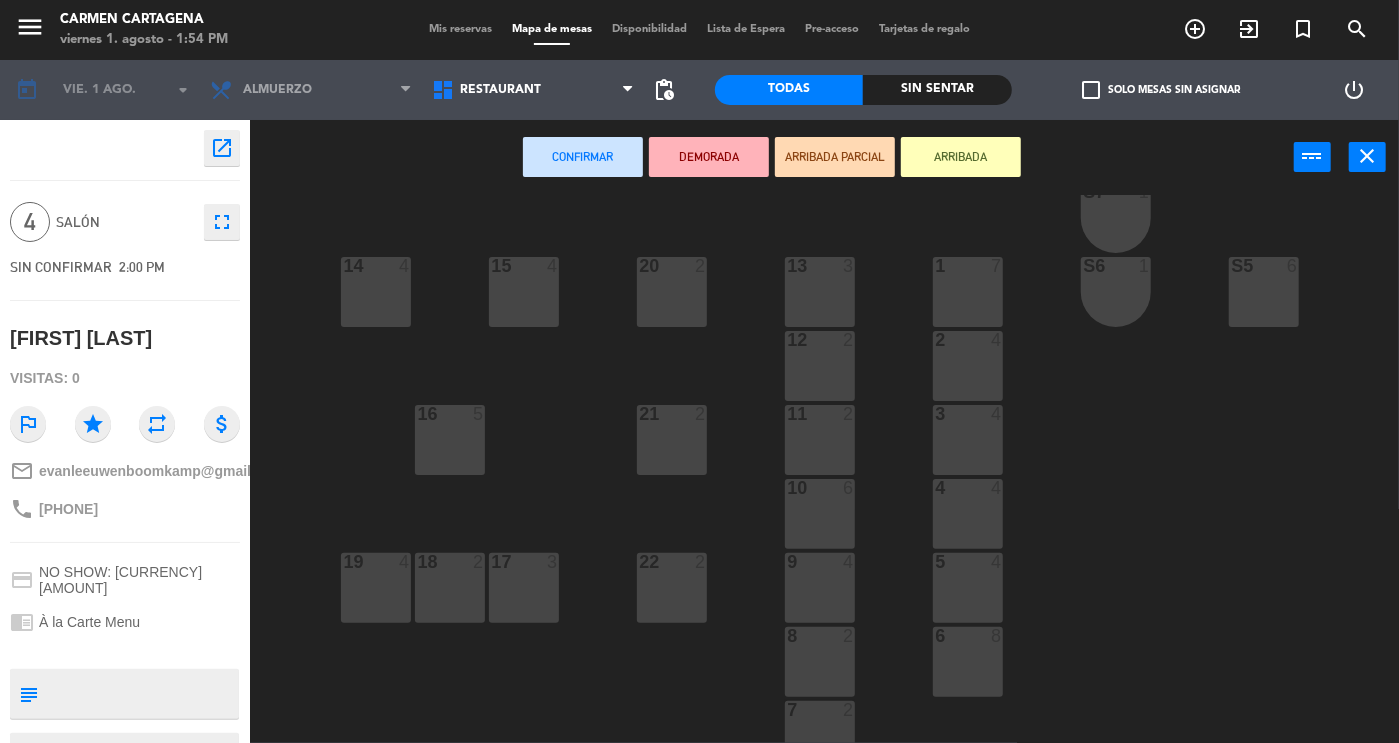 scroll, scrollTop: 194, scrollLeft: 0, axis: vertical 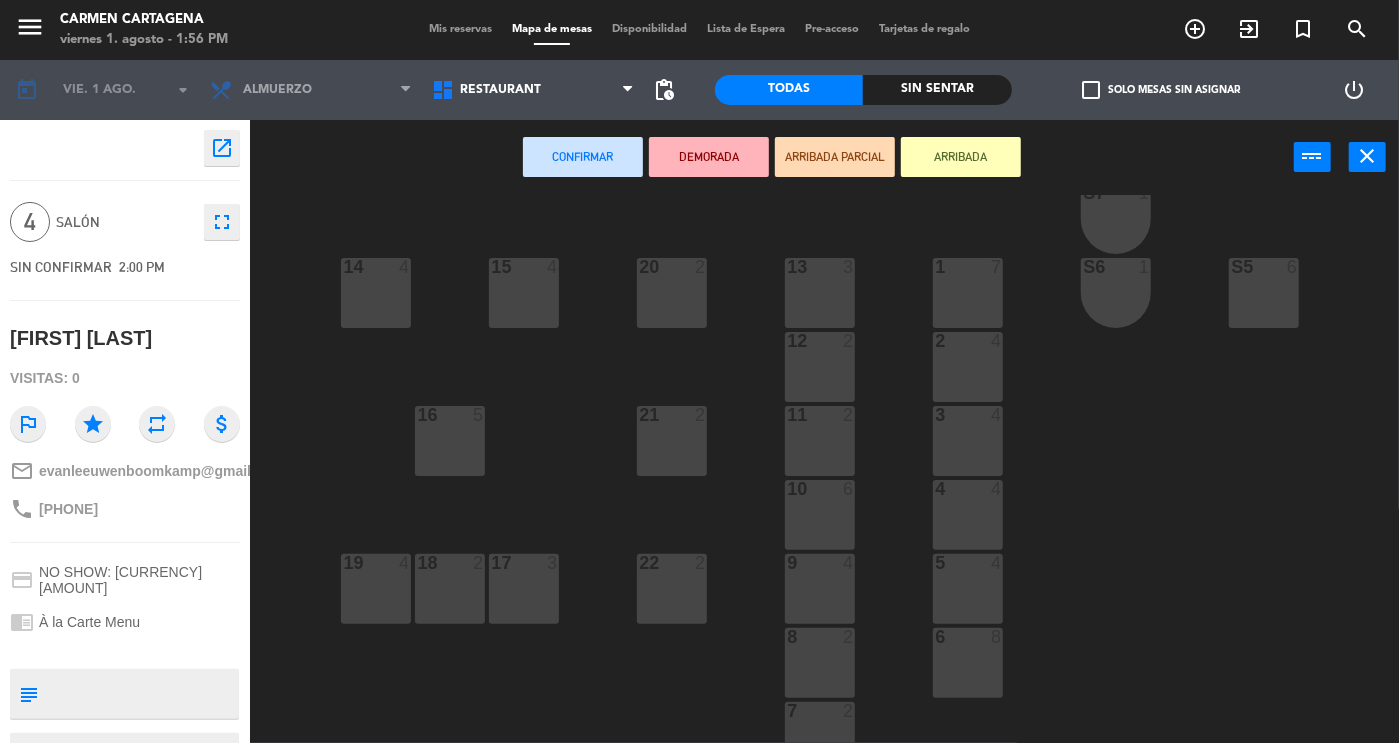 click on "16  5" at bounding box center (450, 441) 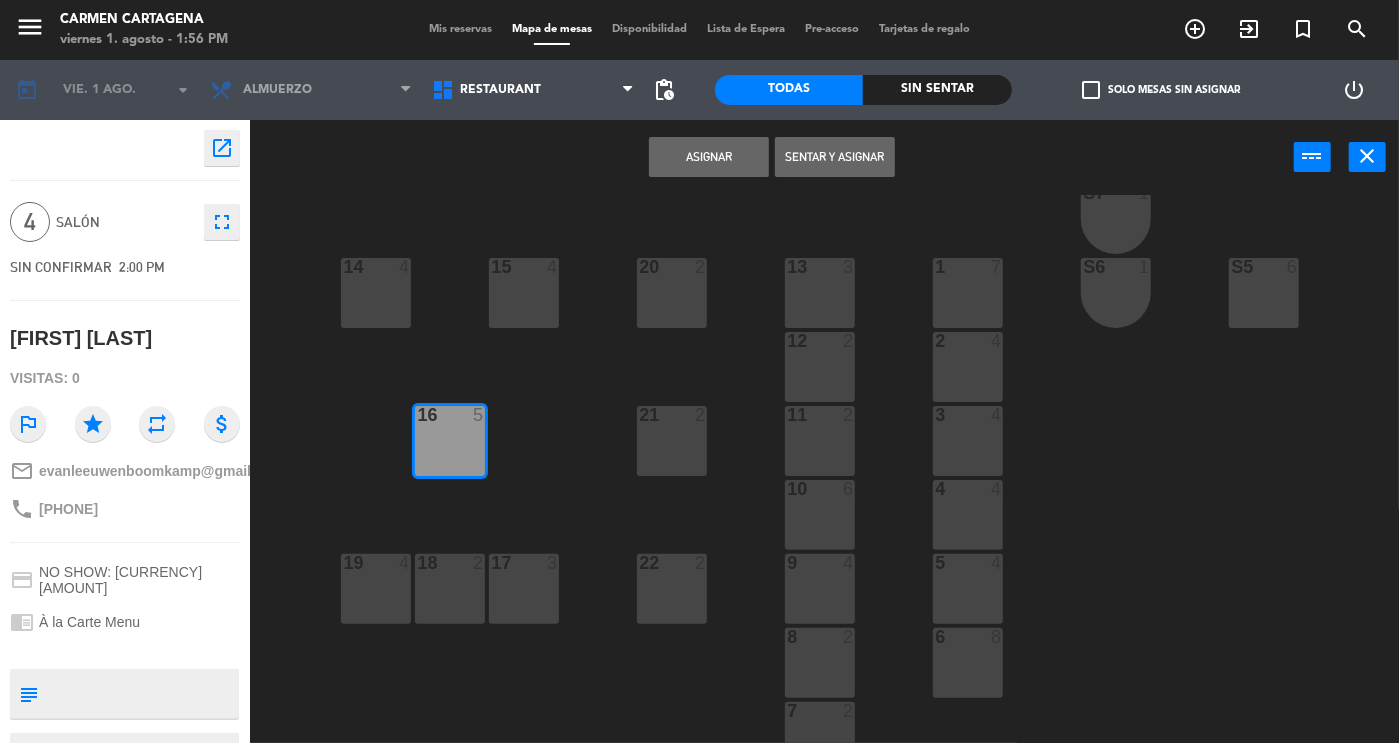 click on "Sentar y Asignar" at bounding box center [835, 157] 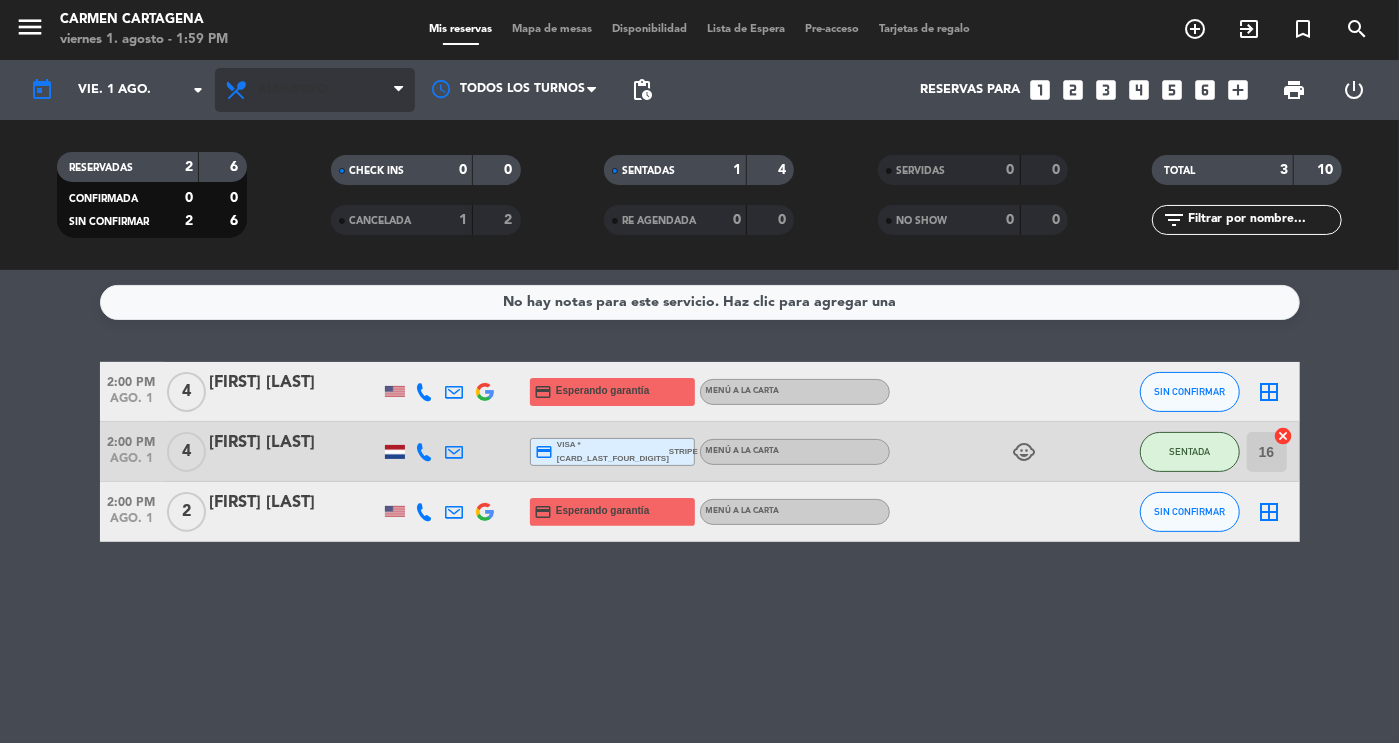 click on "Almuerzo" at bounding box center (315, 90) 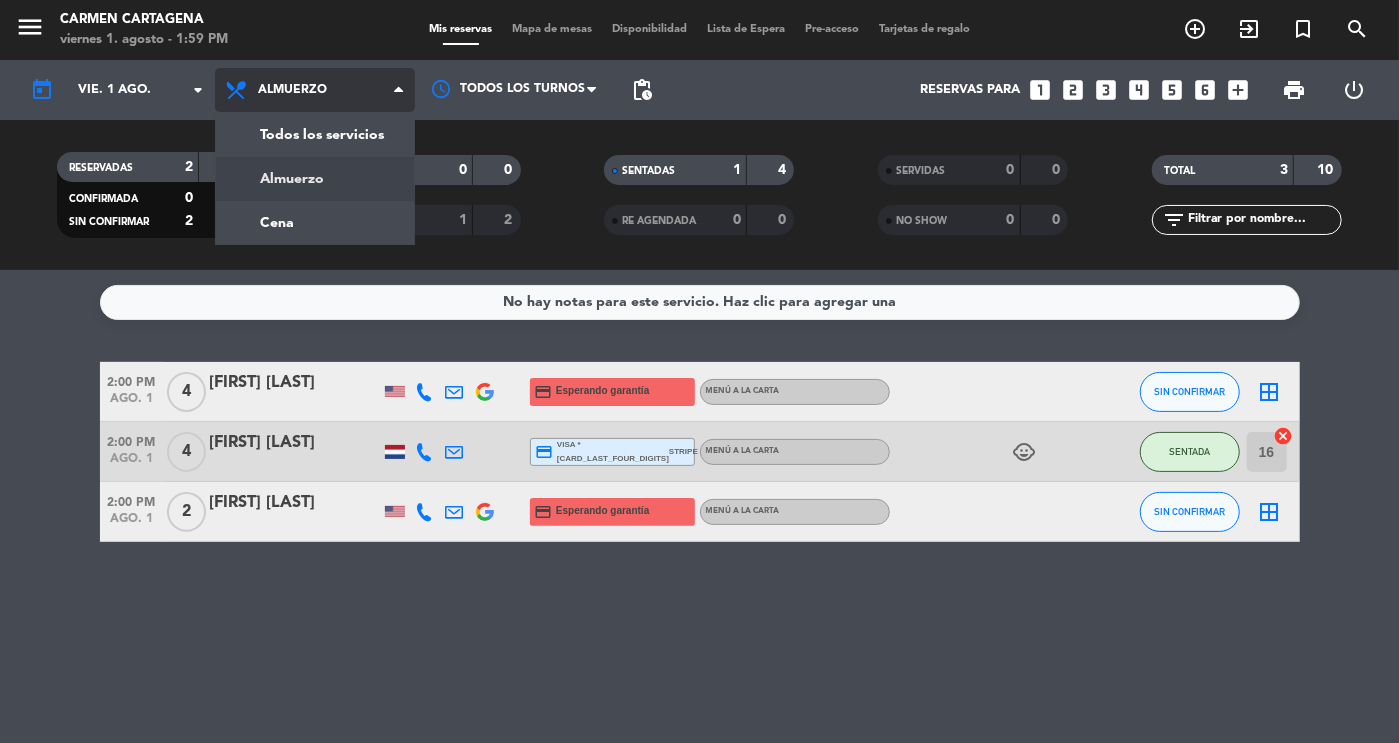 click on "menu  [PERSON]   viernes 1. agosto - 1:59 PM   Mis reservas   Mapa de mesas   Disponibilidad   Lista de Espera   Pre-acceso   Tarjetas de regalo  add_circle_outline exit_to_app turned_in_not search today    vie. 1 ago. arrow_drop_down  Todos los servicios  Almuerzo  Cena  Almuerzo  Todos los servicios  Almuerzo  Cena Todos los turnos pending_actions  Reservas para   looks_one   looks_two   looks_3   looks_4   looks_5   looks_6   add_box  print  power_settings_new   RESERVADAS   2   6   CONFIRMADA   0   0   SIN CONFIRMAR   2   6   CHECK INS   0   0   CANCELADA   1   2   SENTADAS   1   4   RE AGENDADA   0   0   SERVIDAS   0   0   NO SHOW   0   0   TOTAL   3   10  filter_list" 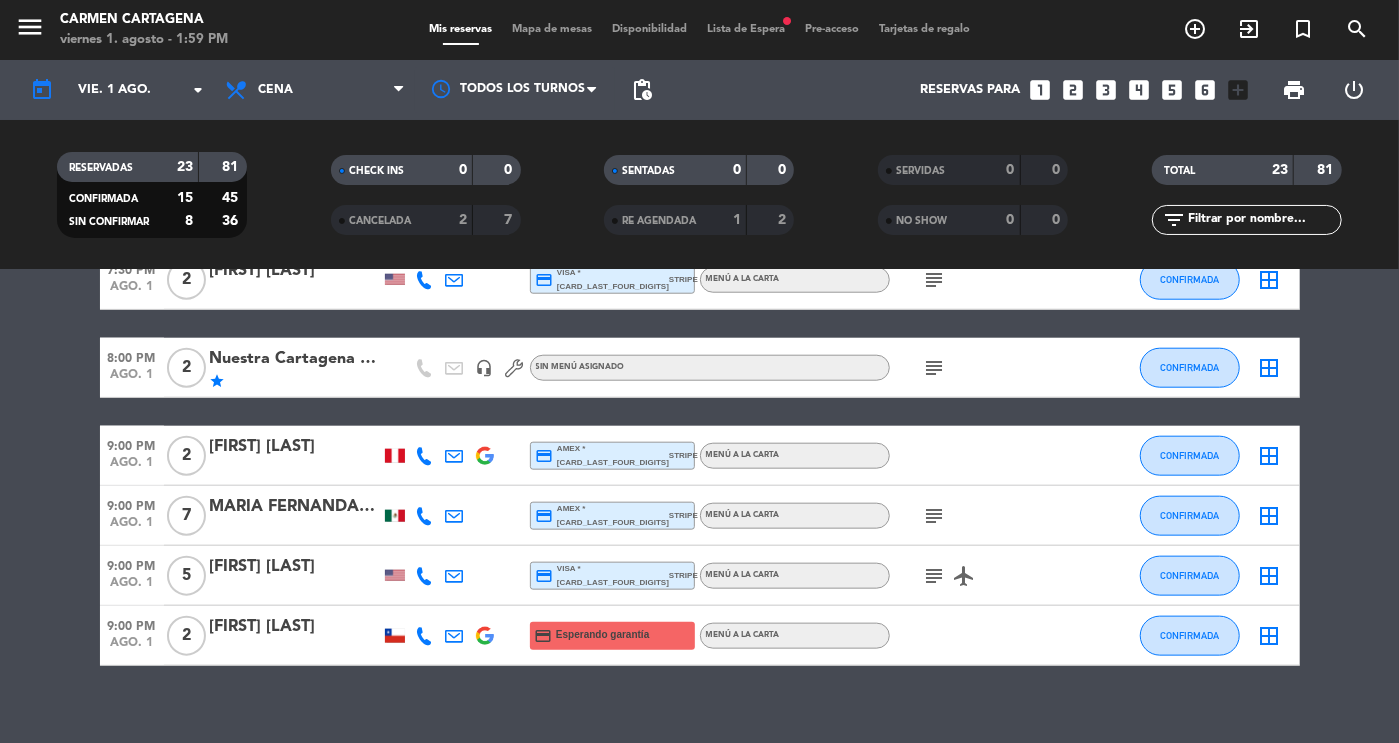scroll, scrollTop: 1210, scrollLeft: 0, axis: vertical 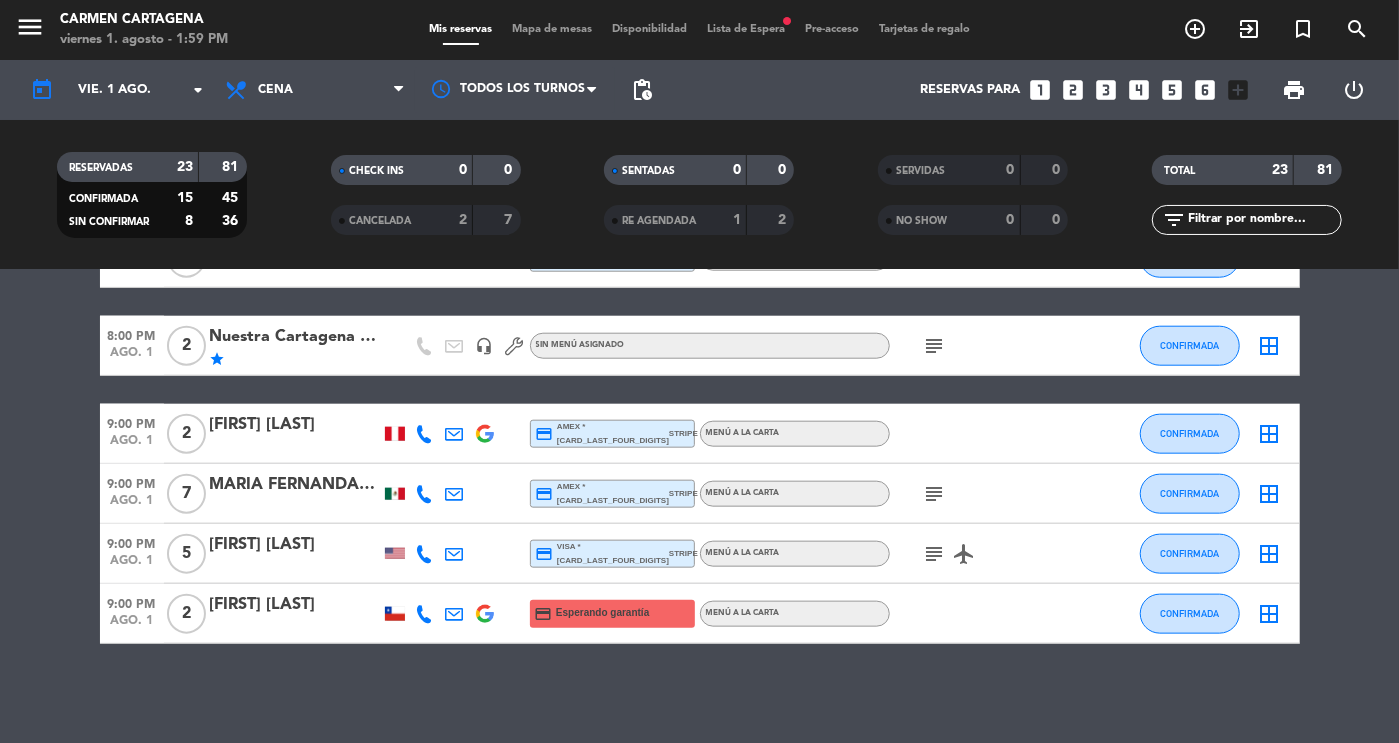 click on "subject" 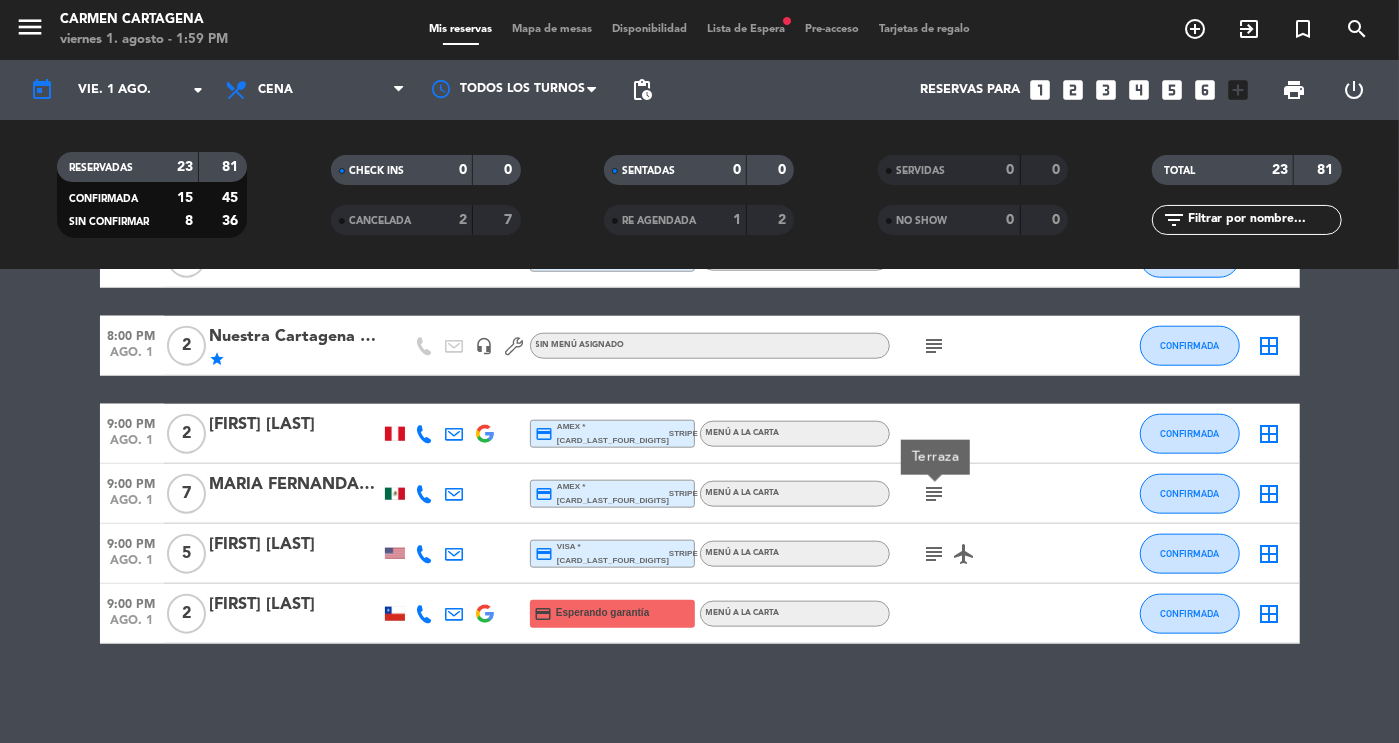 click on "subject" 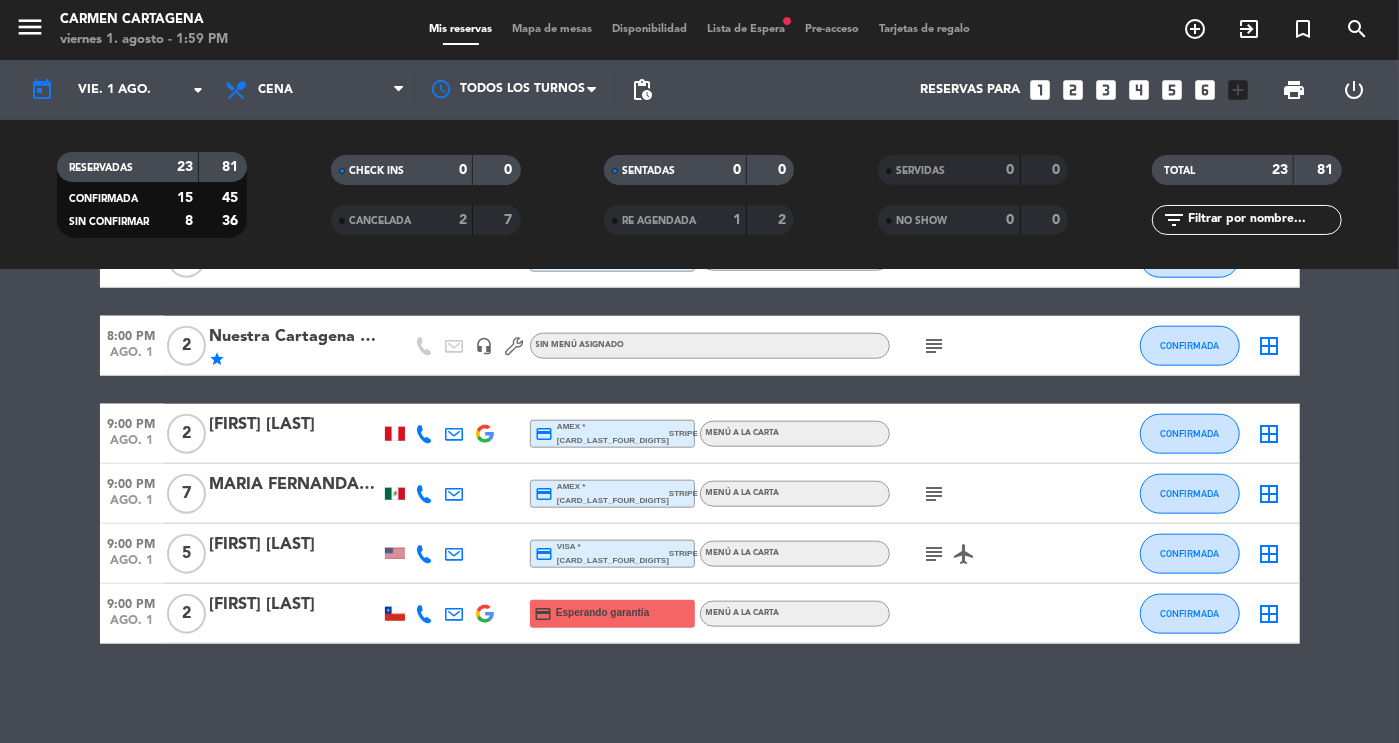 click on "subject" 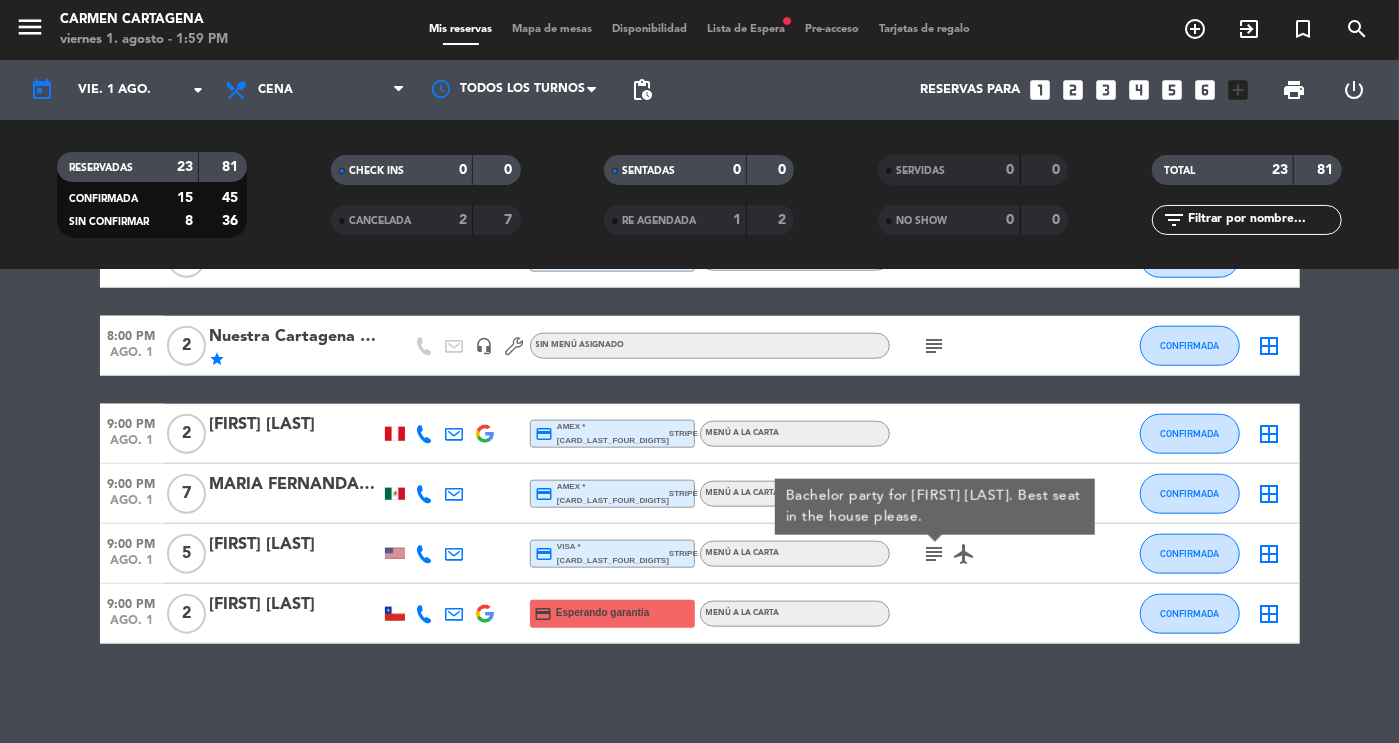 click on "subject" 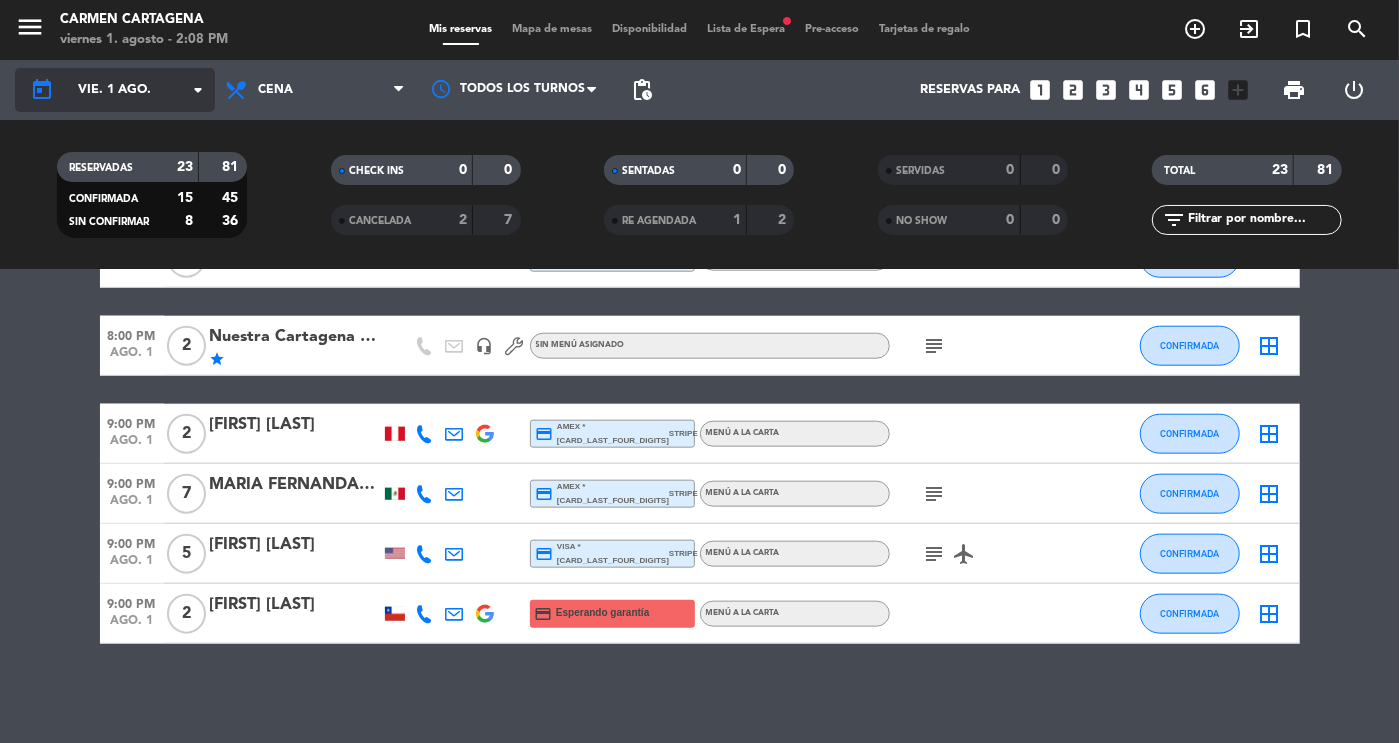 click on "vie. 1 ago." 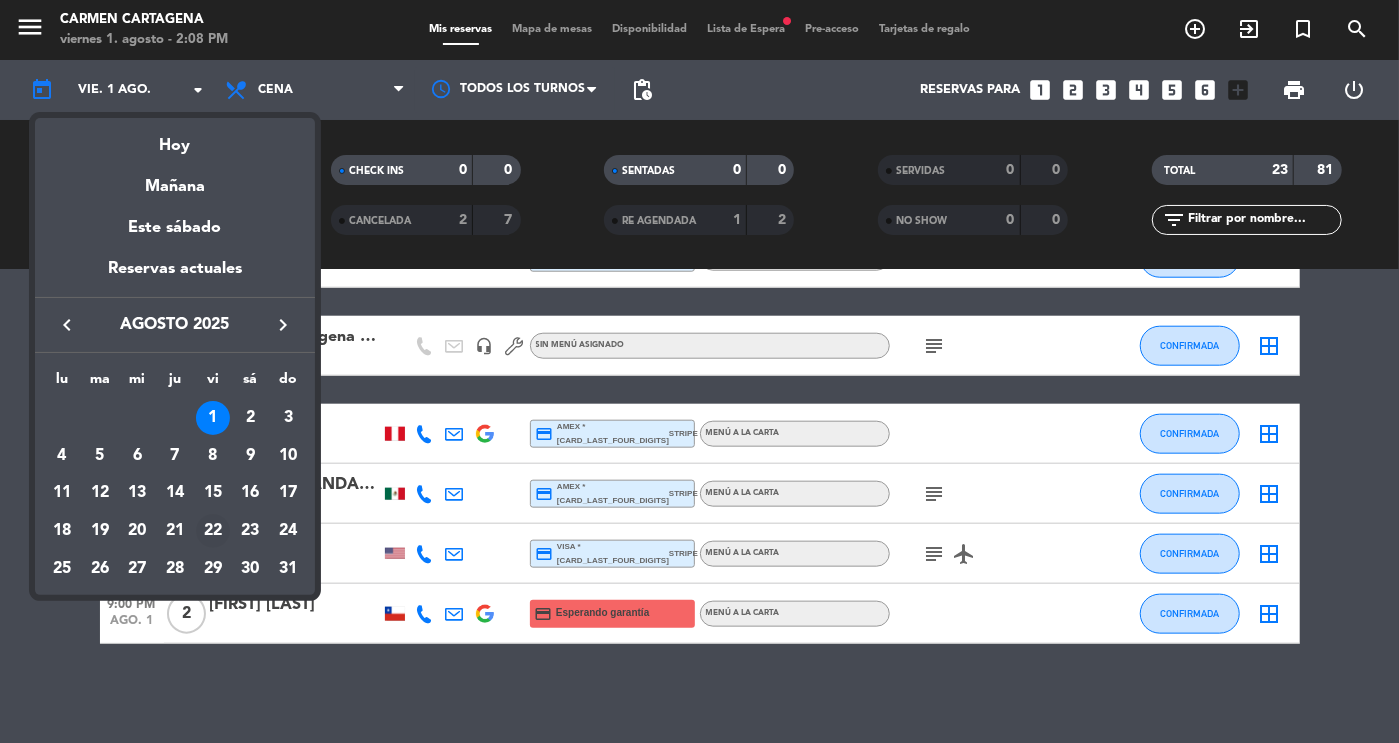 click on "22" at bounding box center (213, 531) 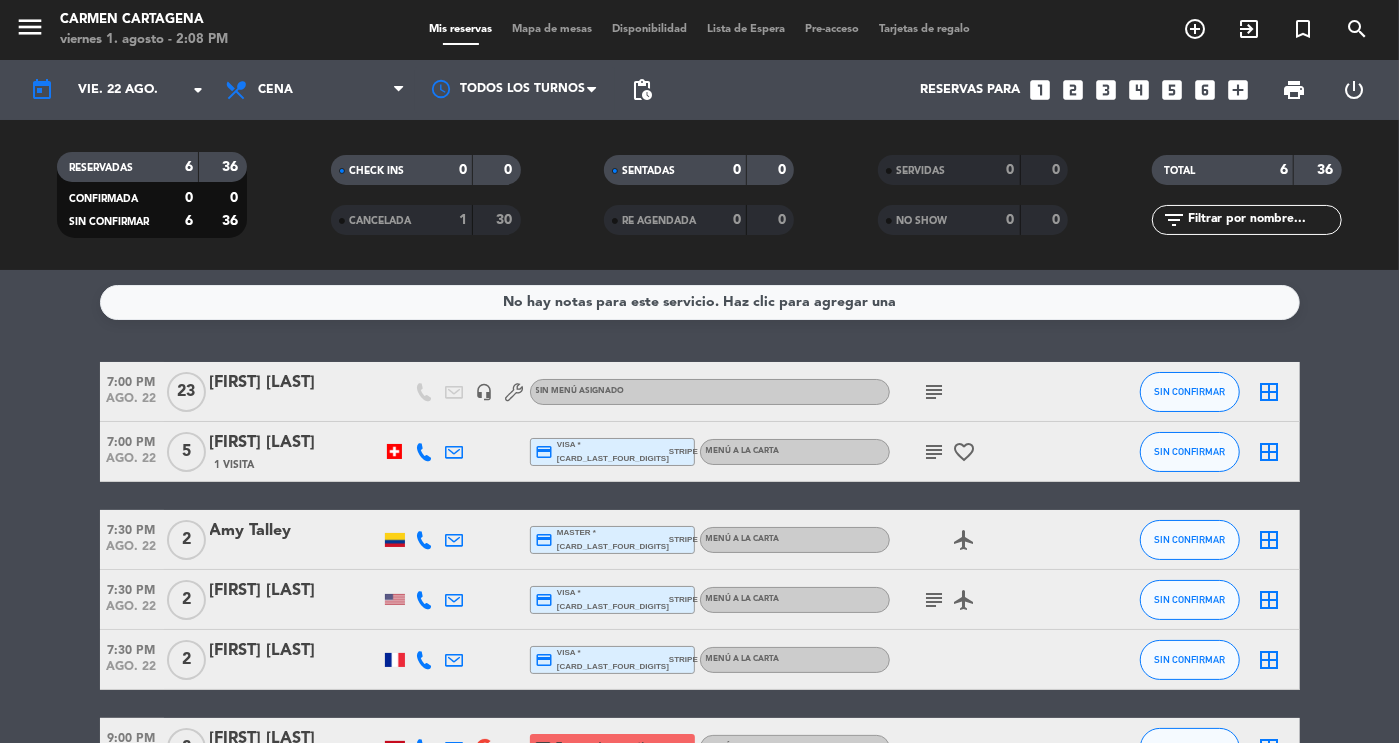 scroll, scrollTop: 33, scrollLeft: 0, axis: vertical 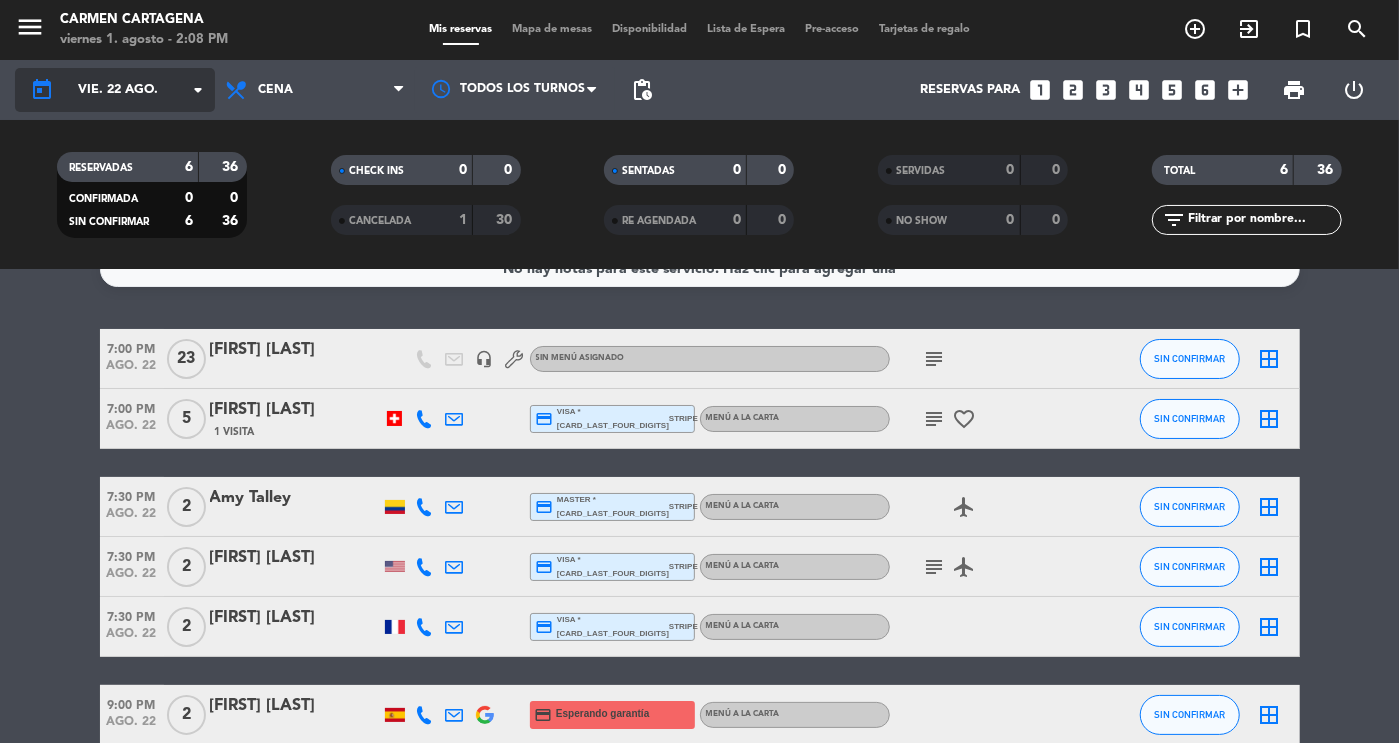 click on "vie. 22 ago." 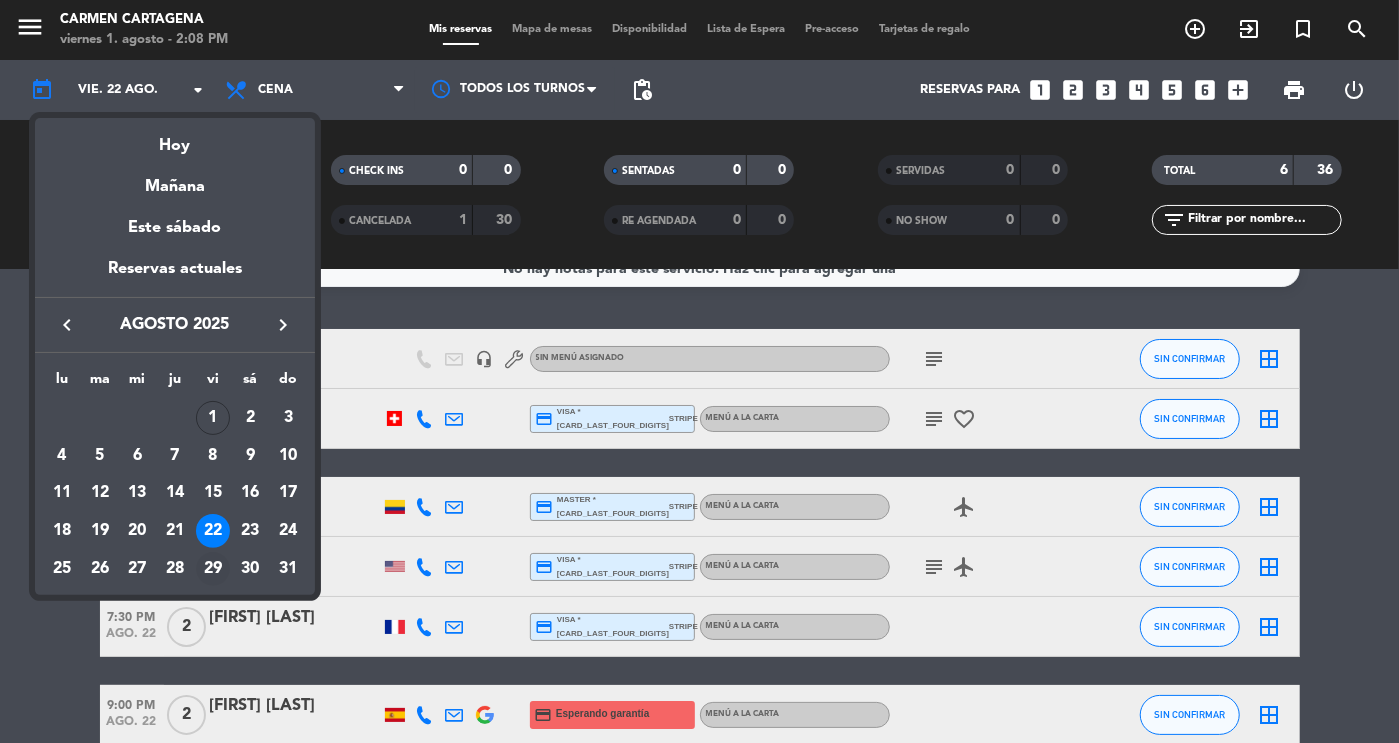 click on "29" at bounding box center (213, 569) 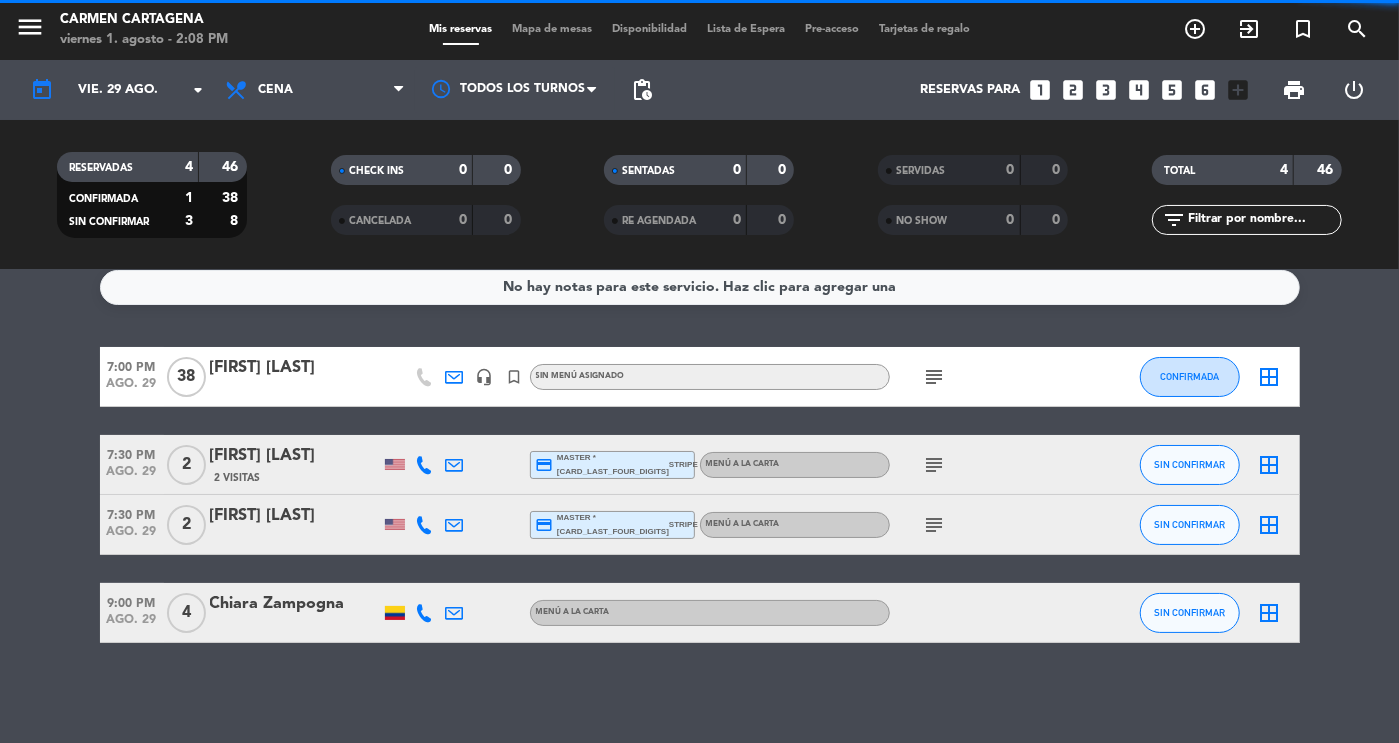 scroll, scrollTop: 14, scrollLeft: 0, axis: vertical 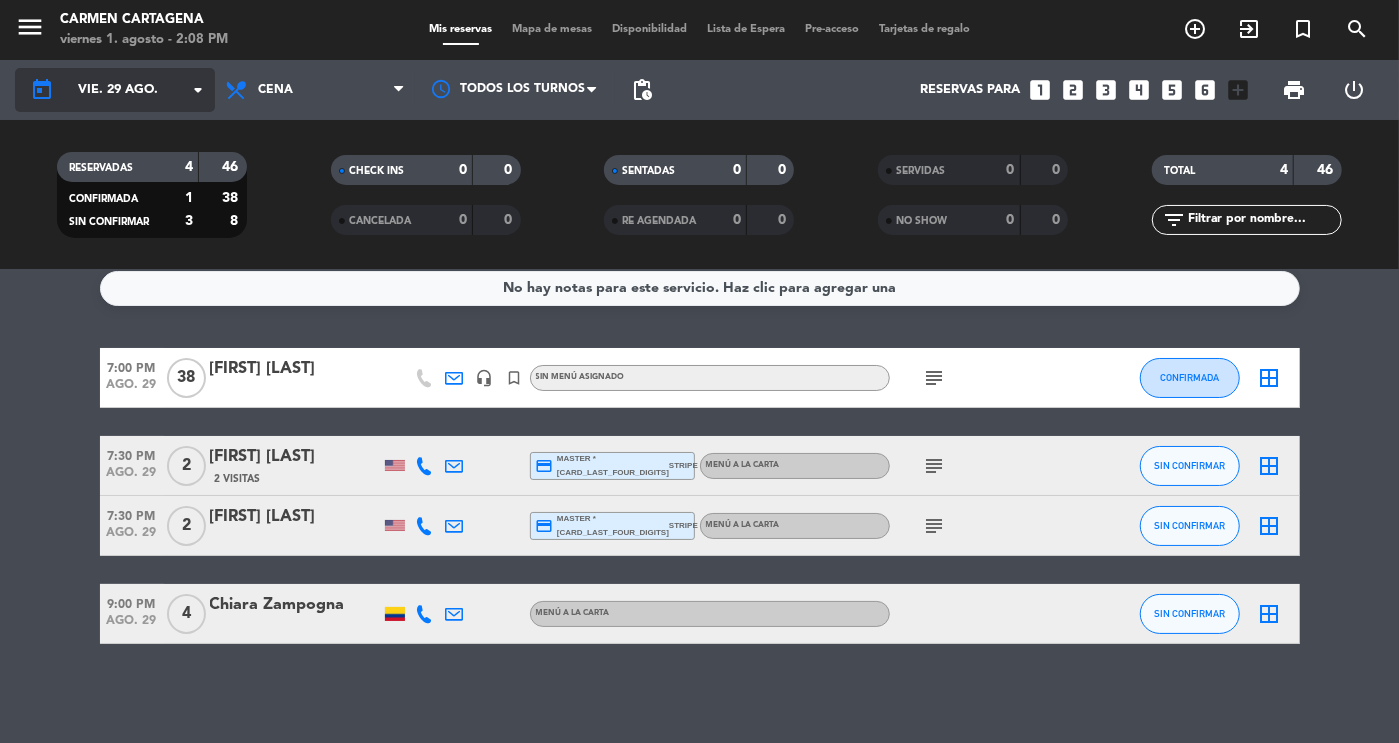 click on "vie. 29 ago." 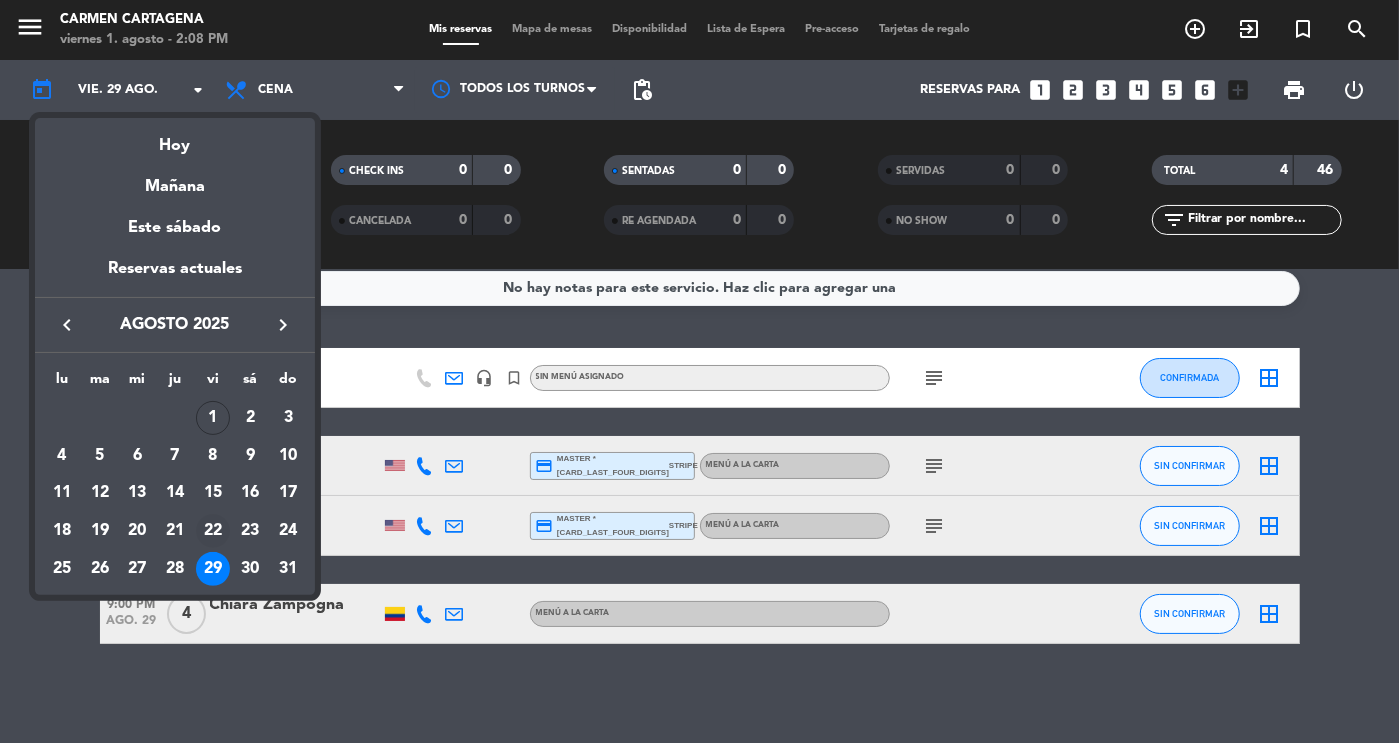 click on "22" at bounding box center (213, 531) 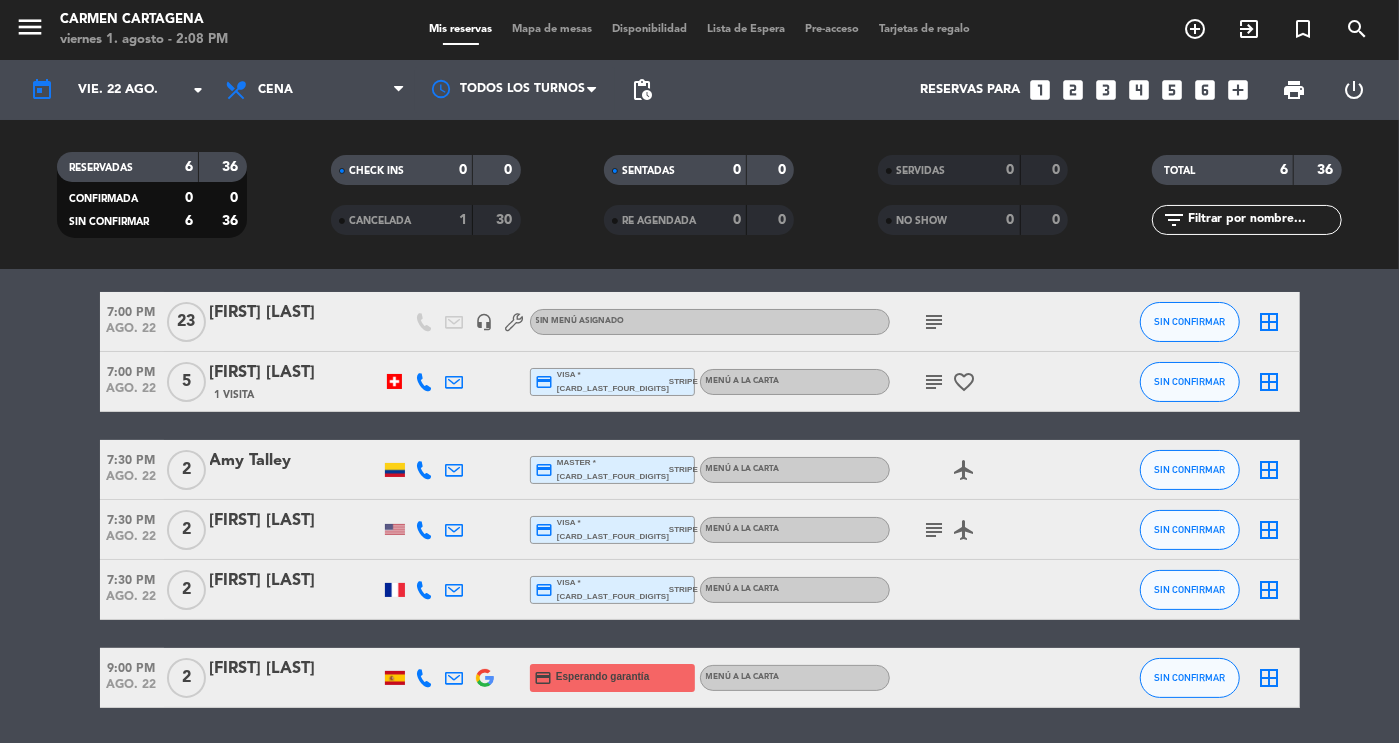 scroll, scrollTop: 36, scrollLeft: 0, axis: vertical 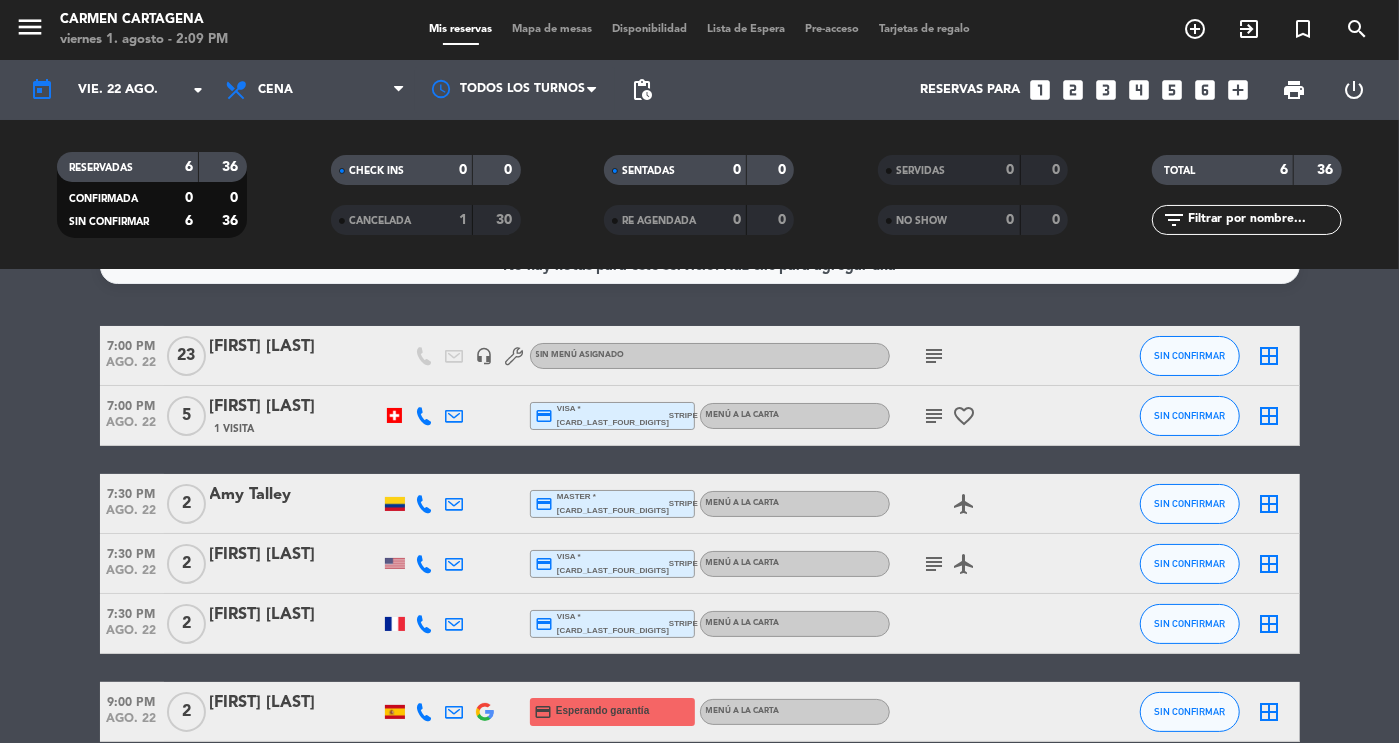 click on "subject" 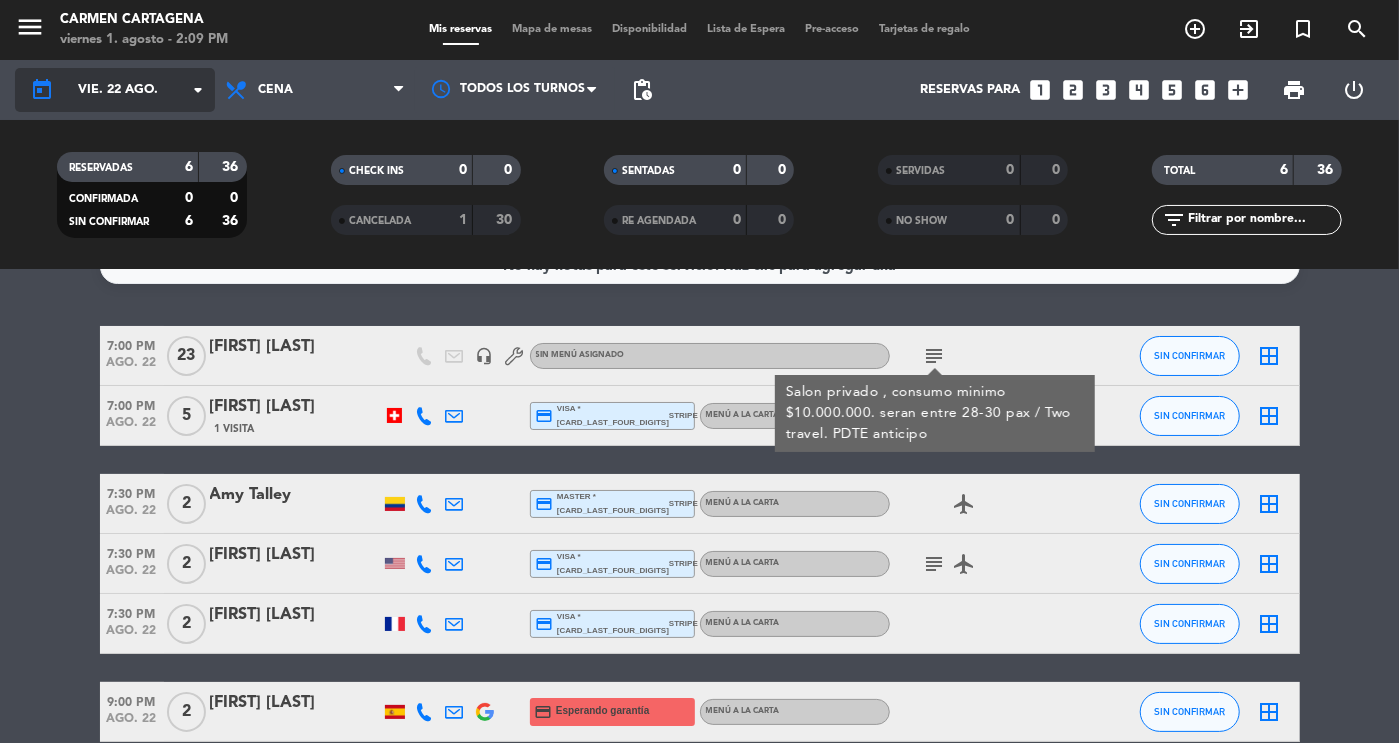 click on "vie. 22 ago." 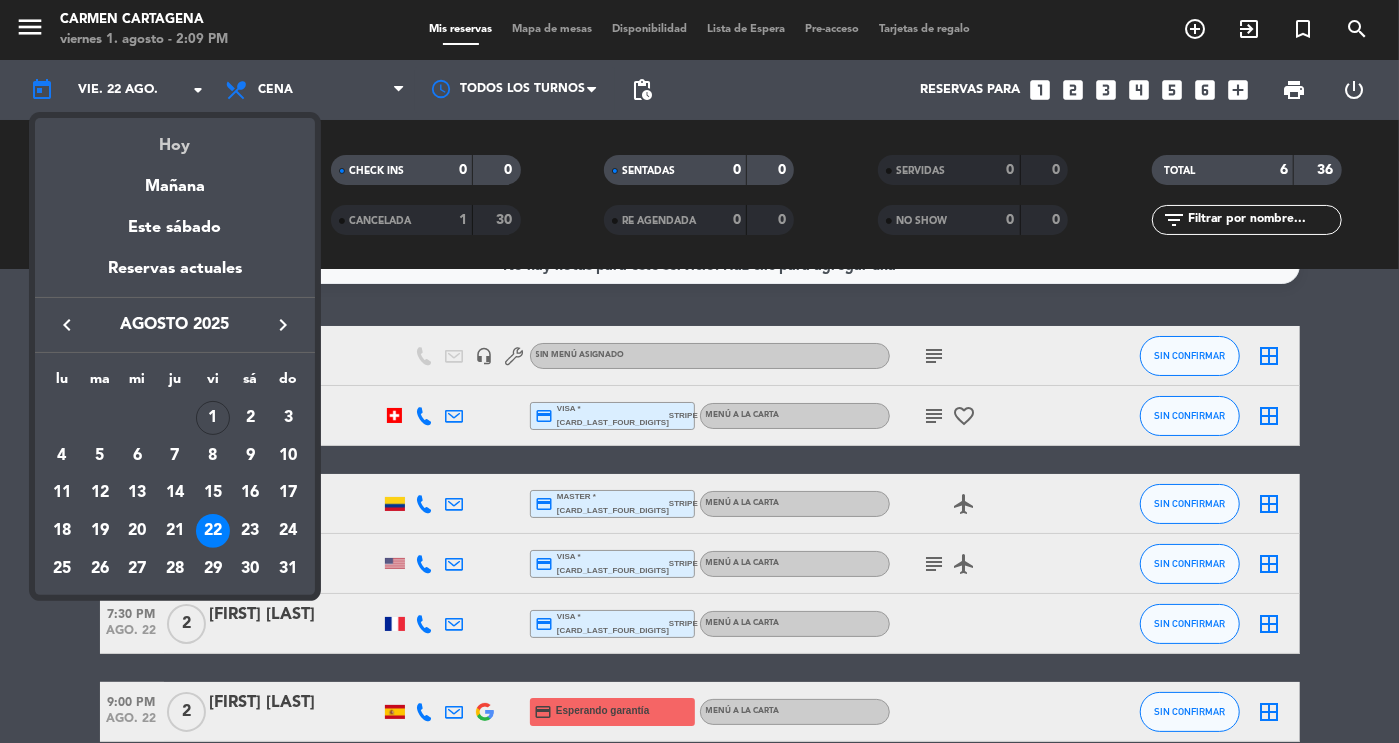 click on "Hoy" at bounding box center [175, 138] 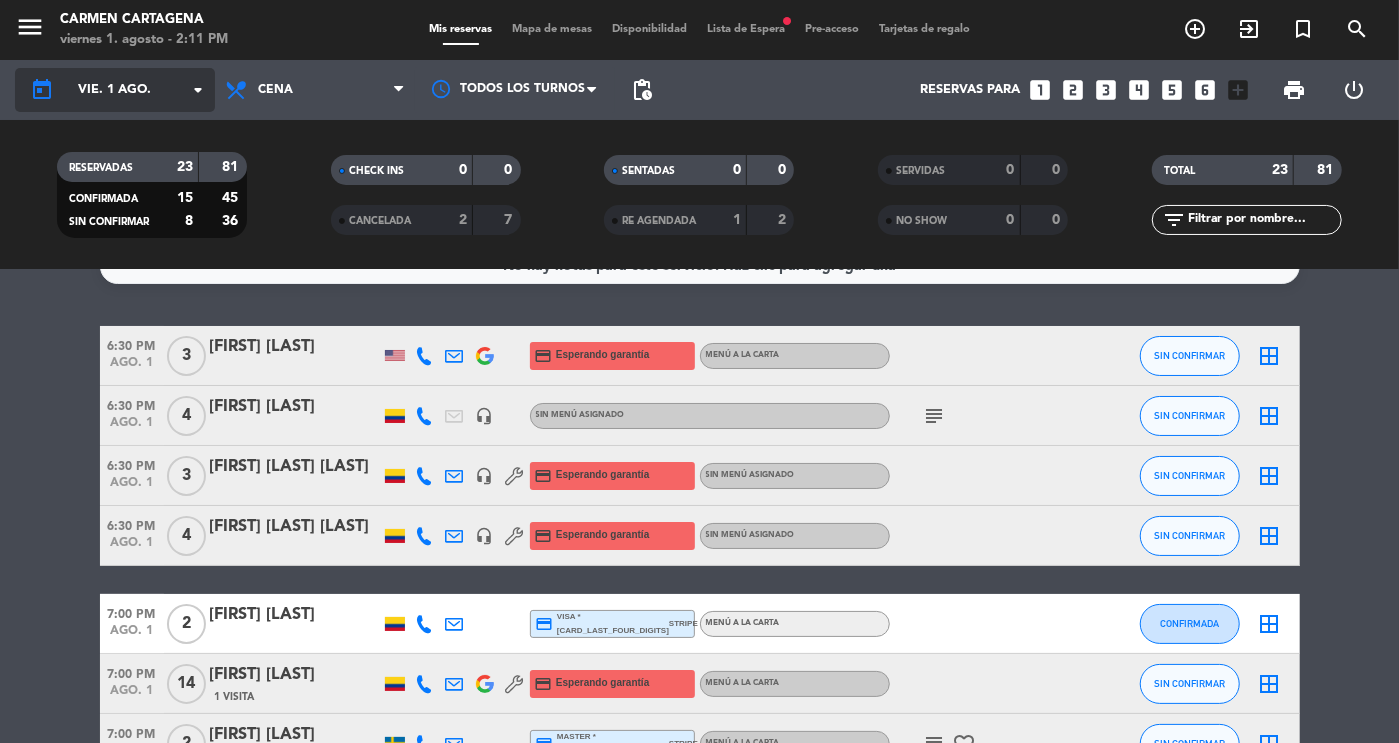 click on "vie. 1 ago." 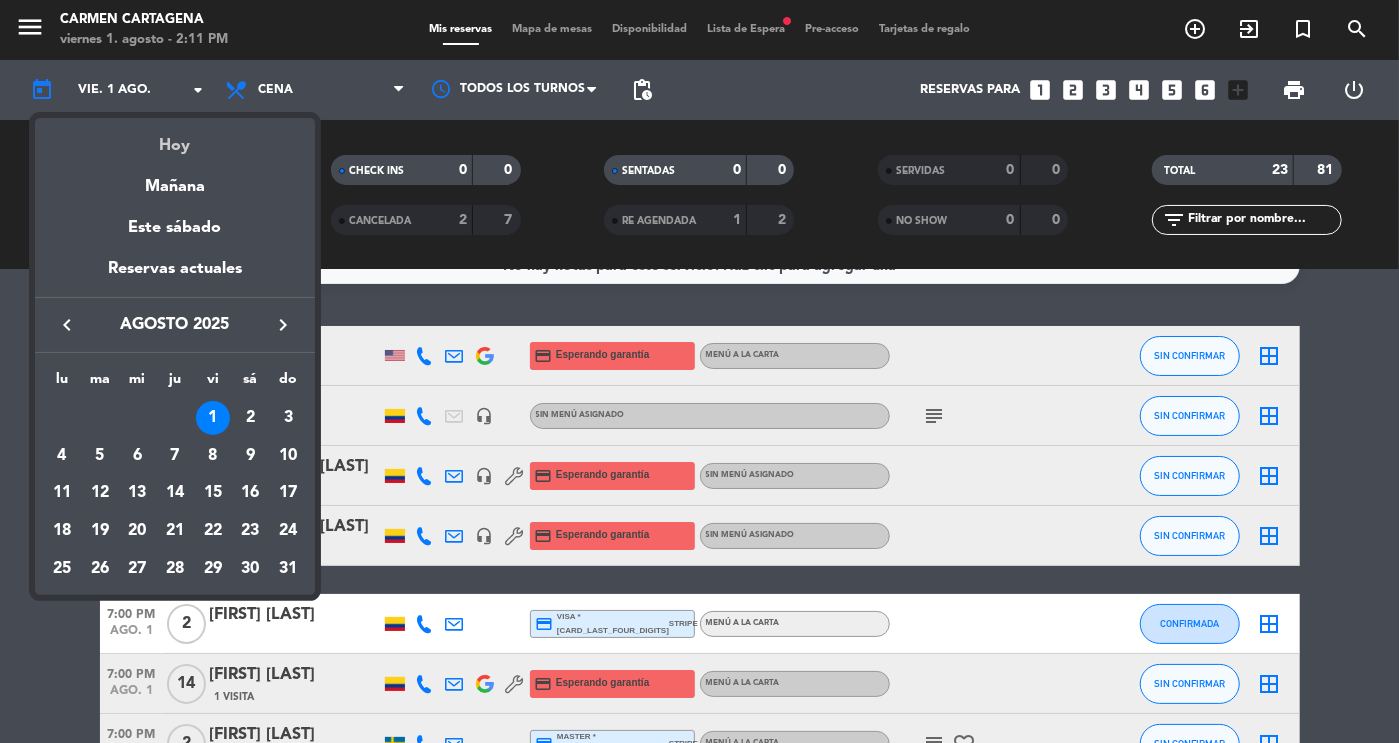 click on "Hoy" at bounding box center [175, 138] 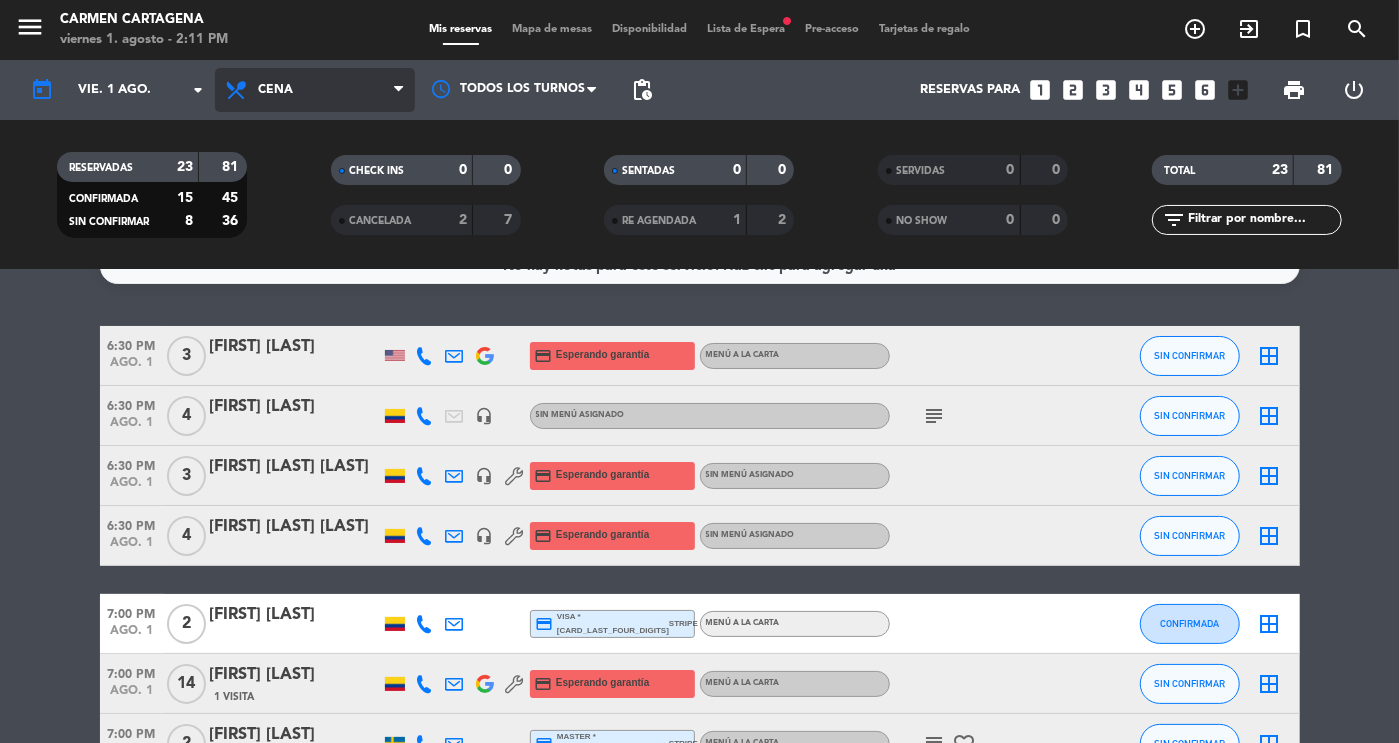 click on "Cena" at bounding box center [315, 90] 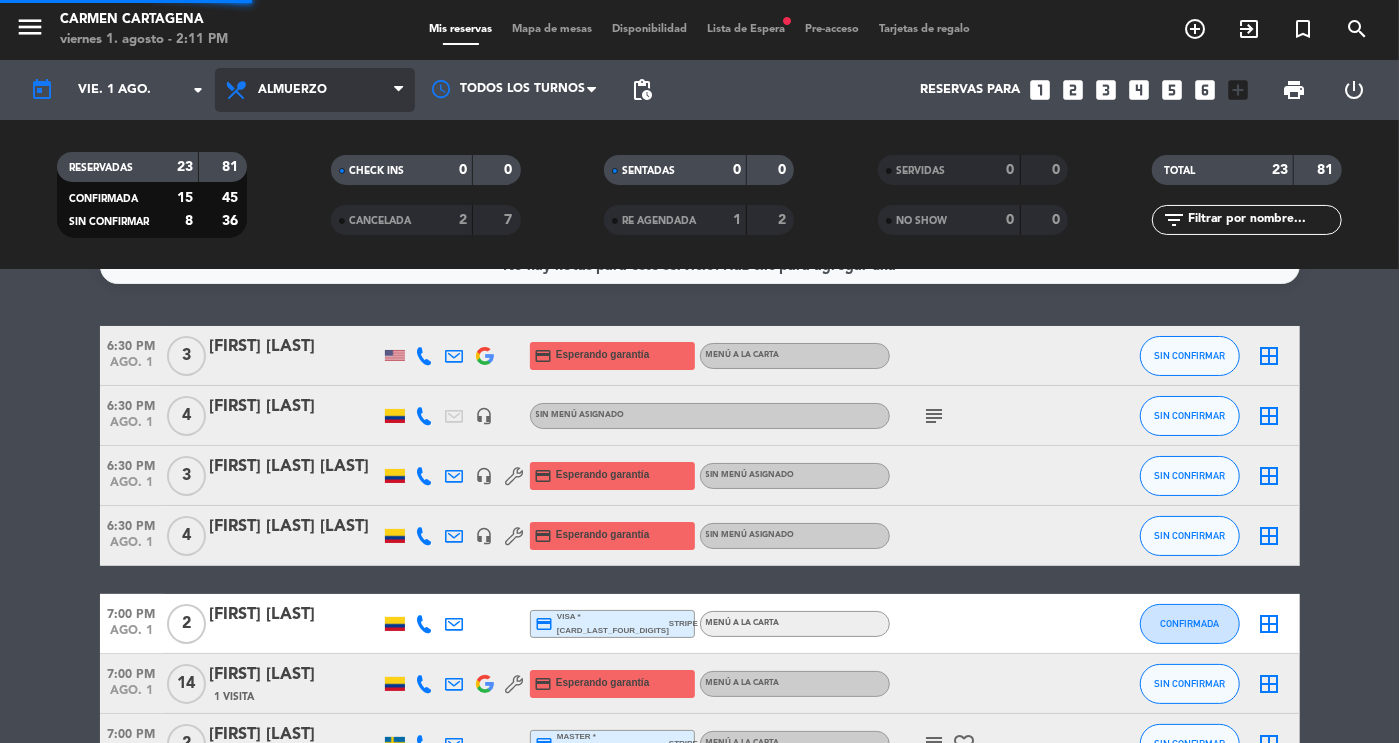 click on "menu  [PERSON]   viernes 1. agosto - 2:11 PM   Mis reservas   Mapa de mesas   Disponibilidad   Lista de Espera   fiber_manual_record   Pre-acceso   Tarjetas de regalo  add_circle_outline exit_to_app turned_in_not search today    vie. 1 ago. arrow_drop_down  Todos los servicios  Almuerzo  Cena  Almuerzo  Todos los servicios  Almuerzo  Cena Todos los turnos pending_actions  Reservas para   looks_one   looks_two   looks_3   looks_4   looks_5   looks_6   add_box  print  power_settings_new   RESERVADAS   23   81   CONFIRMADA   15   45   SIN CONFIRMAR   8   36   CHECK INS   0   0   CANCELADA   2   7   SENTADAS   0   0   RE AGENDADA   1   2   SERVIDAS   0   0   NO SHOW   0   0   TOTAL   23   81  filter_list" 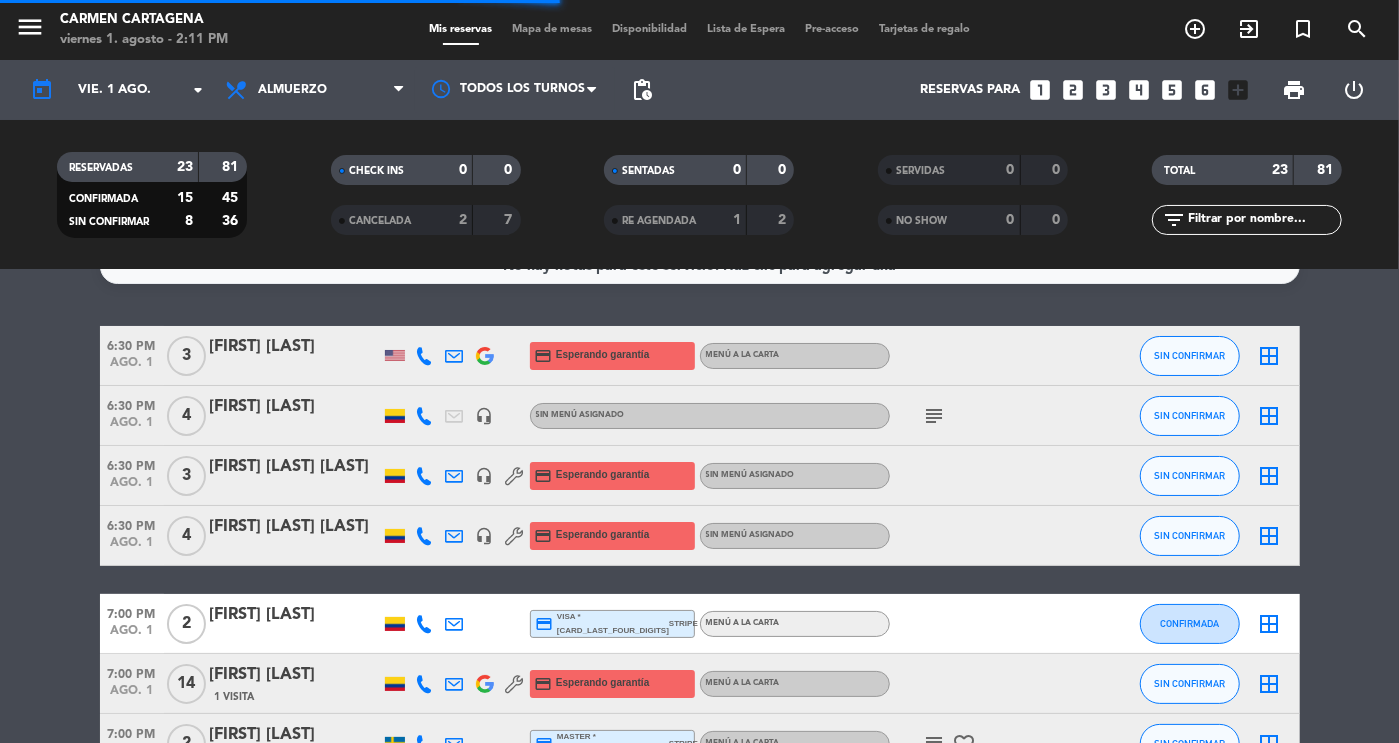 scroll, scrollTop: 0, scrollLeft: 0, axis: both 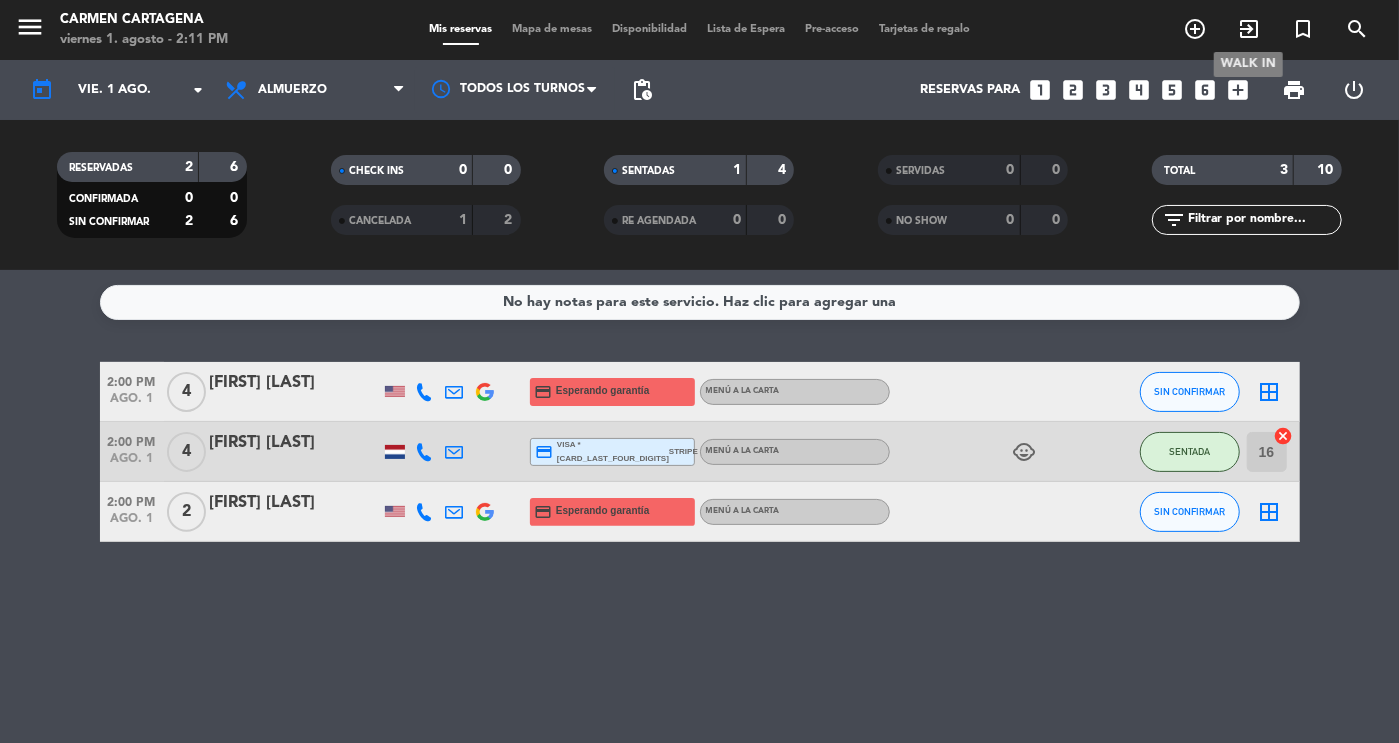 click on "exit_to_app" at bounding box center (1249, 29) 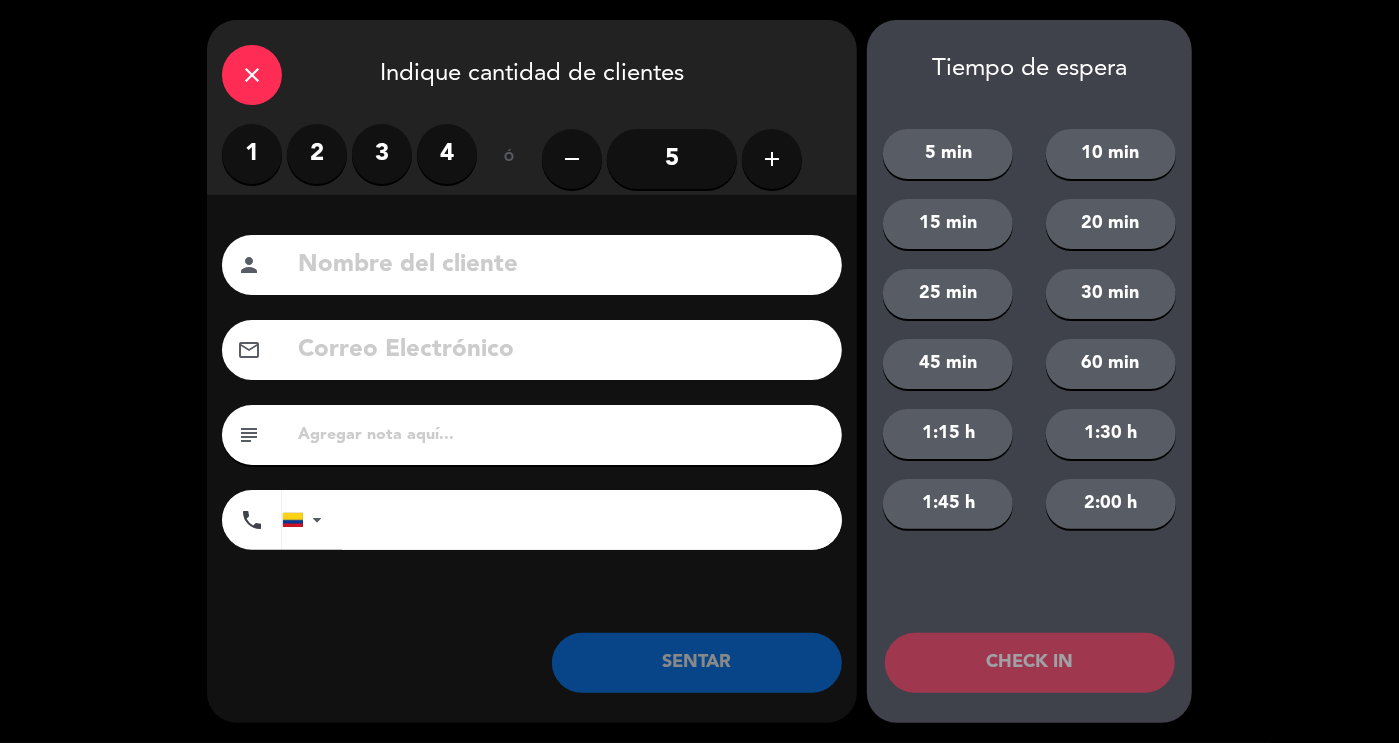 click on "add" 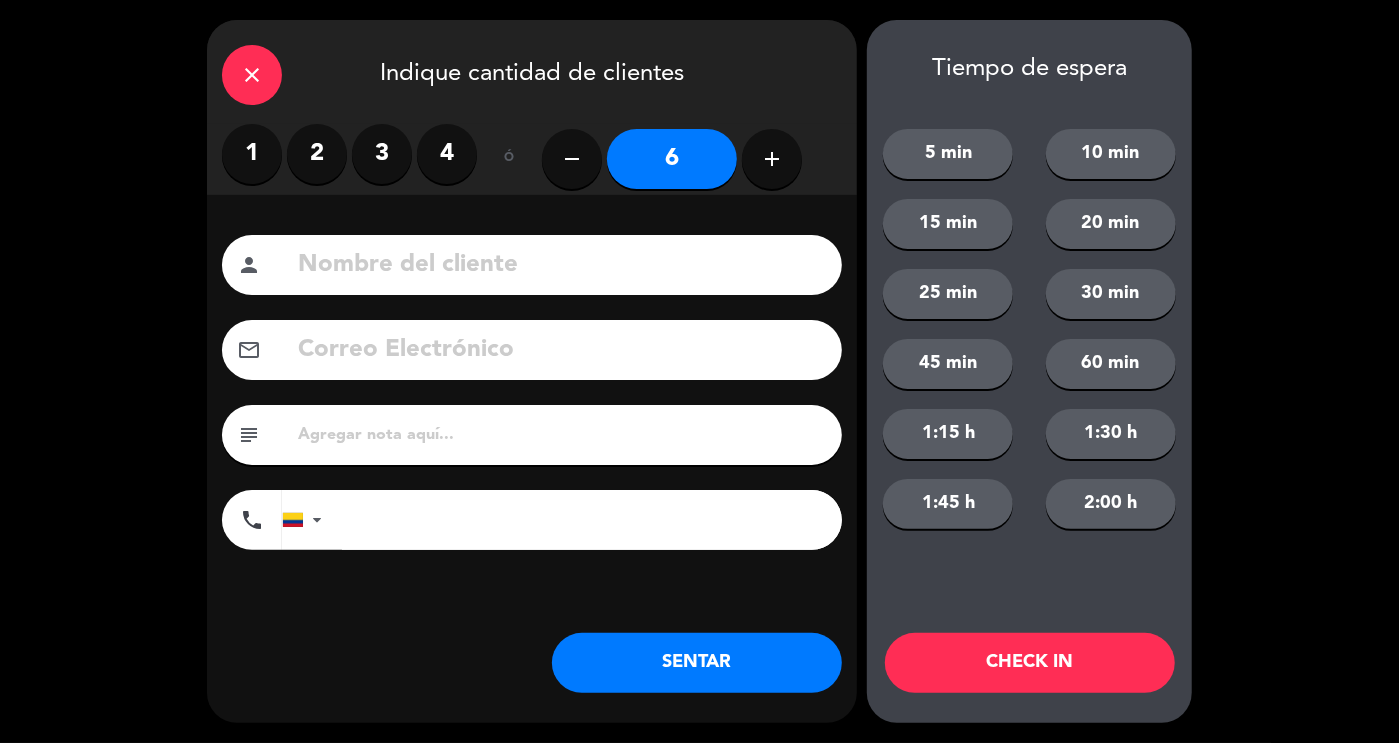 click 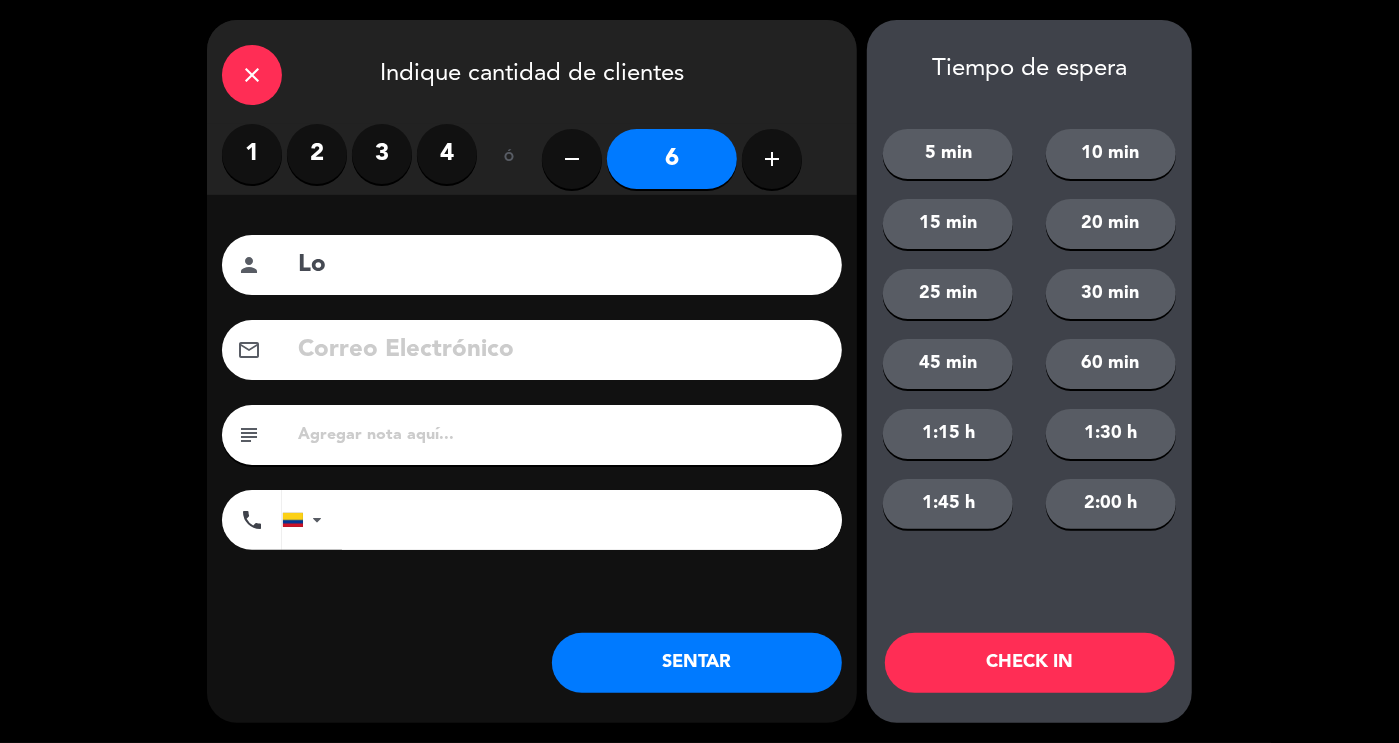 type on "L" 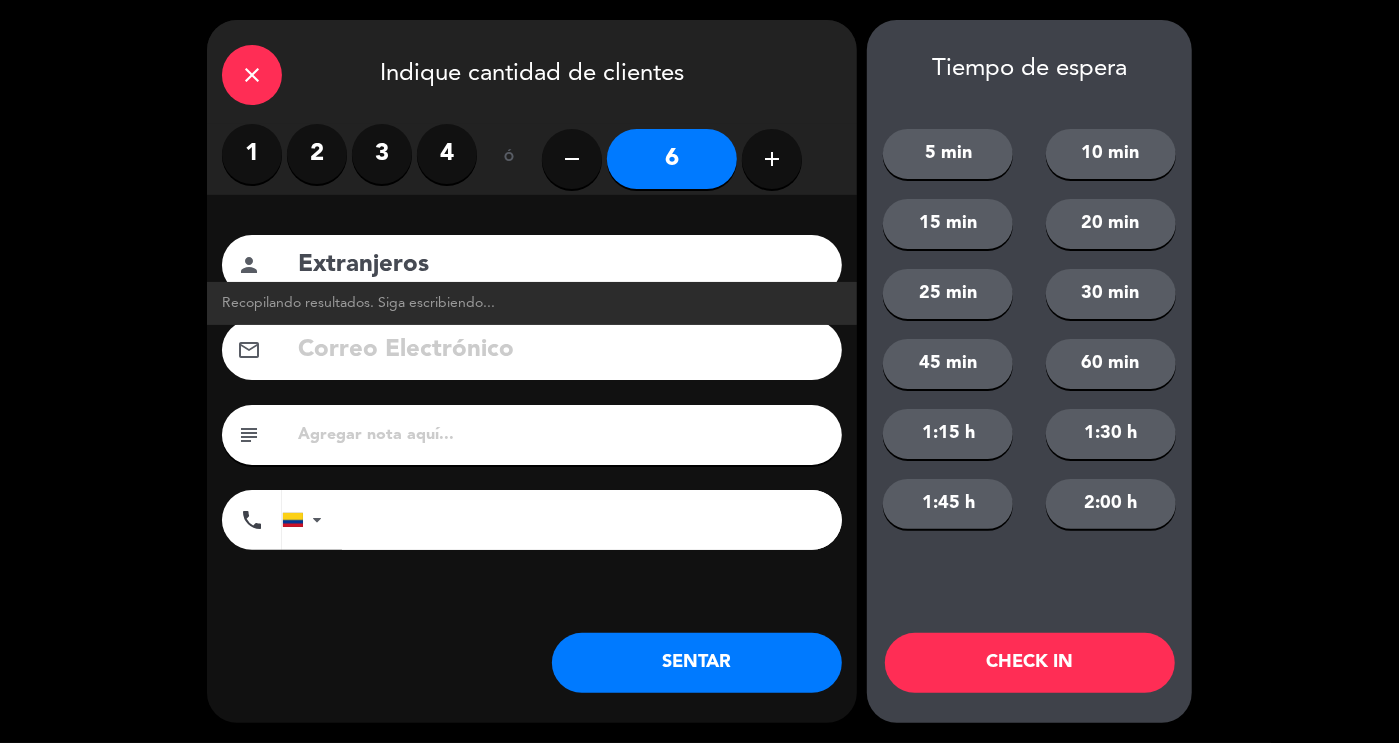 type on "Extranjeros" 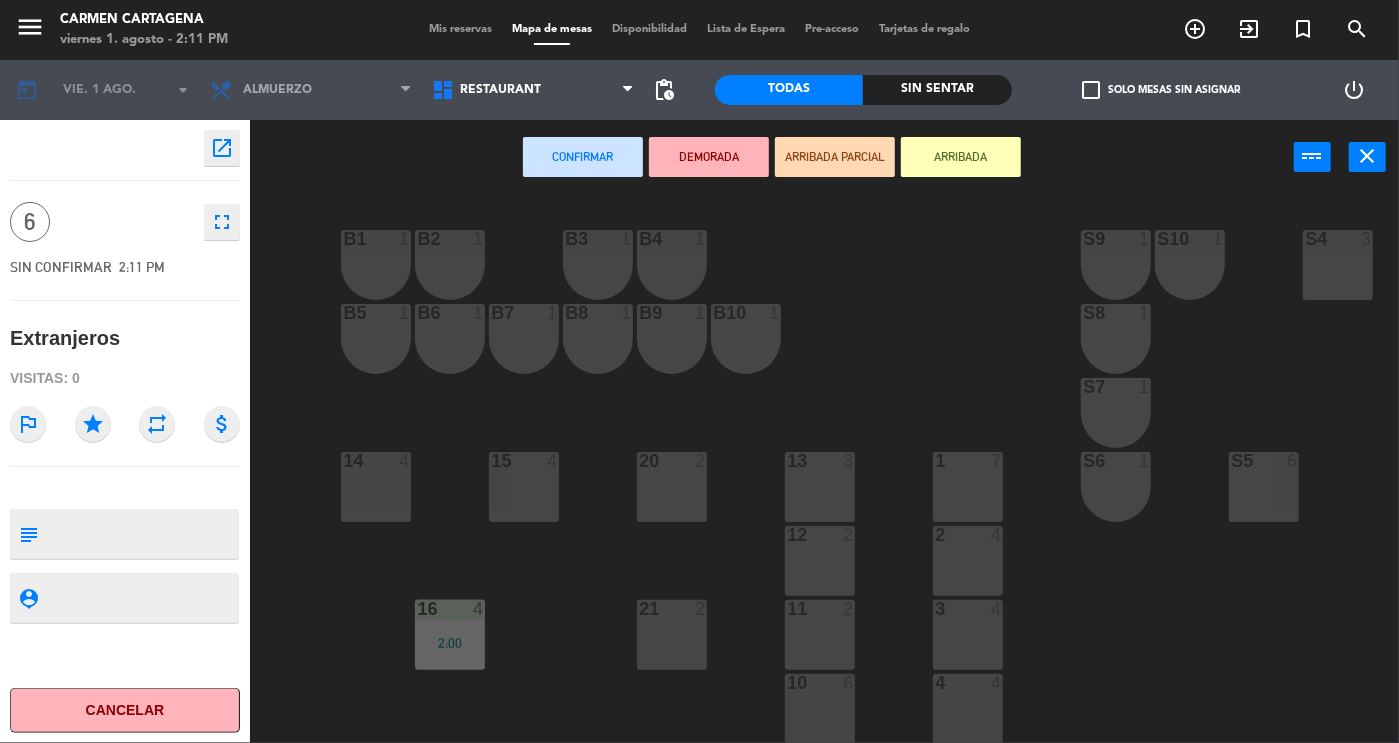 click on "1  7" at bounding box center (968, 487) 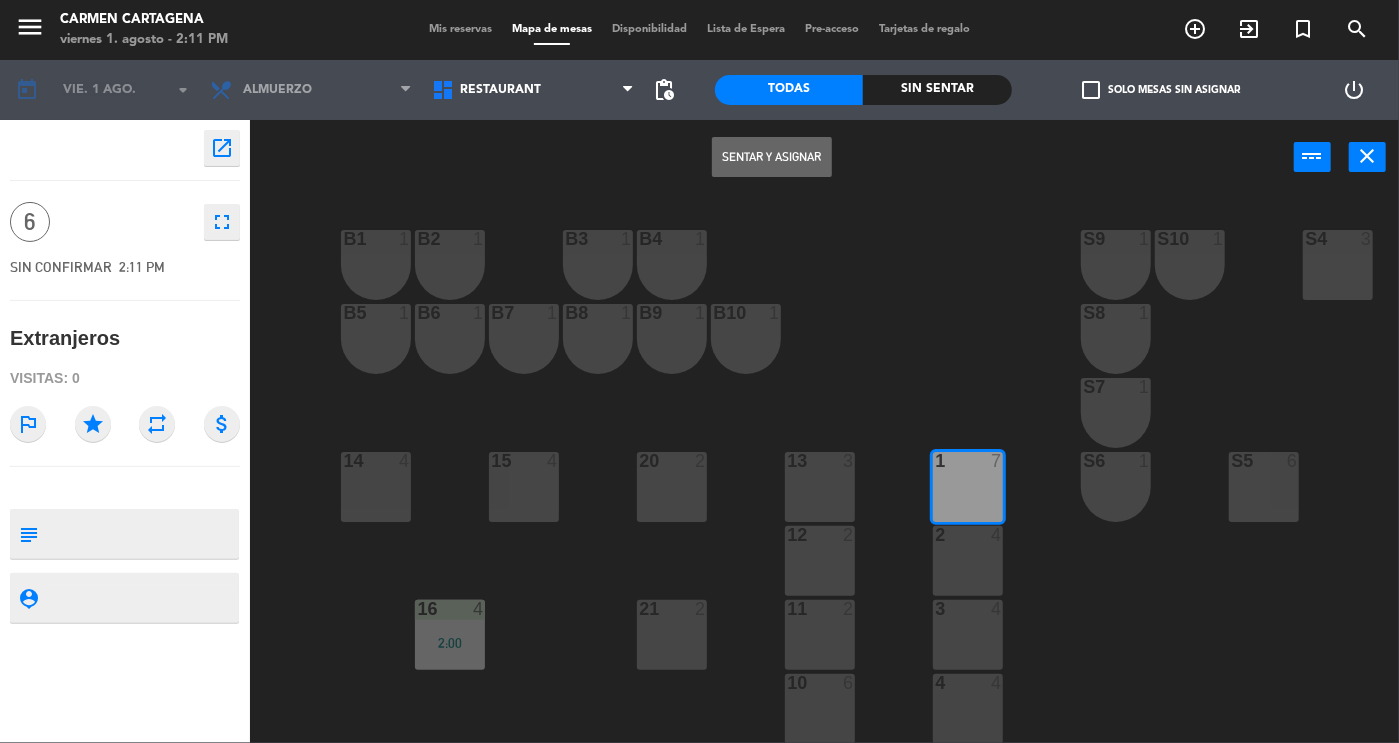click on "Sentar y Asignar" at bounding box center [772, 157] 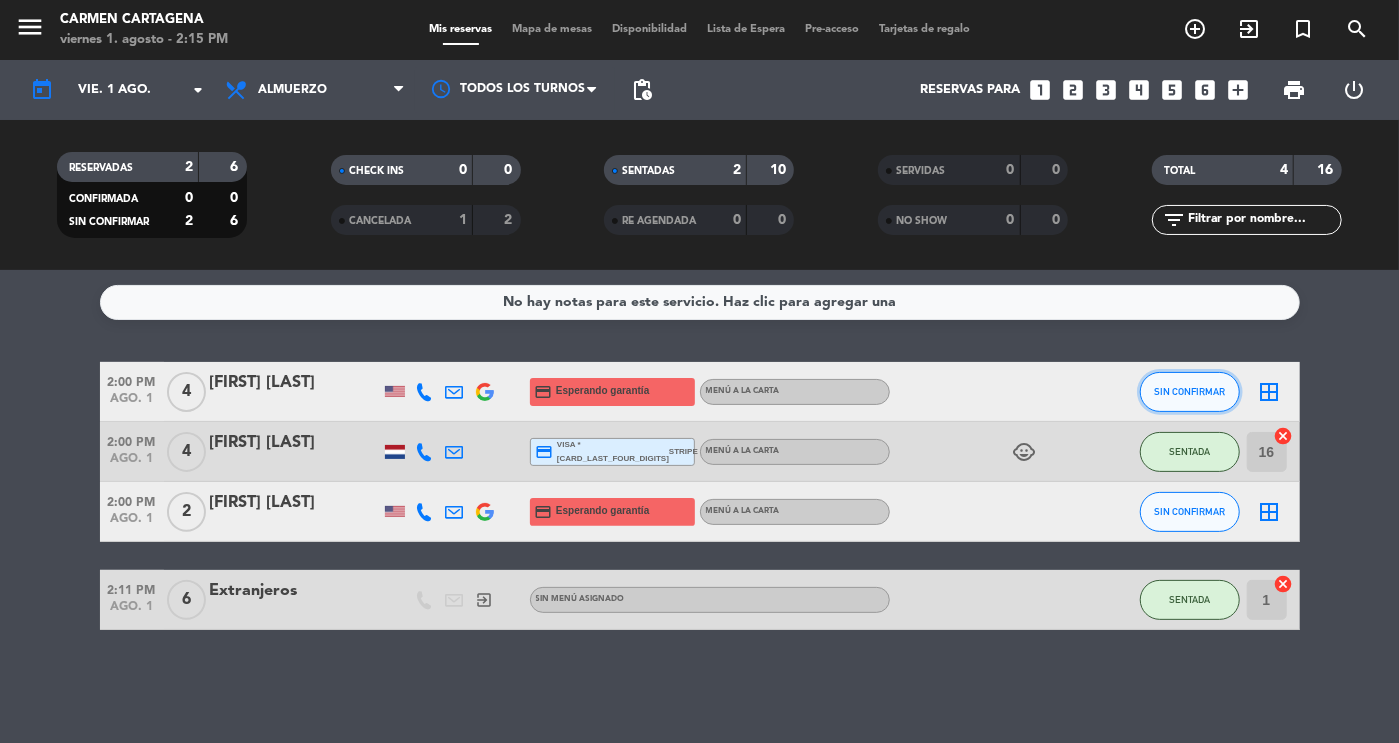click on "SIN CONFIRMAR" 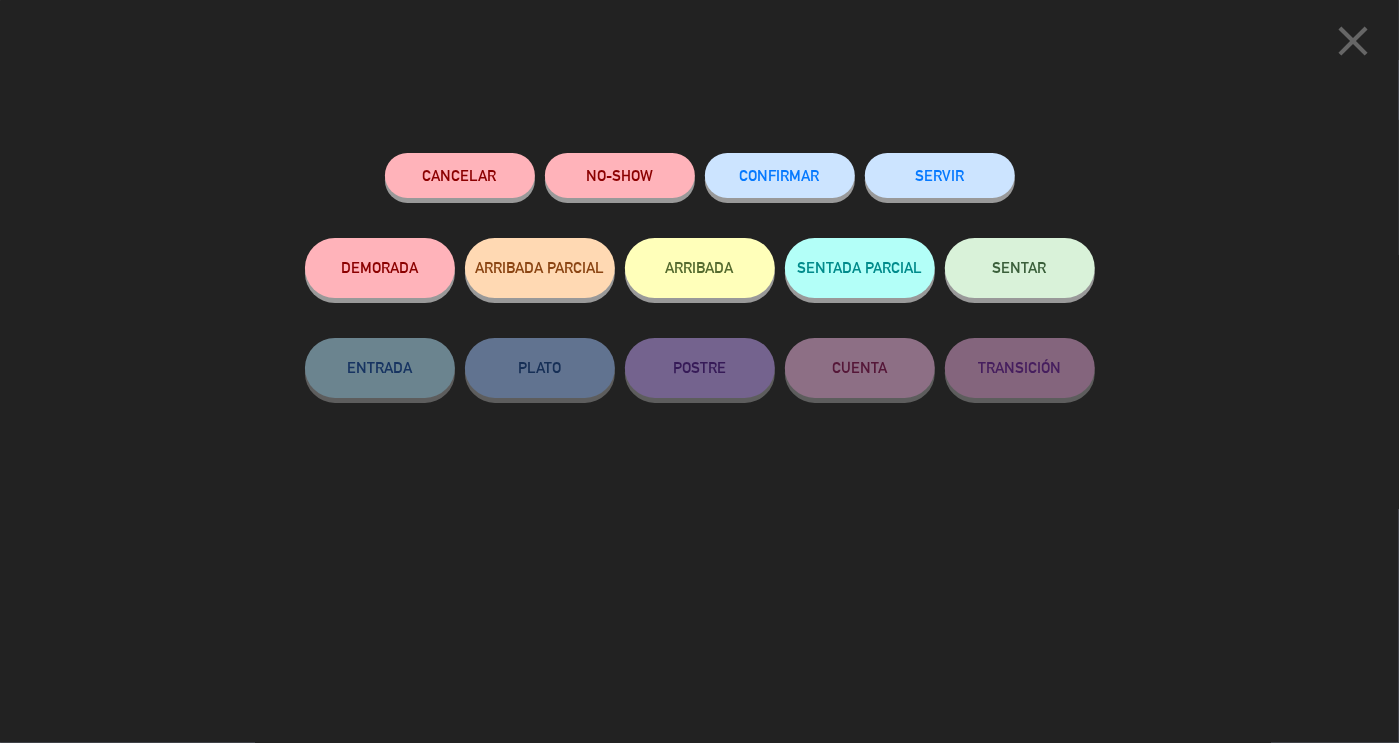 click on "SENTAR" 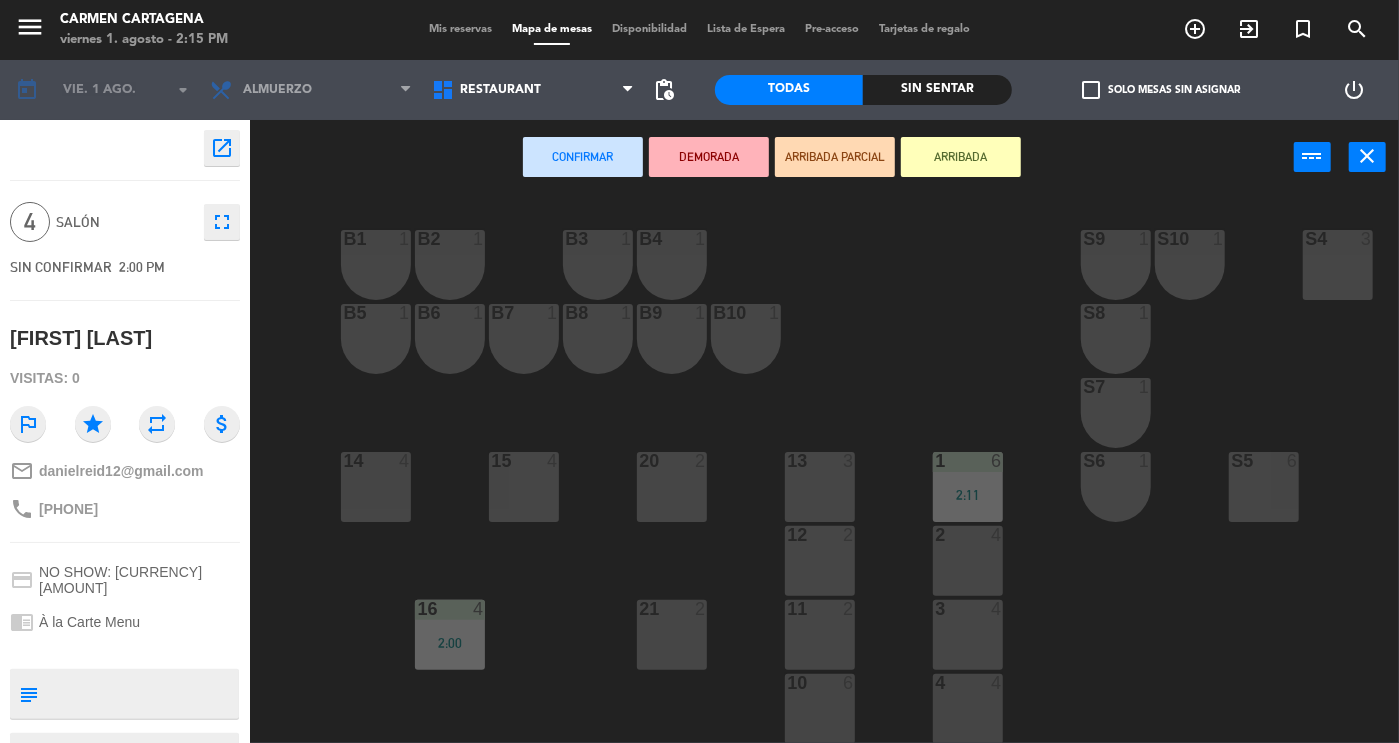click at bounding box center (968, 609) 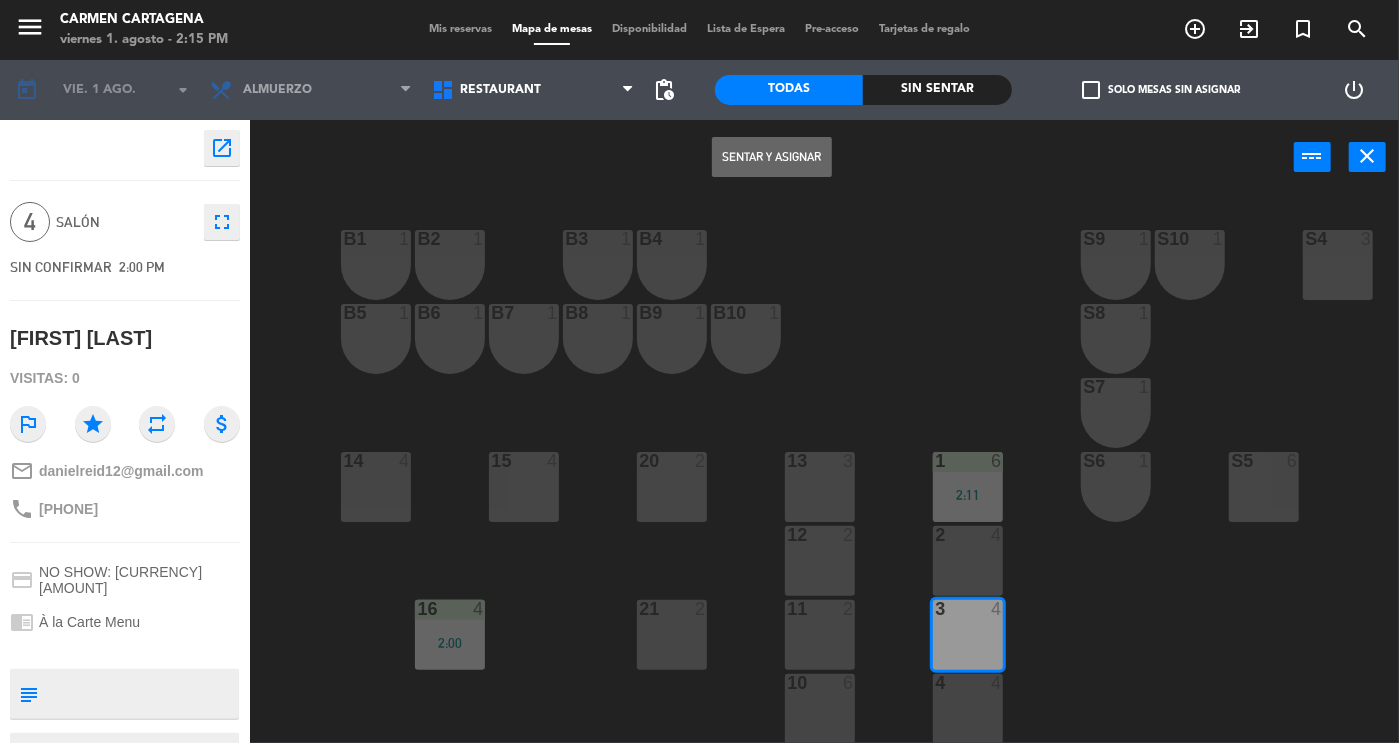 click on "Sentar y Asignar" at bounding box center [772, 157] 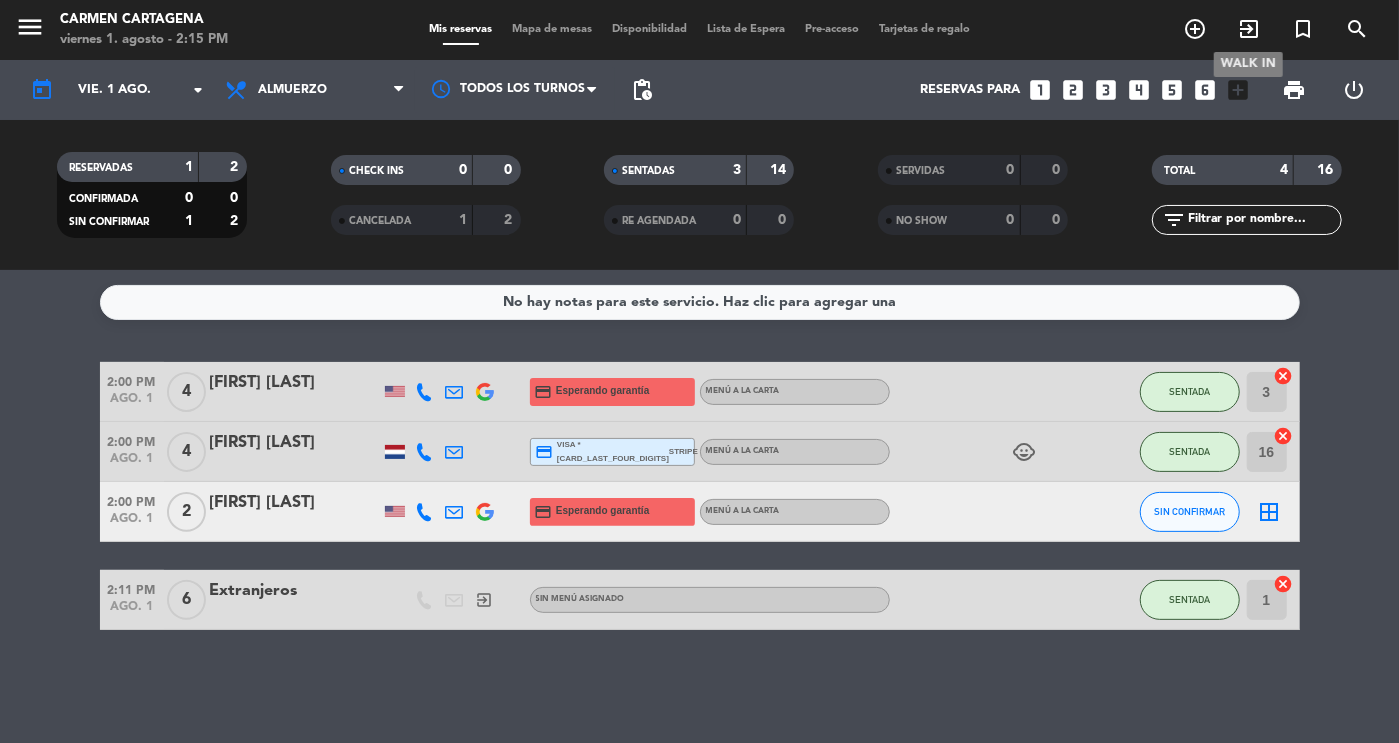 click on "exit_to_app" at bounding box center [1249, 29] 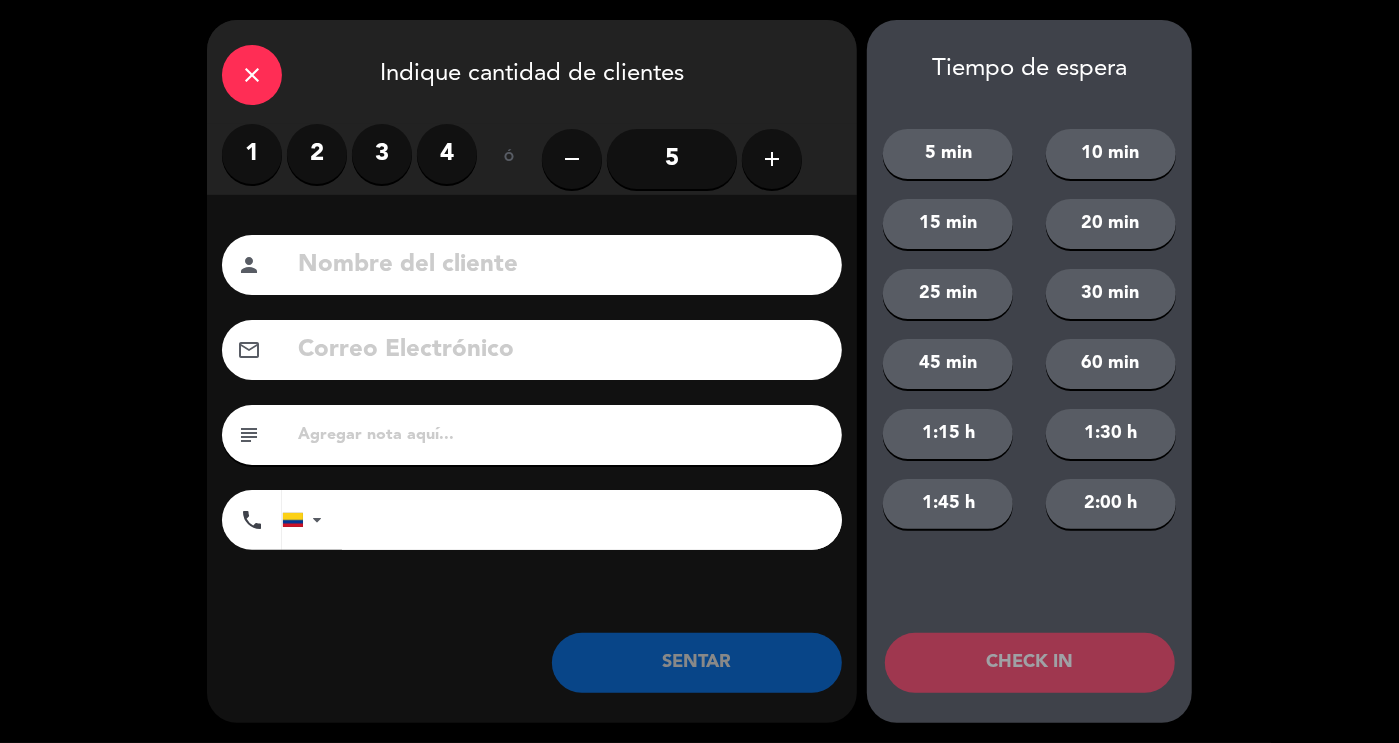 click on "2" at bounding box center [317, 154] 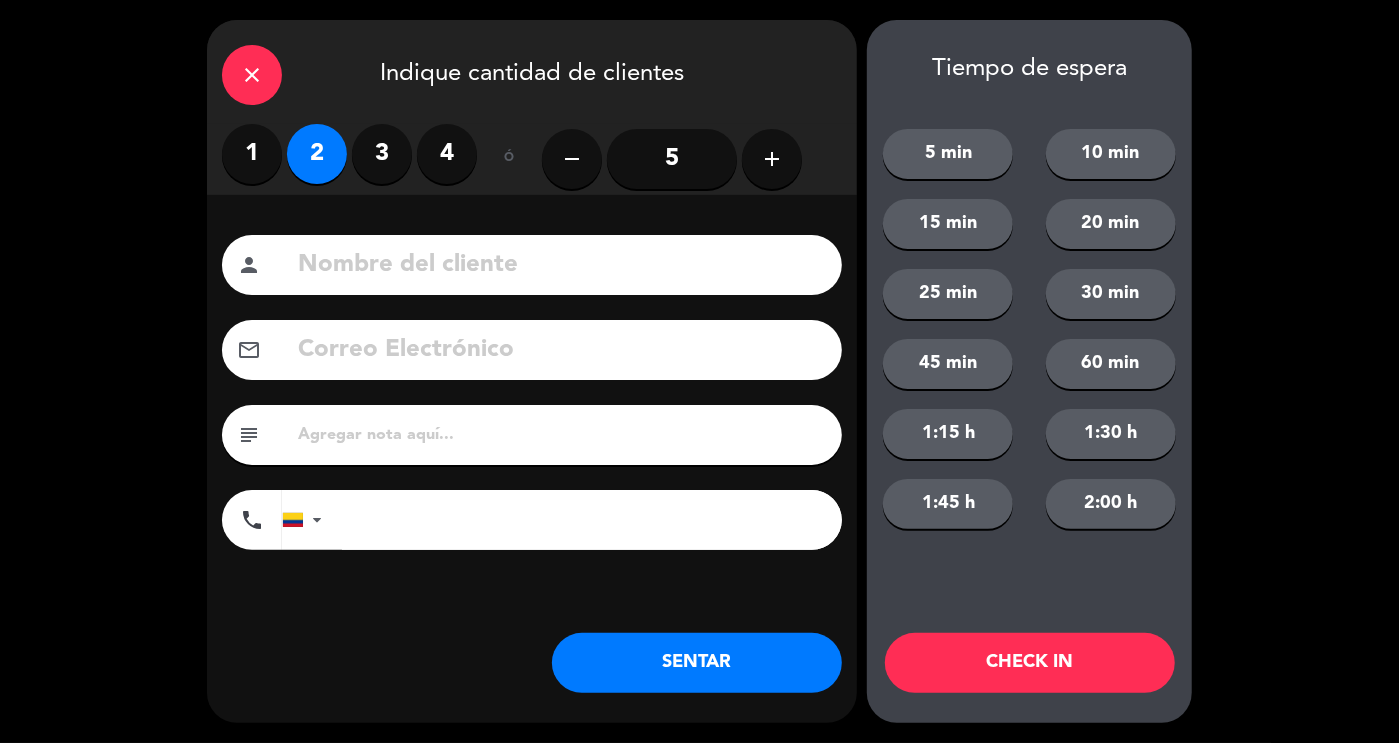 click 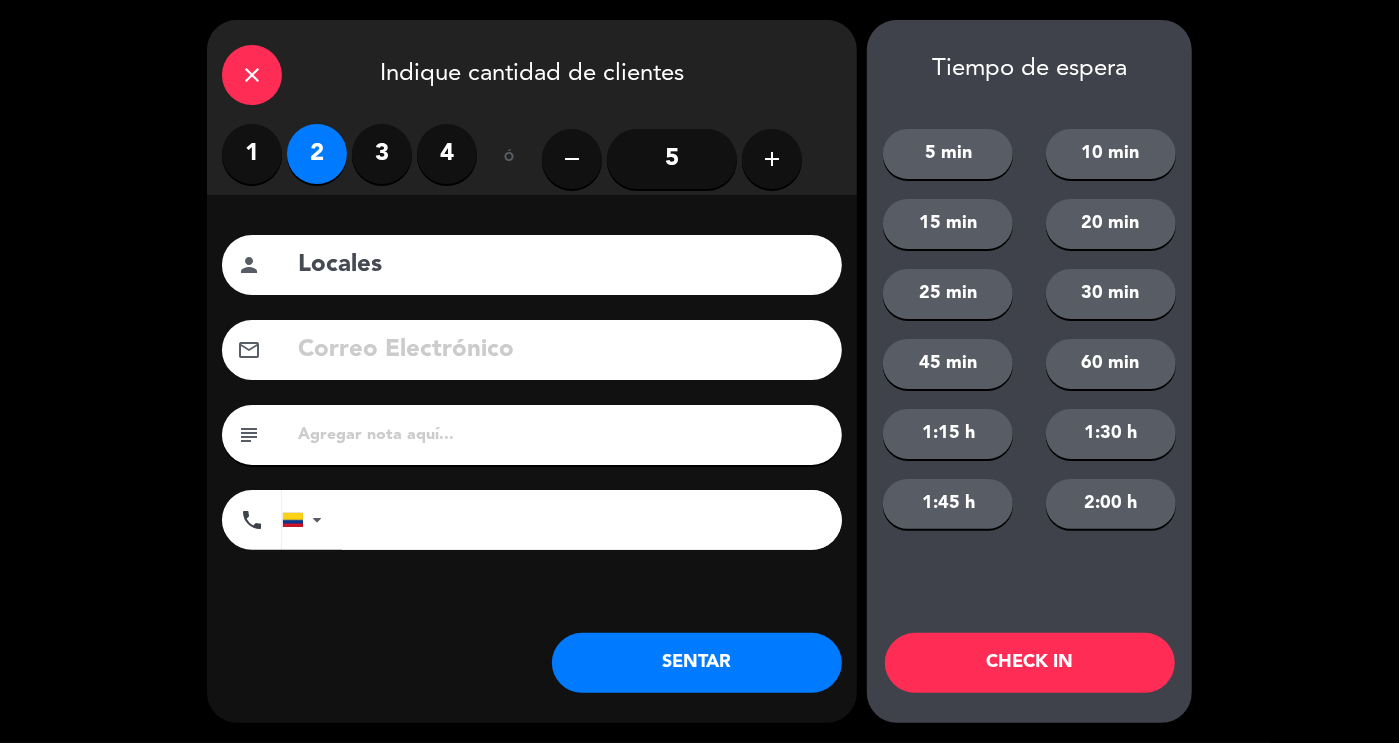 type on "Locales" 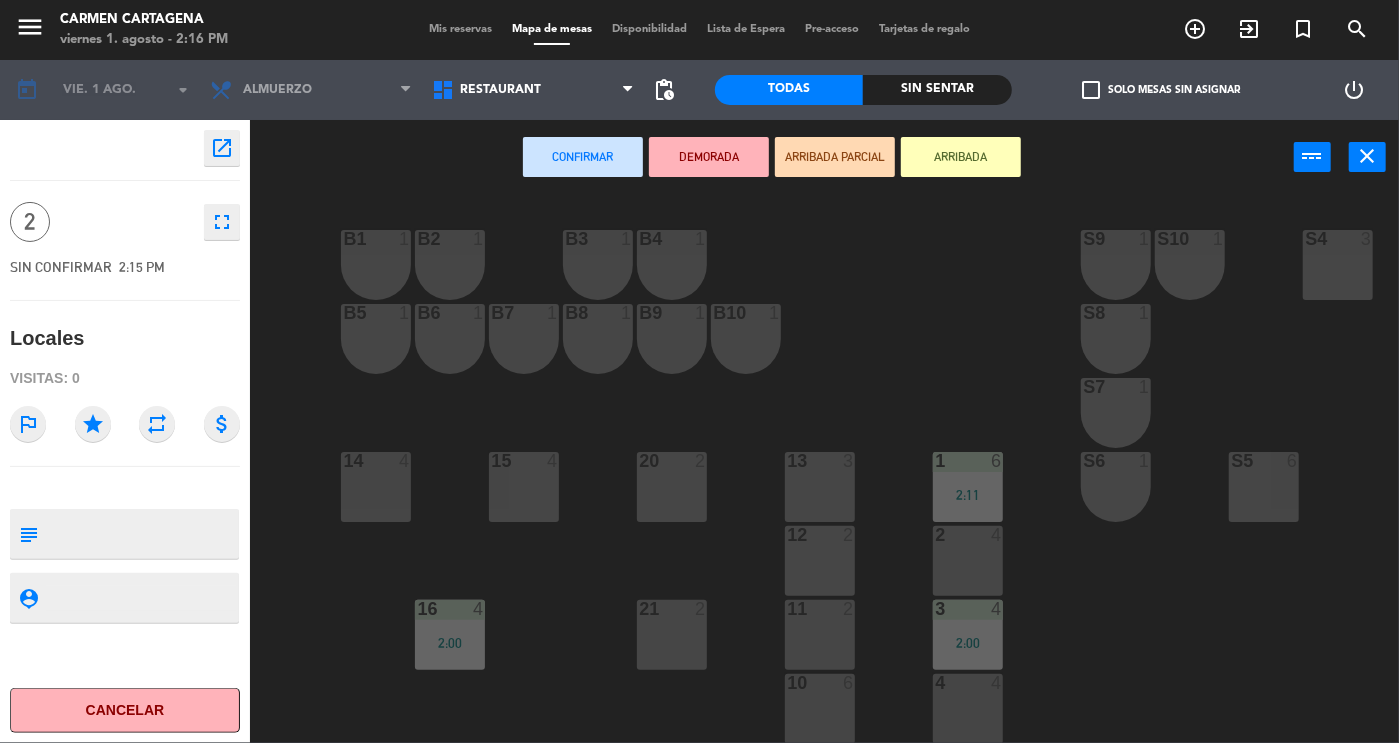 click on "12  2" at bounding box center [820, 561] 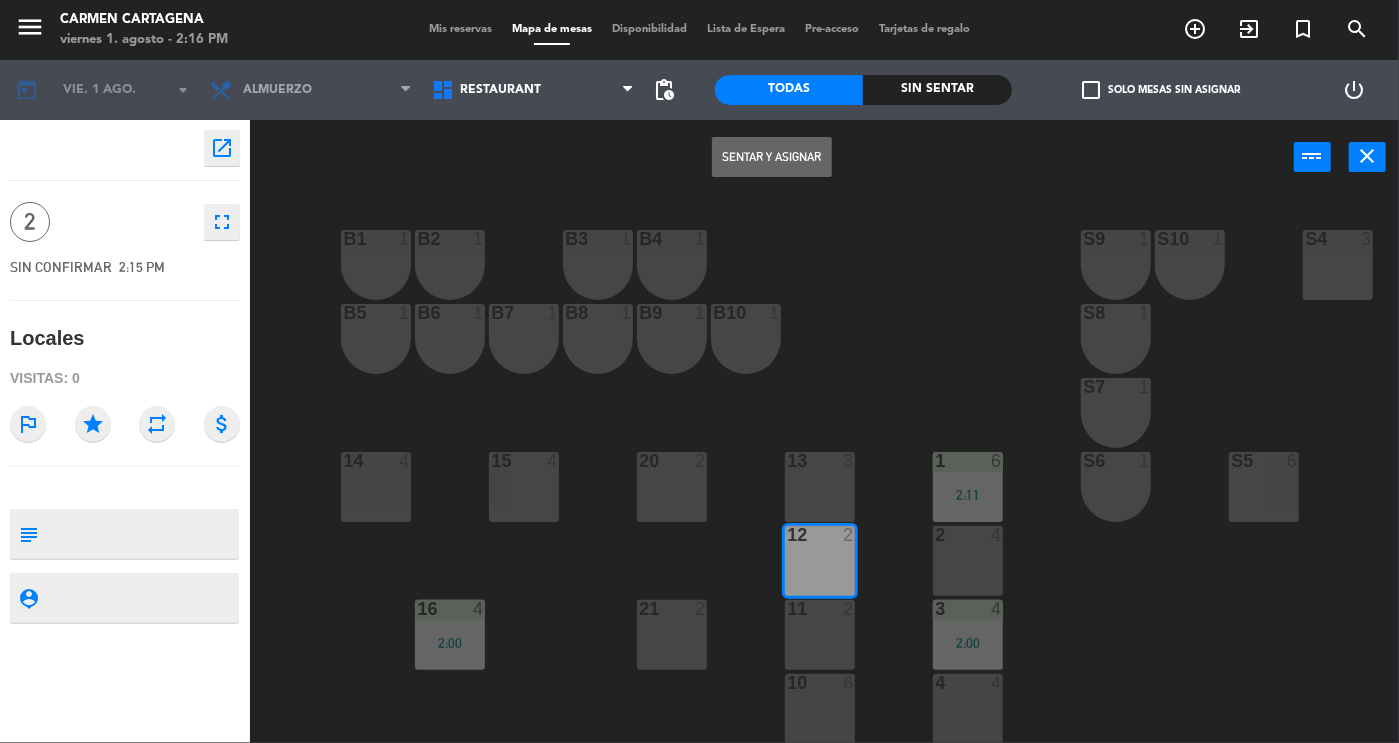 click on "Sentar y Asignar" at bounding box center (772, 157) 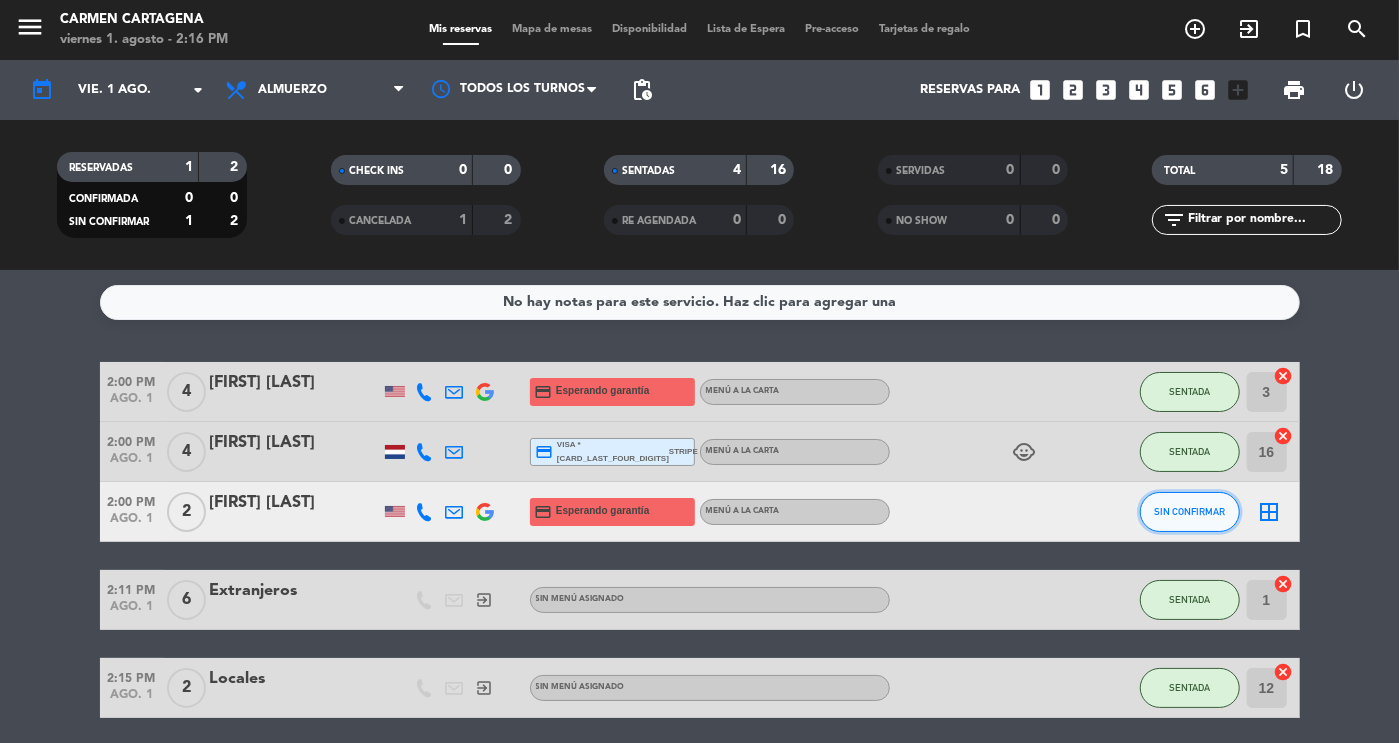 click on "SIN CONFIRMAR" 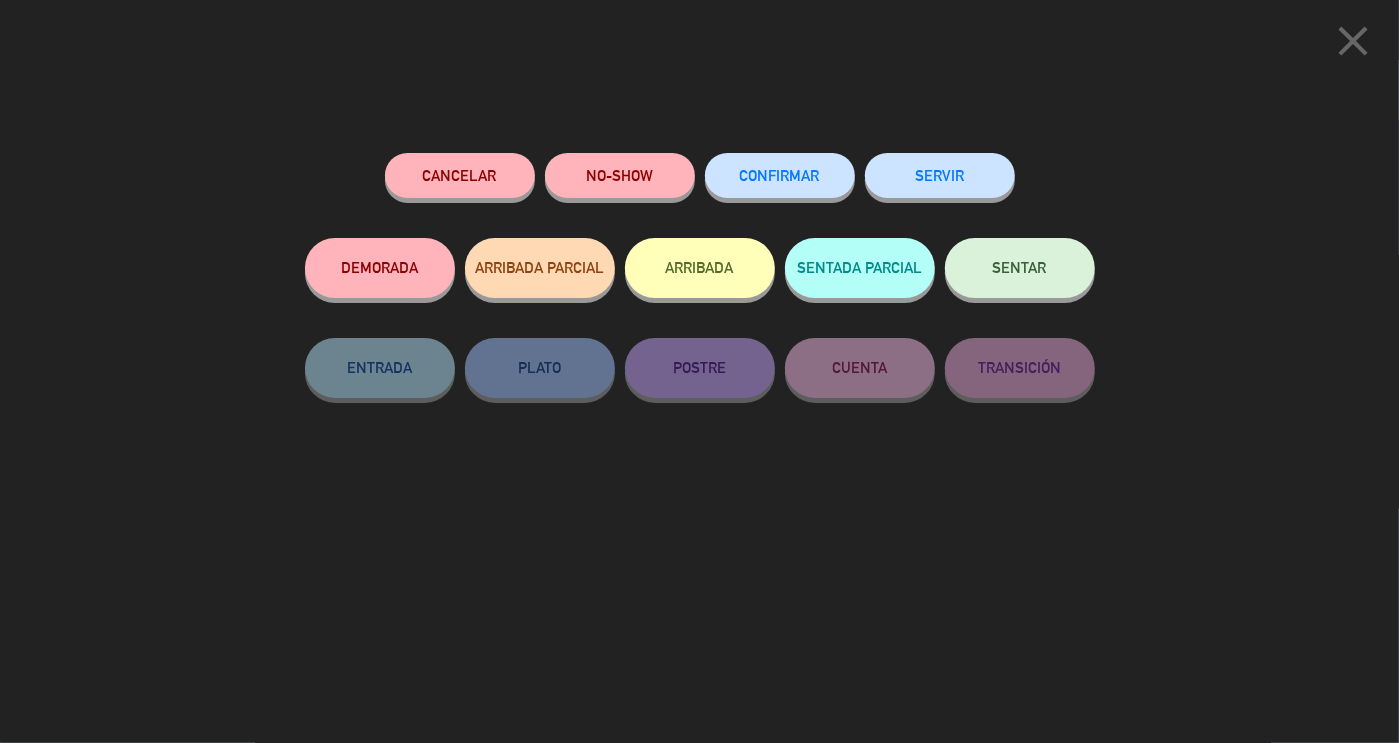 click on "NO-SHOW" 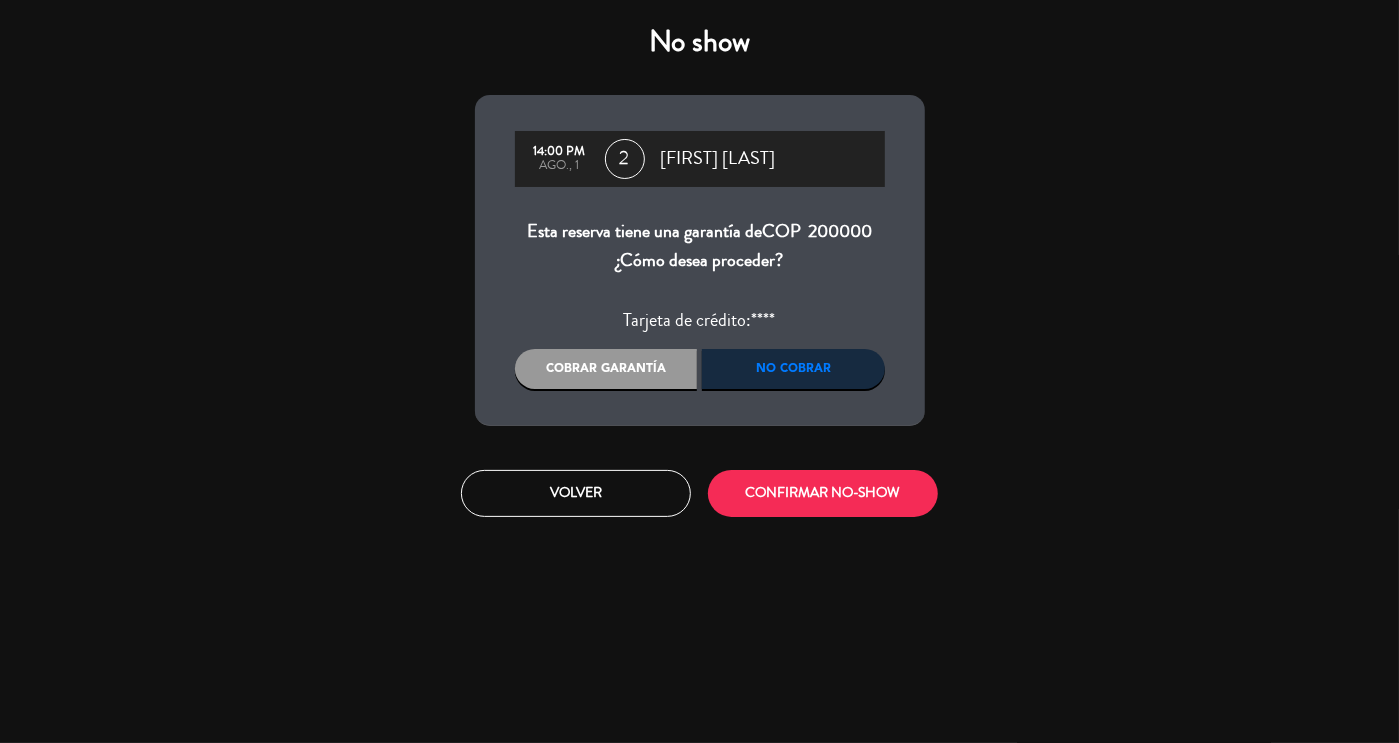 click on "No cobrar" 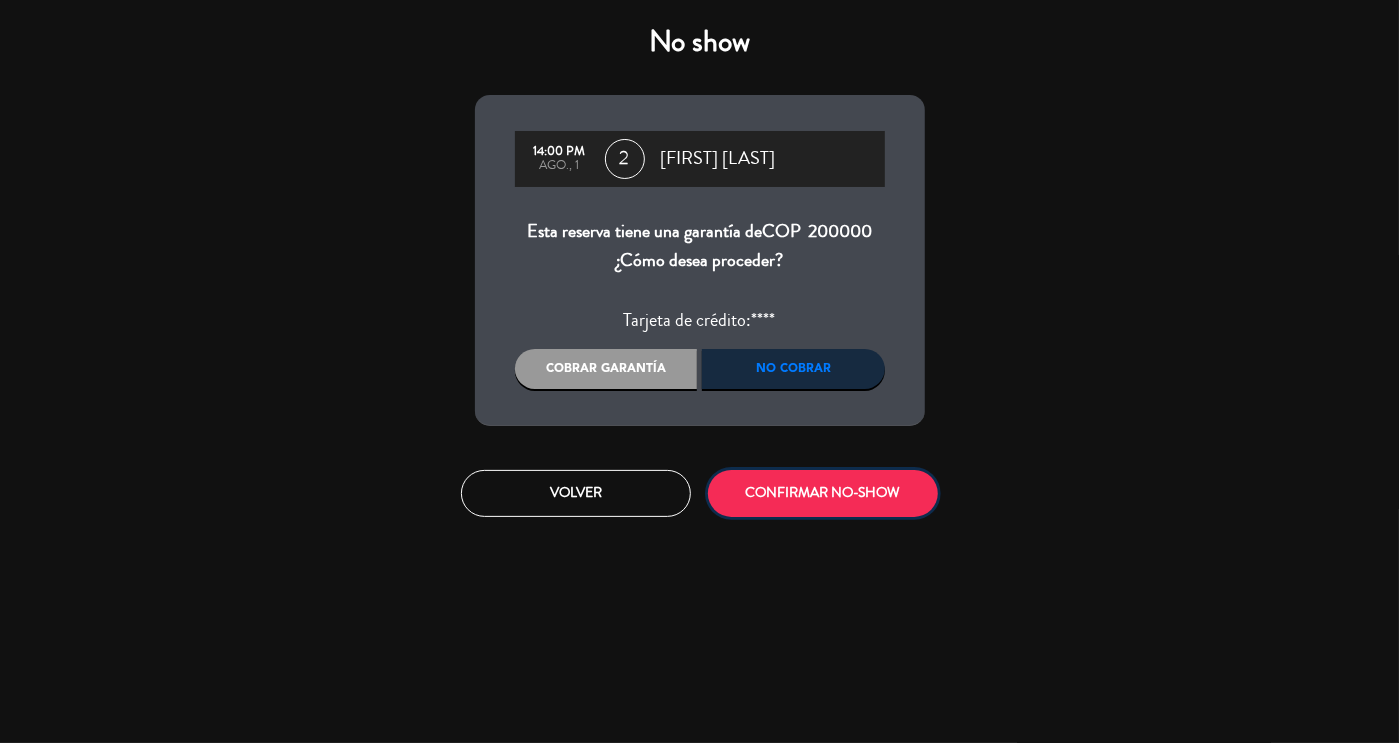 click on "CONFIRMAR NO-SHOW" 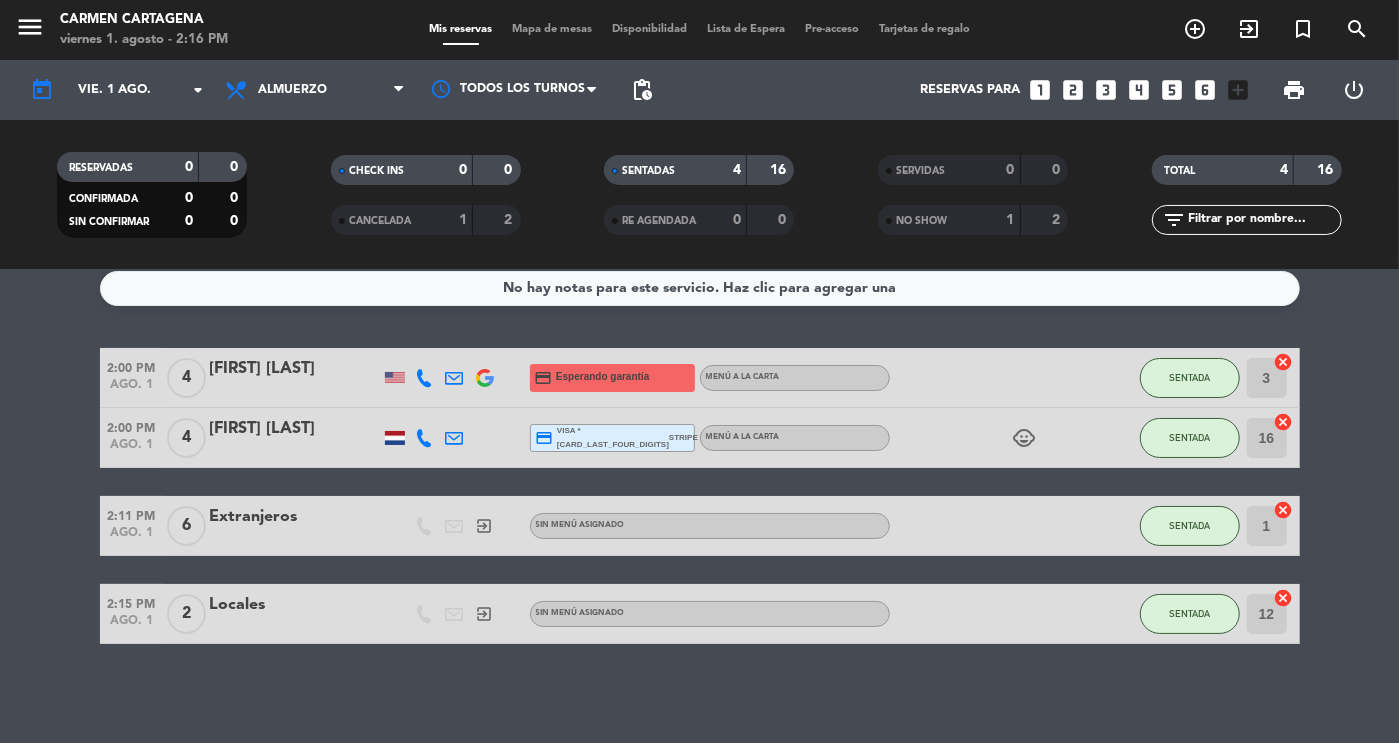 scroll, scrollTop: 0, scrollLeft: 0, axis: both 